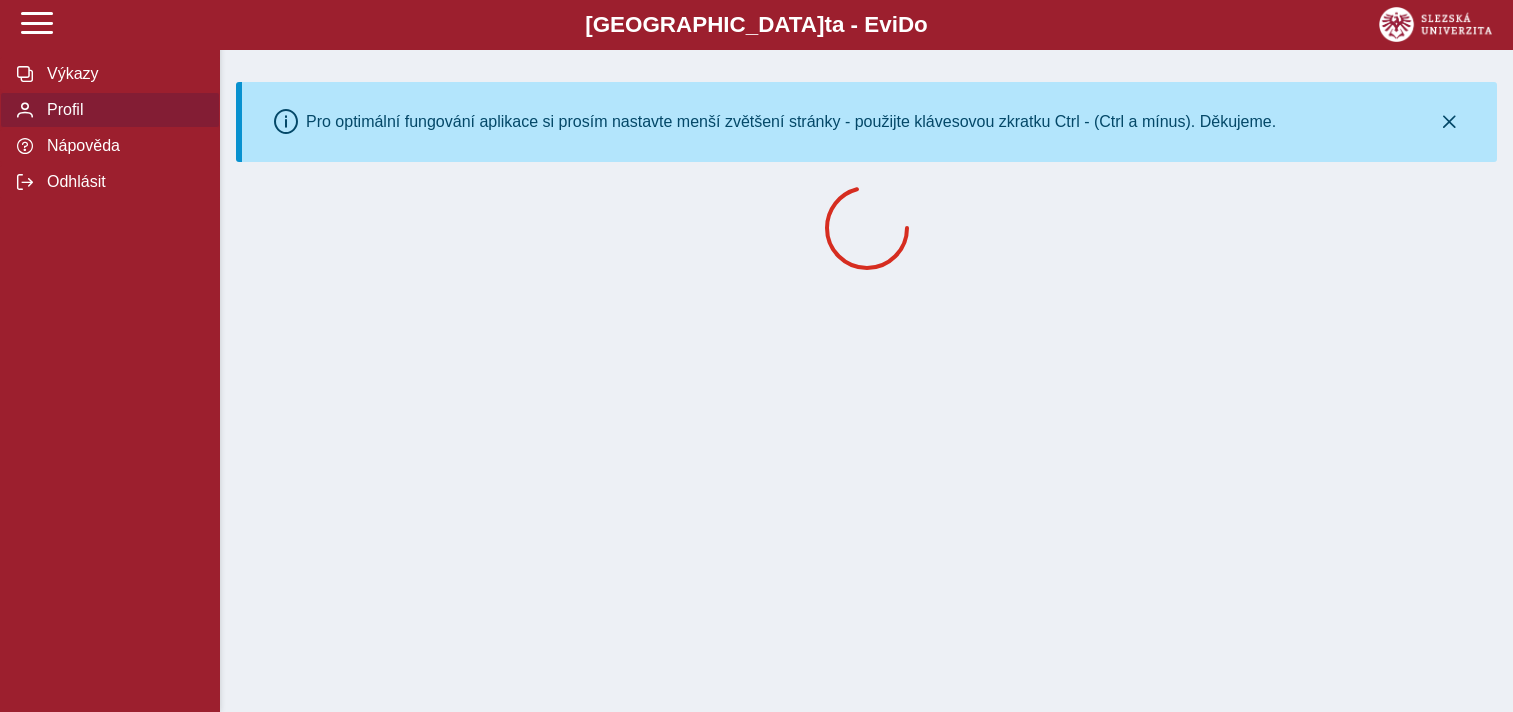 scroll, scrollTop: 0, scrollLeft: 0, axis: both 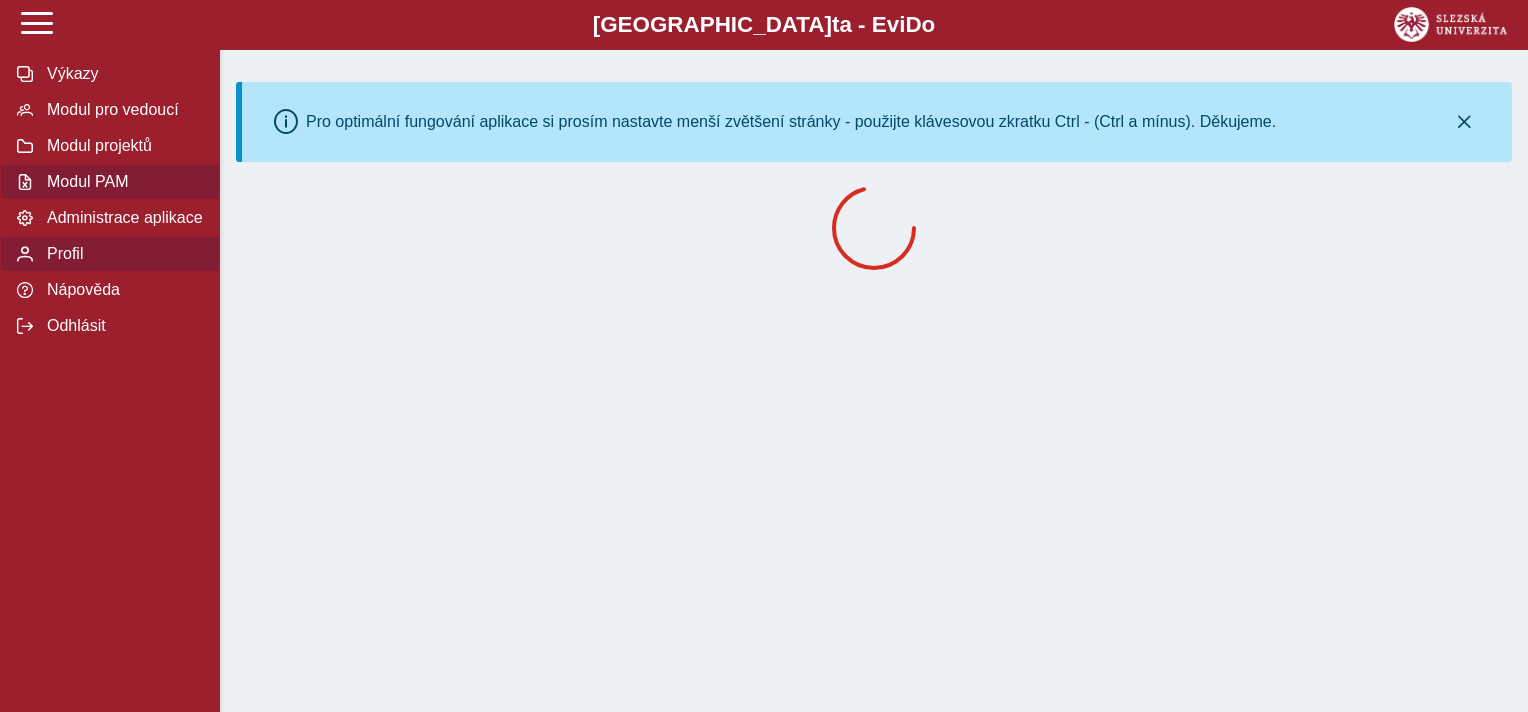 click on "Modul PAM" at bounding box center [122, 182] 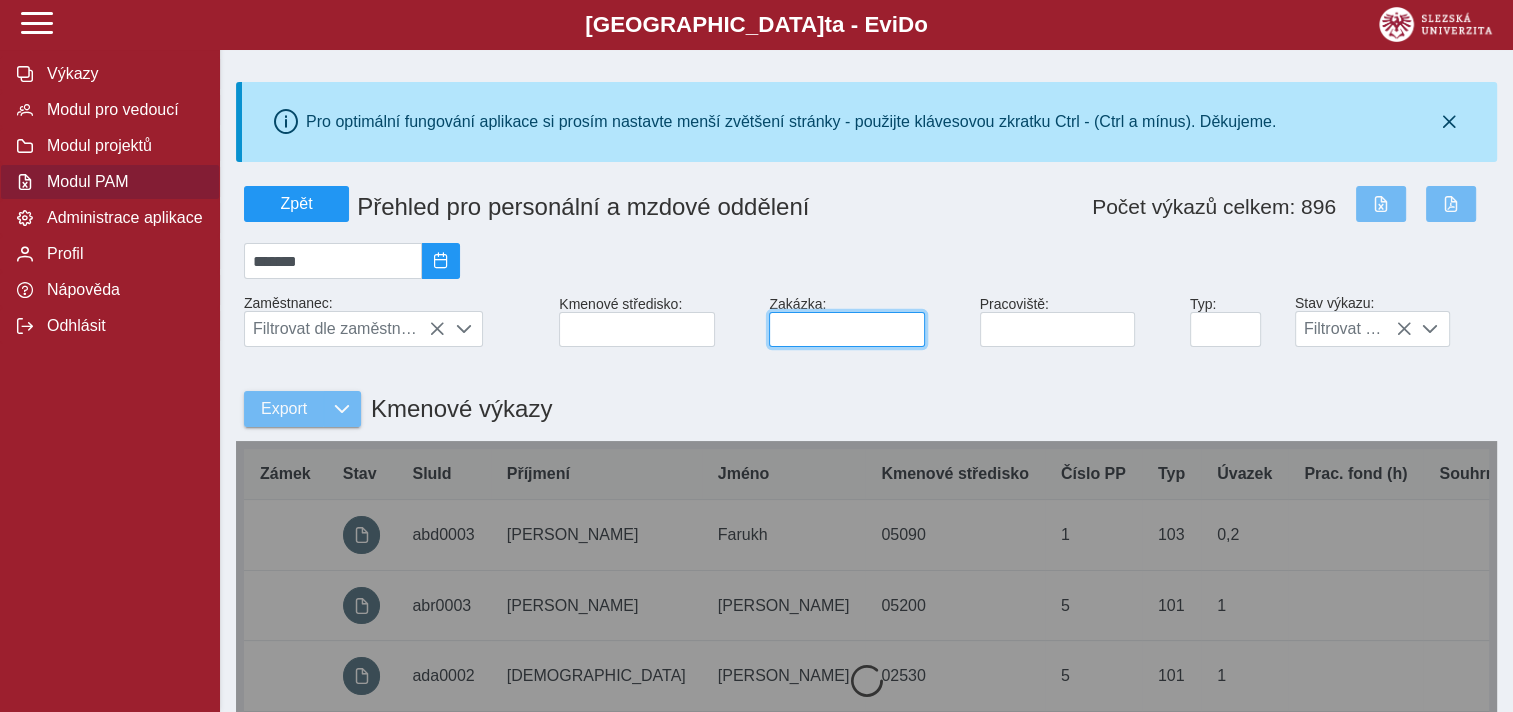 click at bounding box center (846, 329) 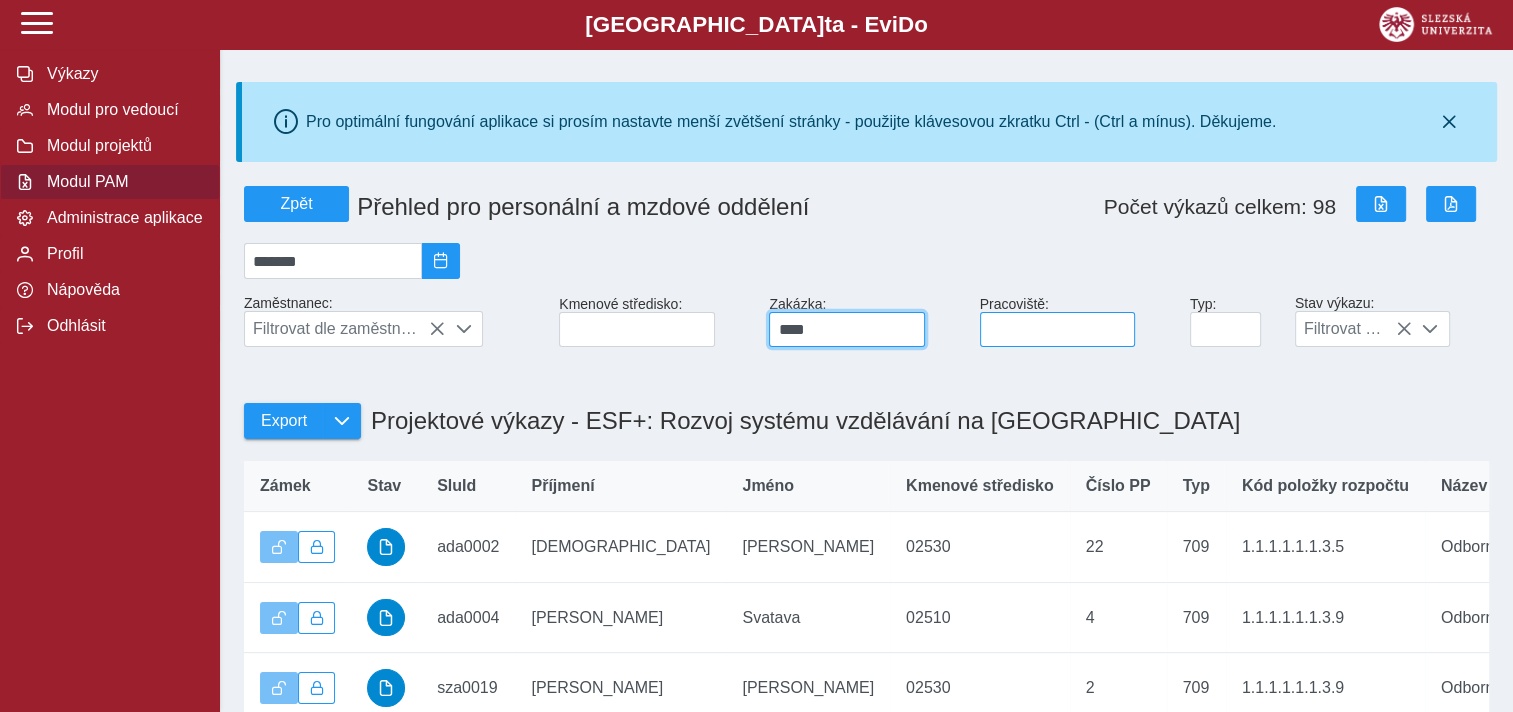 type on "****" 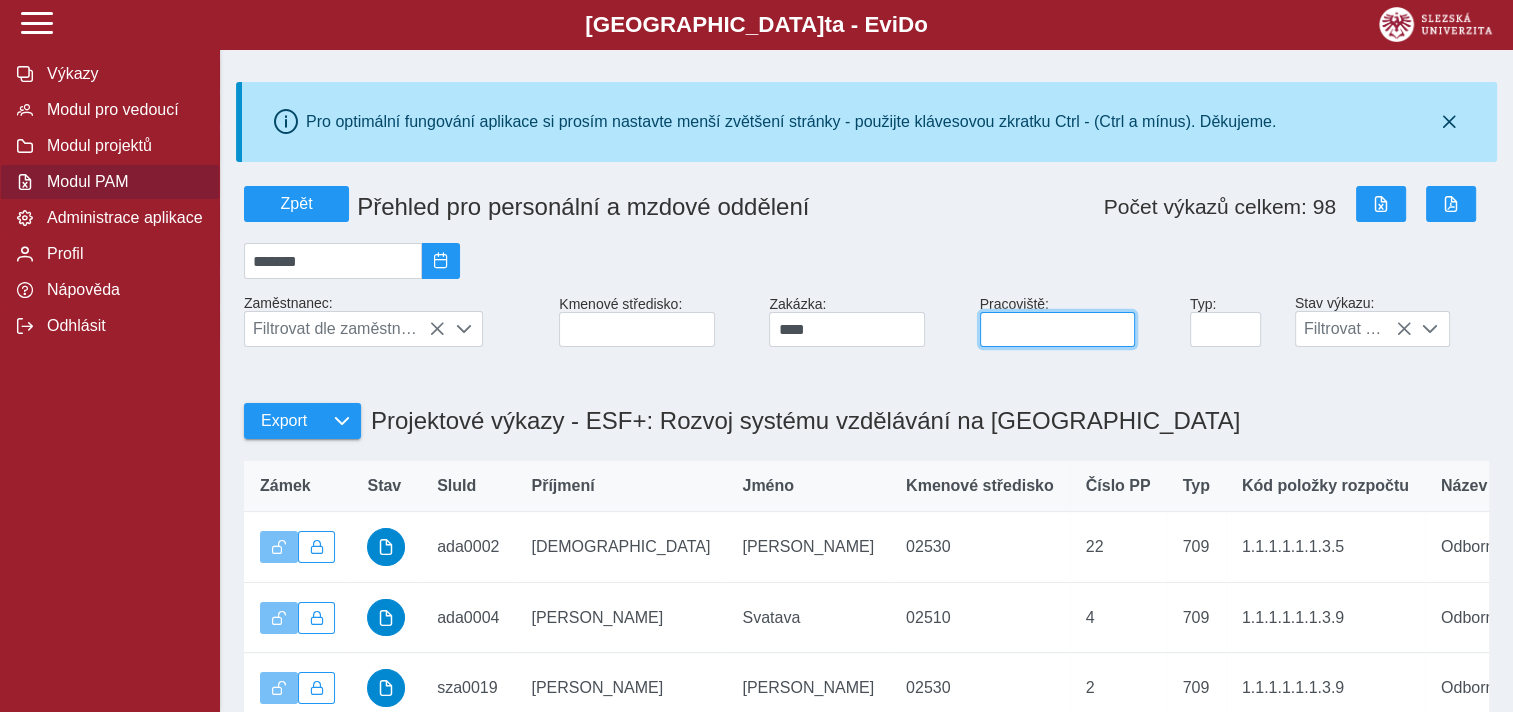 click at bounding box center [1057, 329] 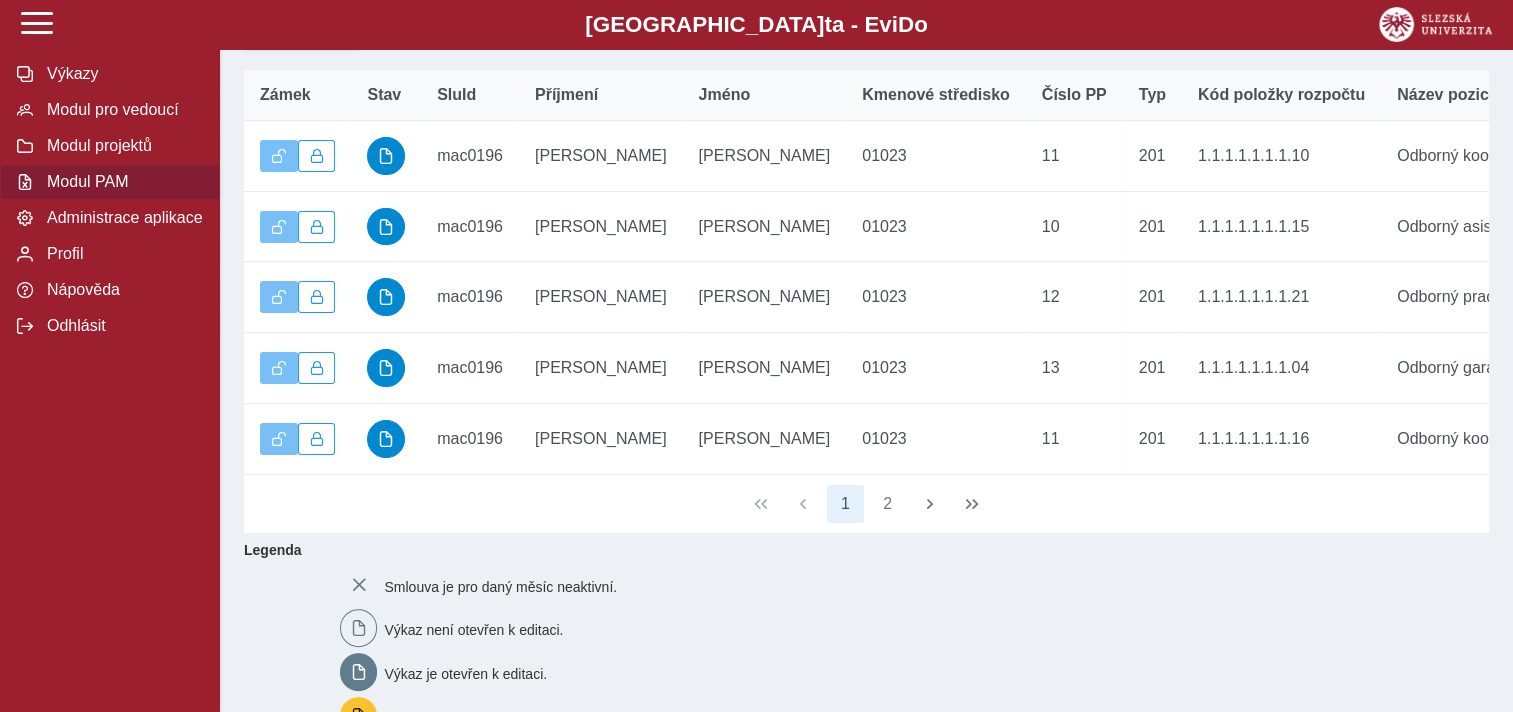 scroll, scrollTop: 400, scrollLeft: 0, axis: vertical 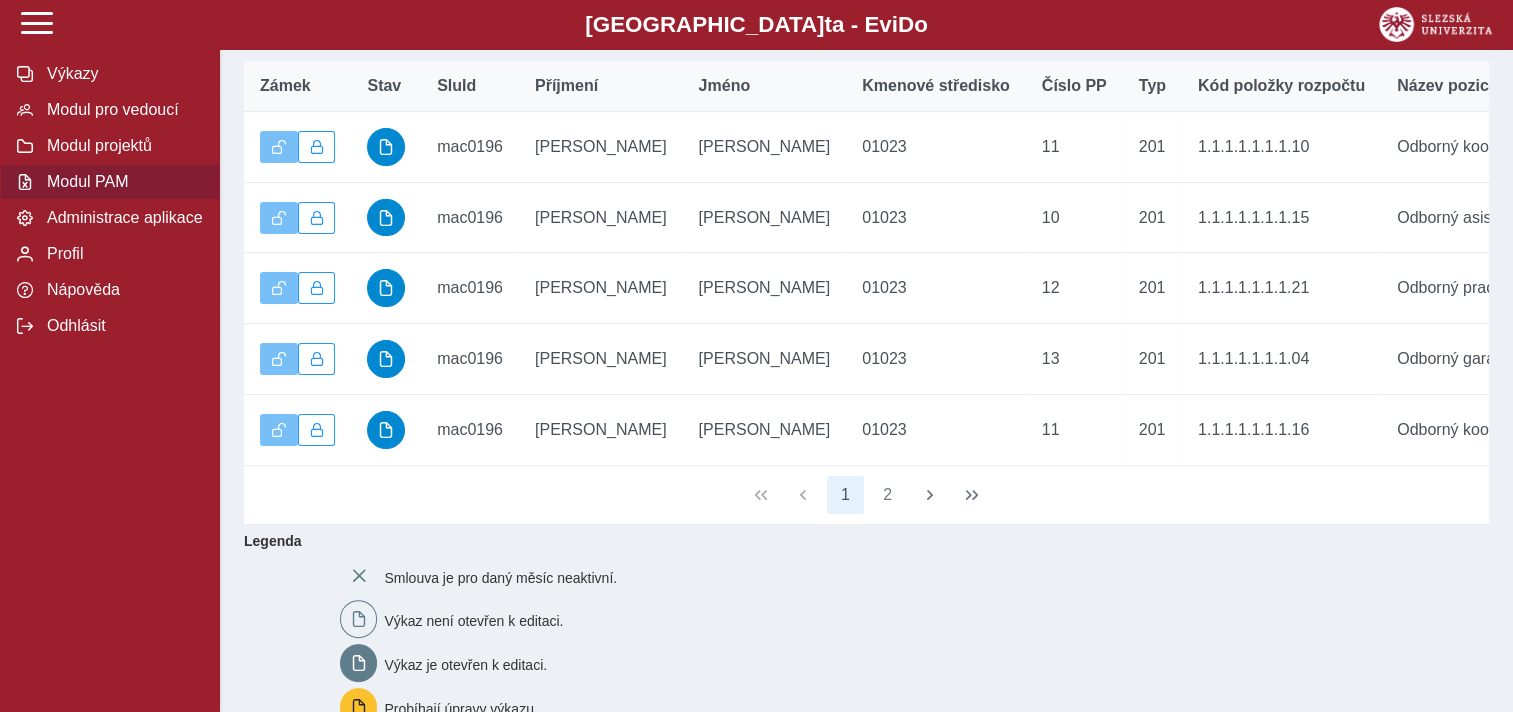 type on "*****" 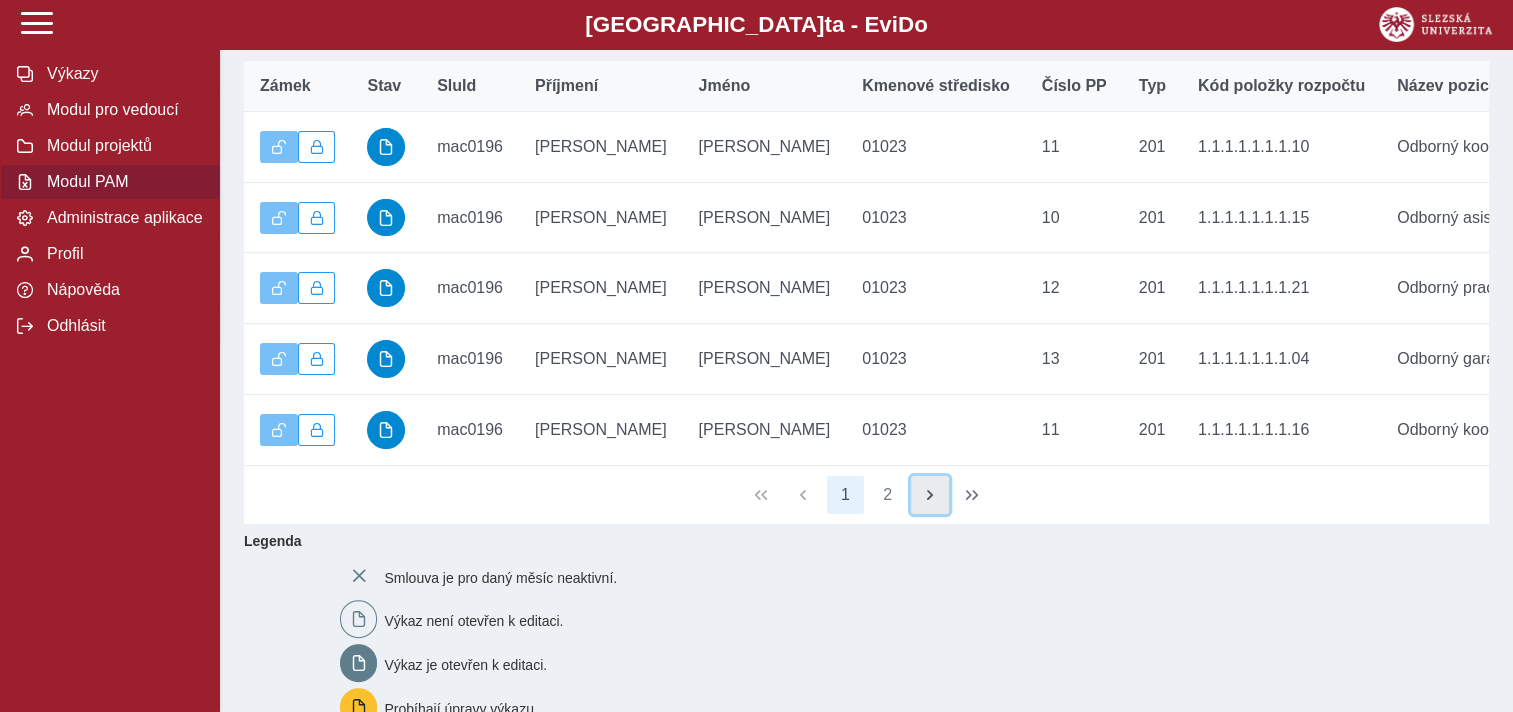 click at bounding box center [930, 495] 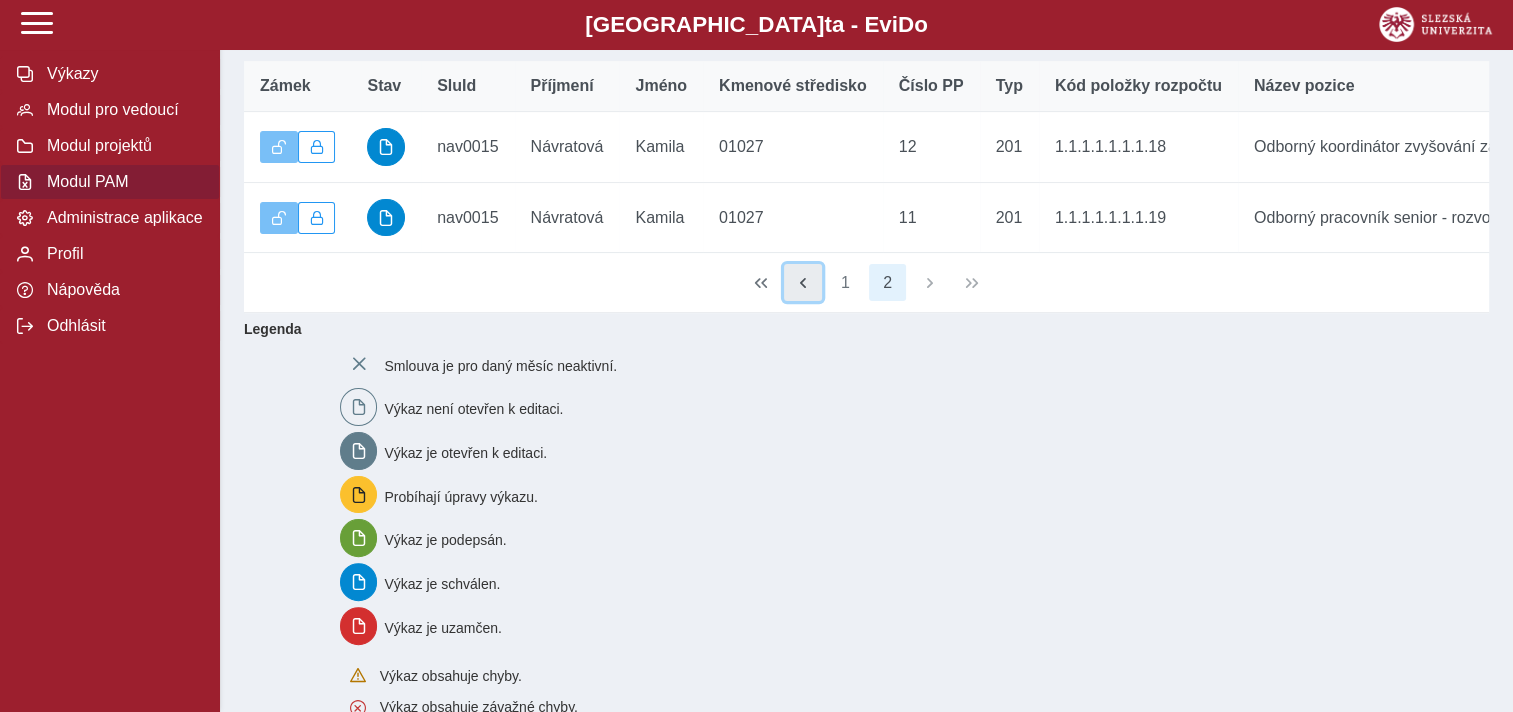 click at bounding box center [803, 283] 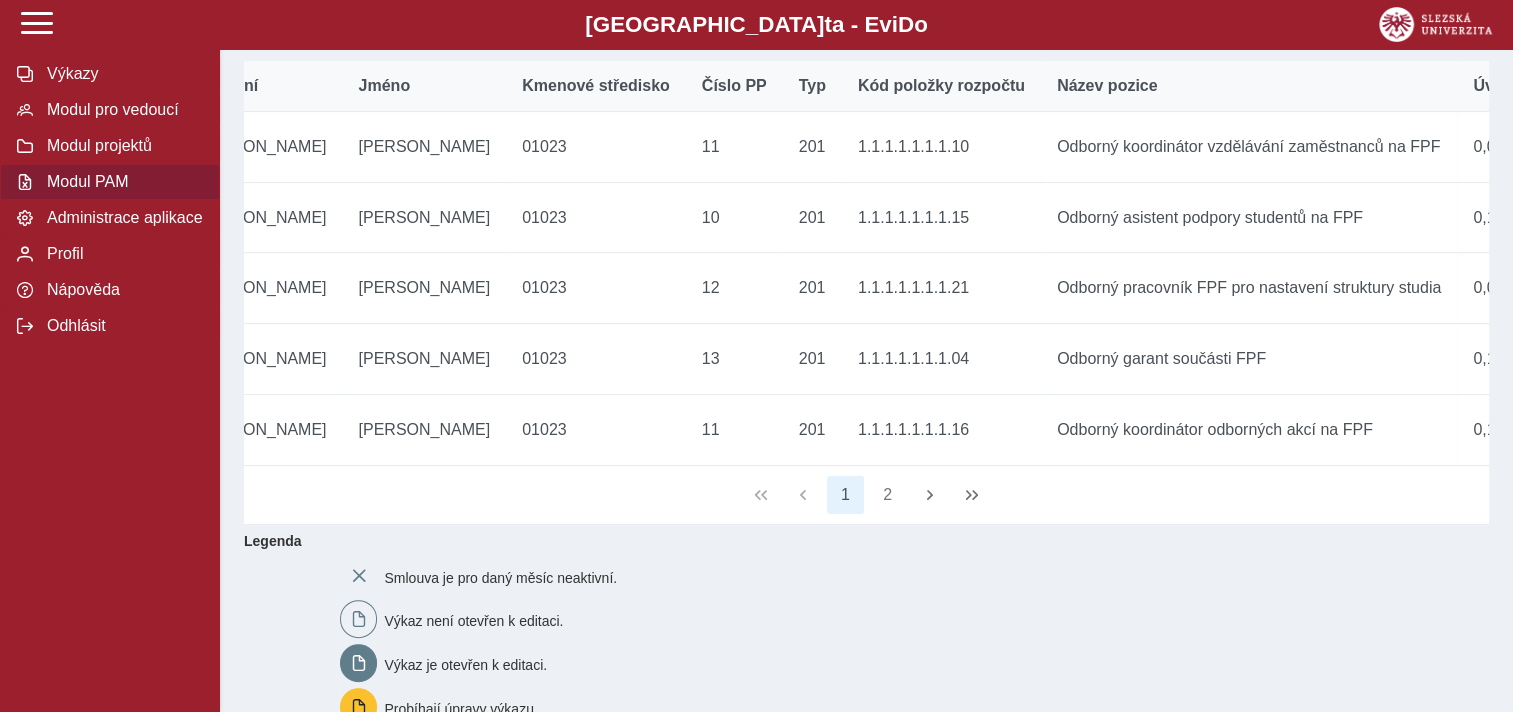 scroll, scrollTop: 0, scrollLeft: 0, axis: both 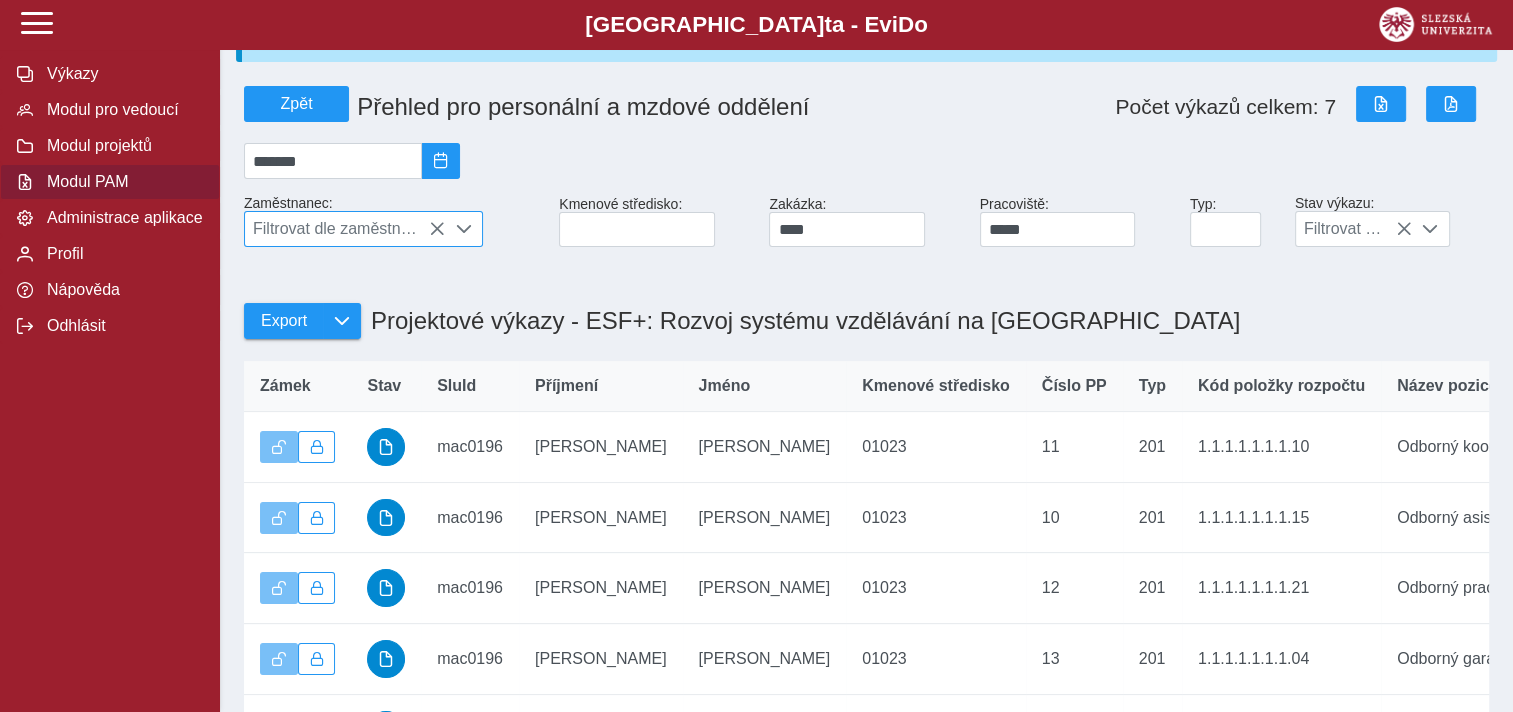 click on "Filtrovat dle zaměstnance" at bounding box center (345, 229) 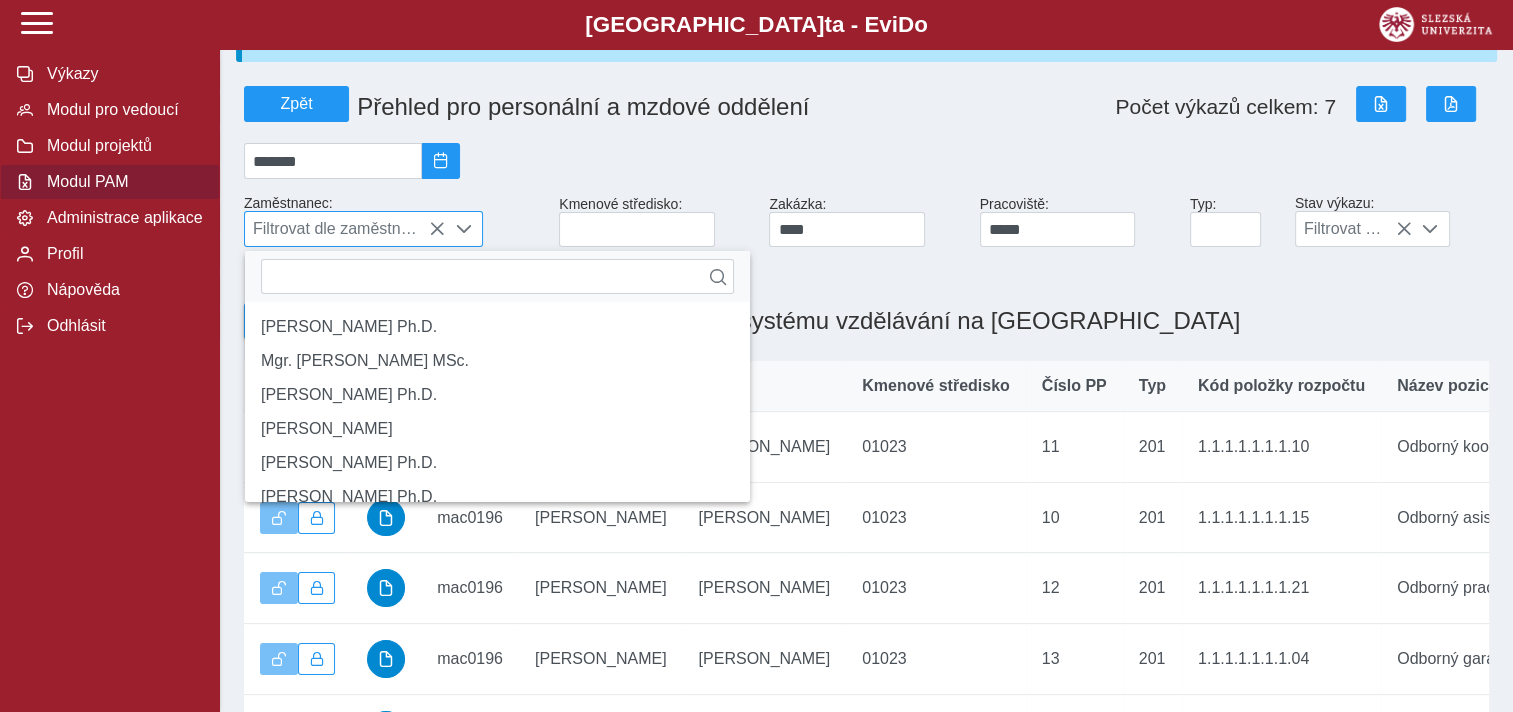 scroll, scrollTop: 13, scrollLeft: 84, axis: both 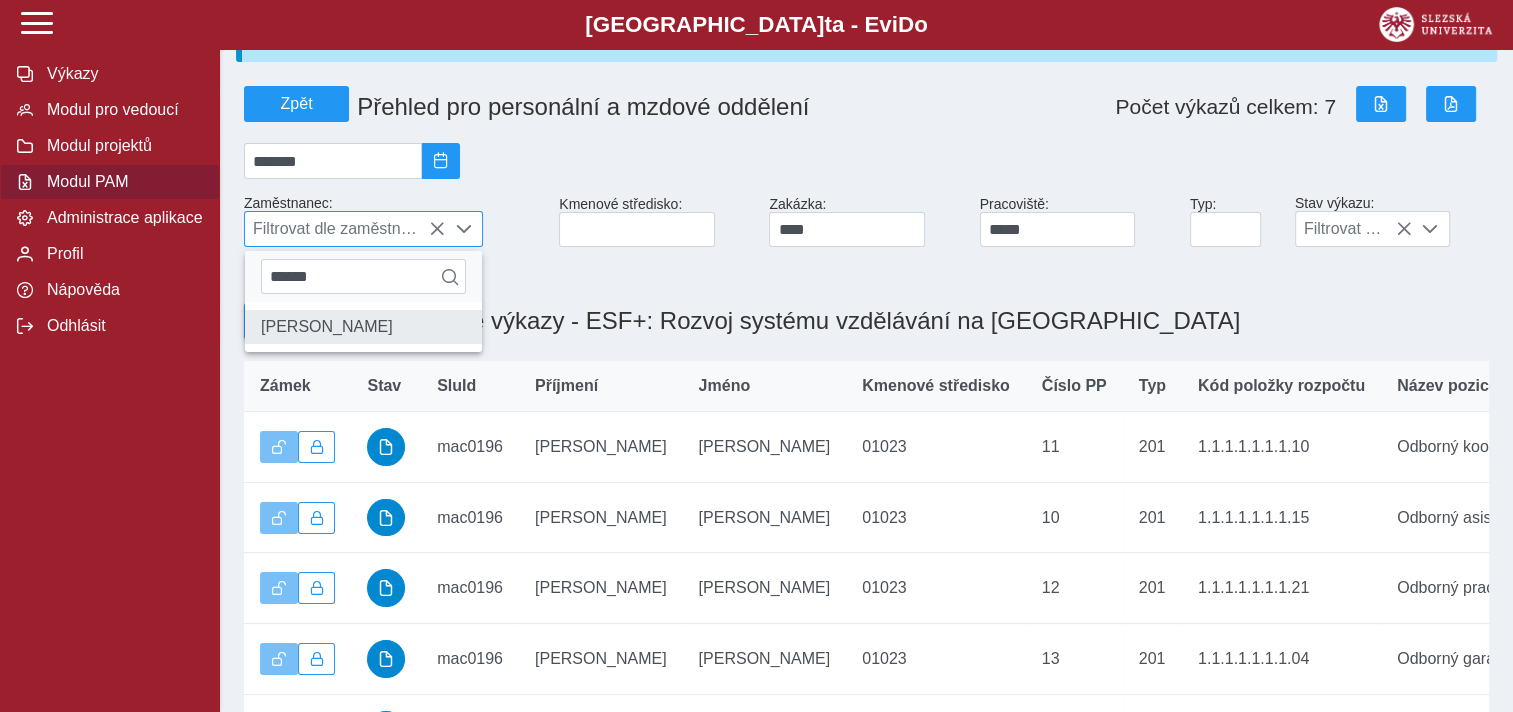 type on "******" 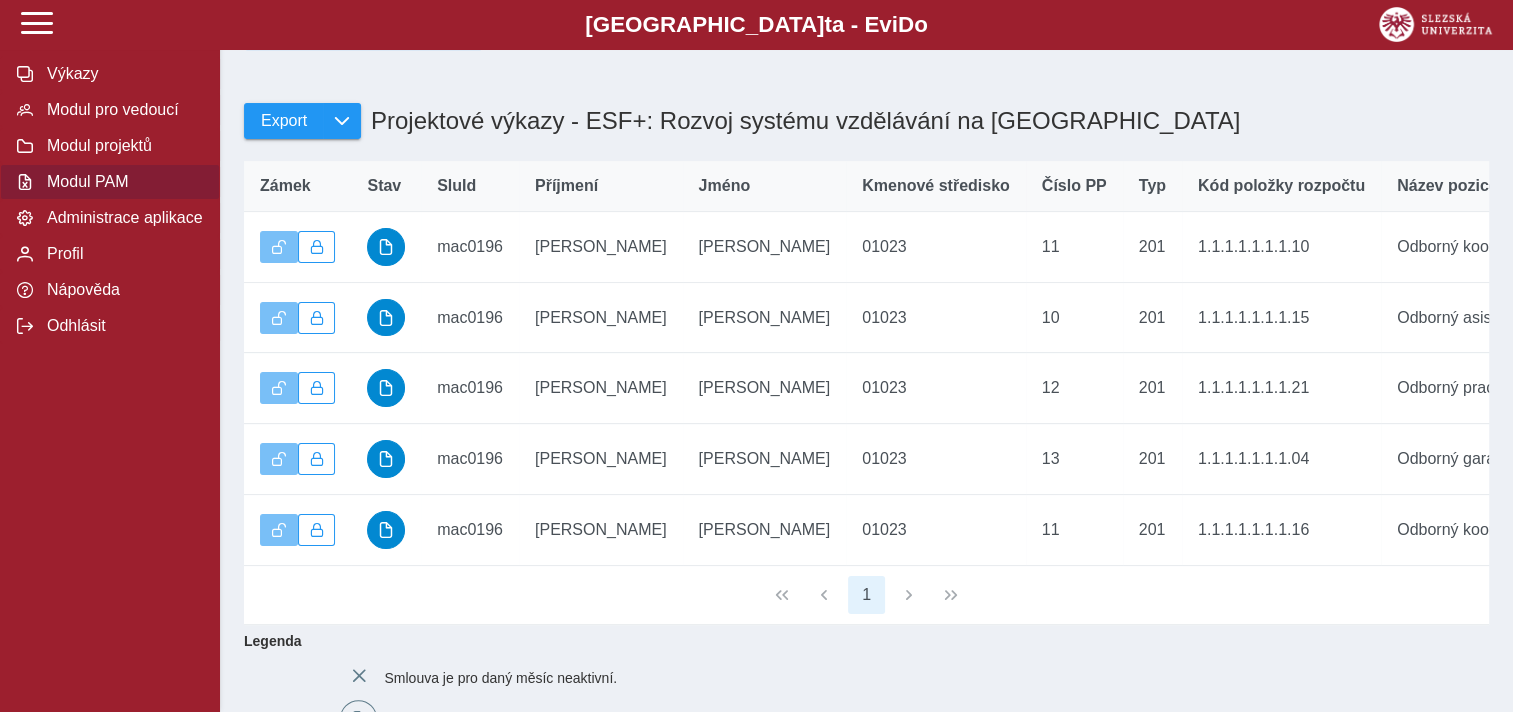 scroll, scrollTop: 0, scrollLeft: 0, axis: both 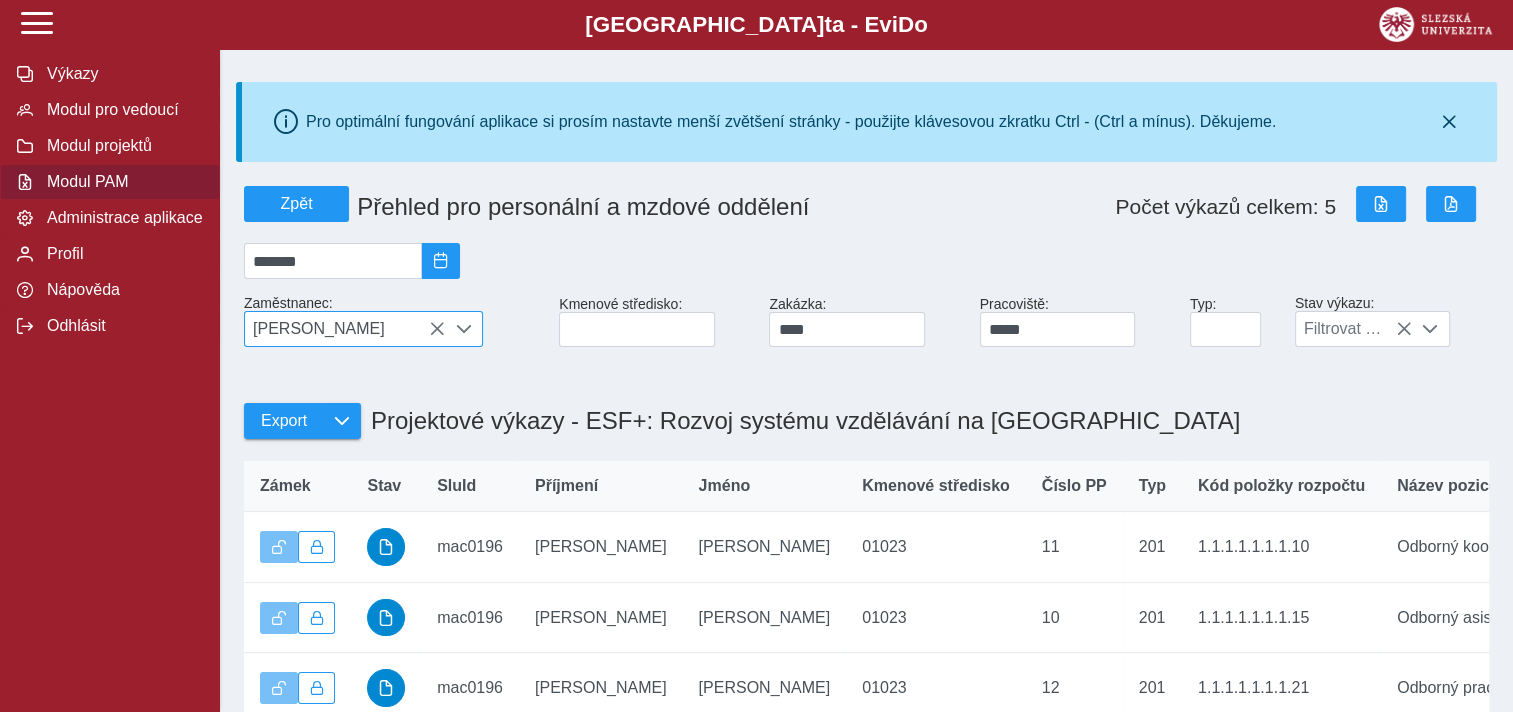 click at bounding box center [437, 329] 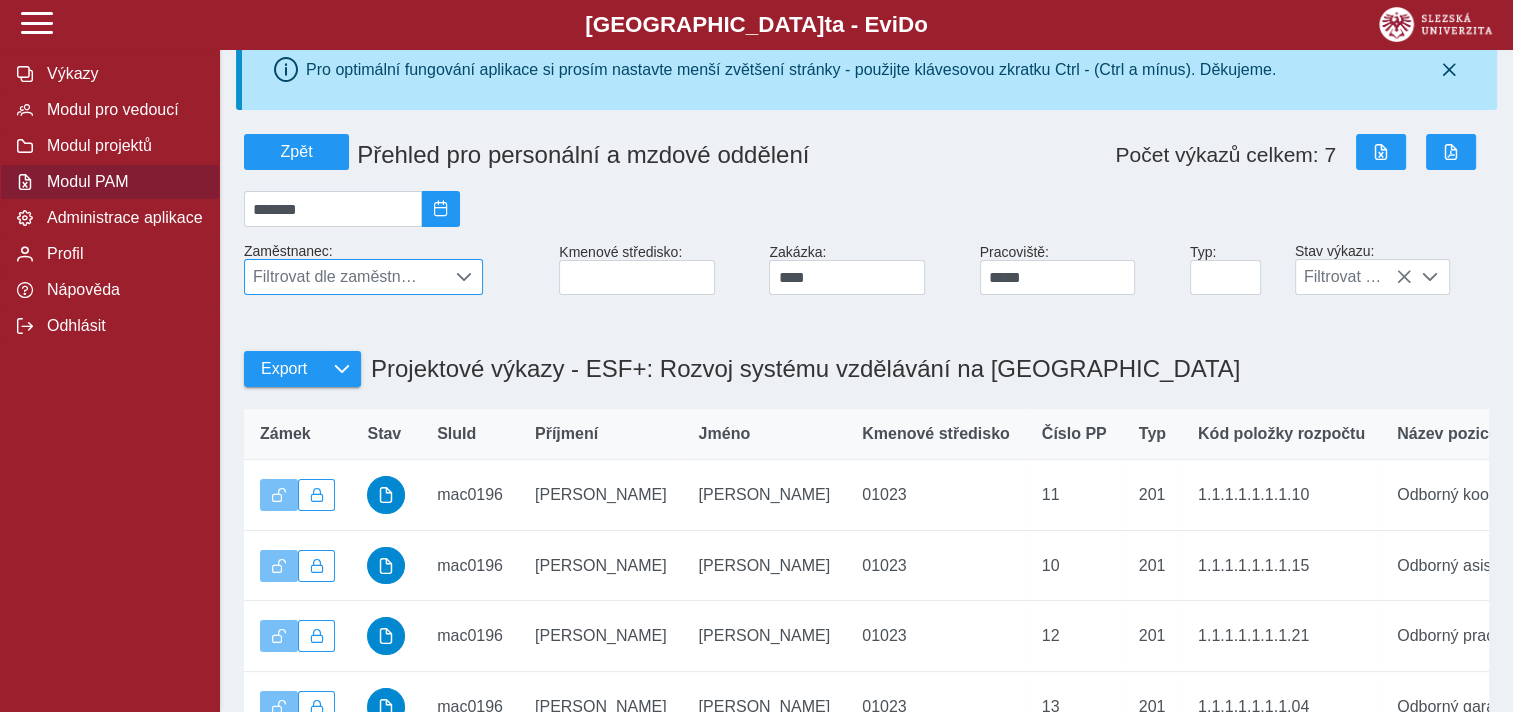 scroll, scrollTop: 100, scrollLeft: 0, axis: vertical 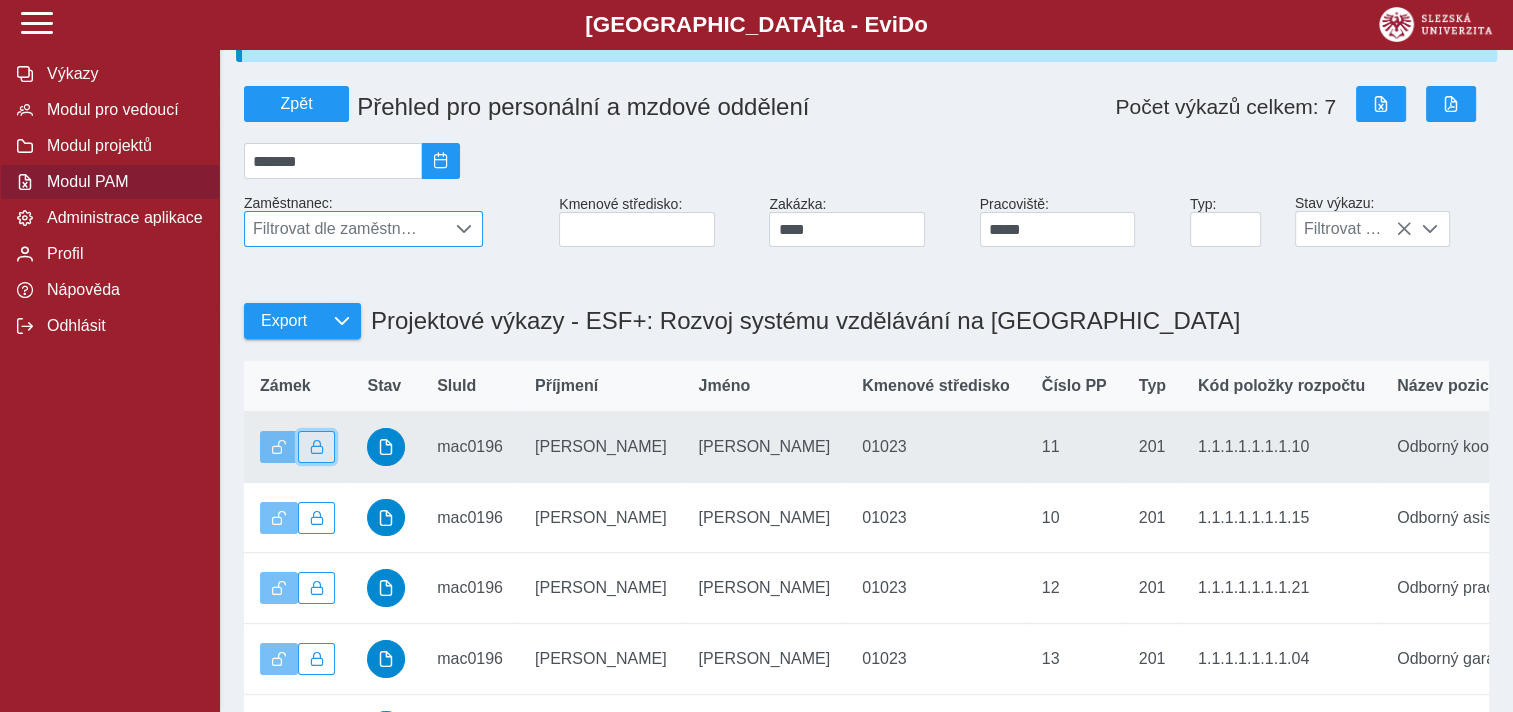click at bounding box center [317, 447] 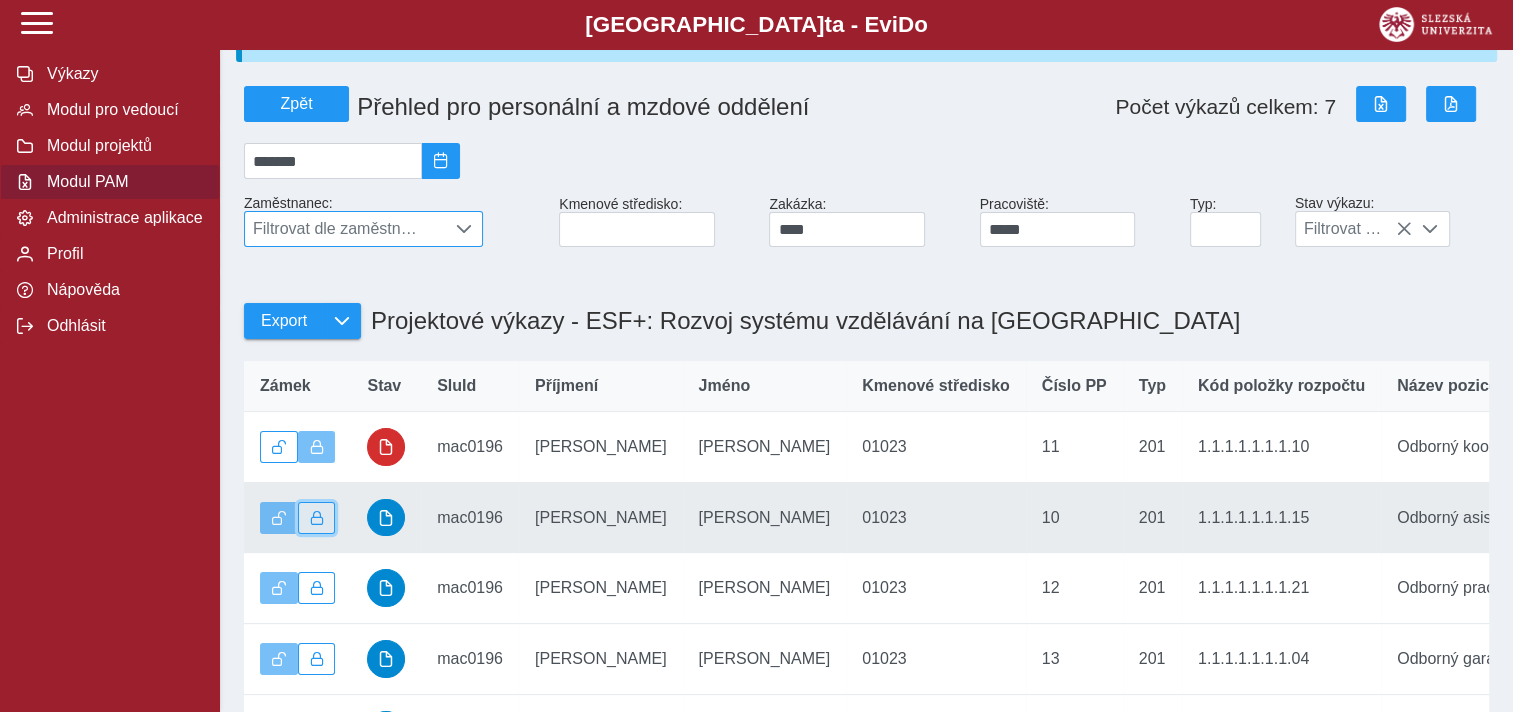 click at bounding box center [317, 518] 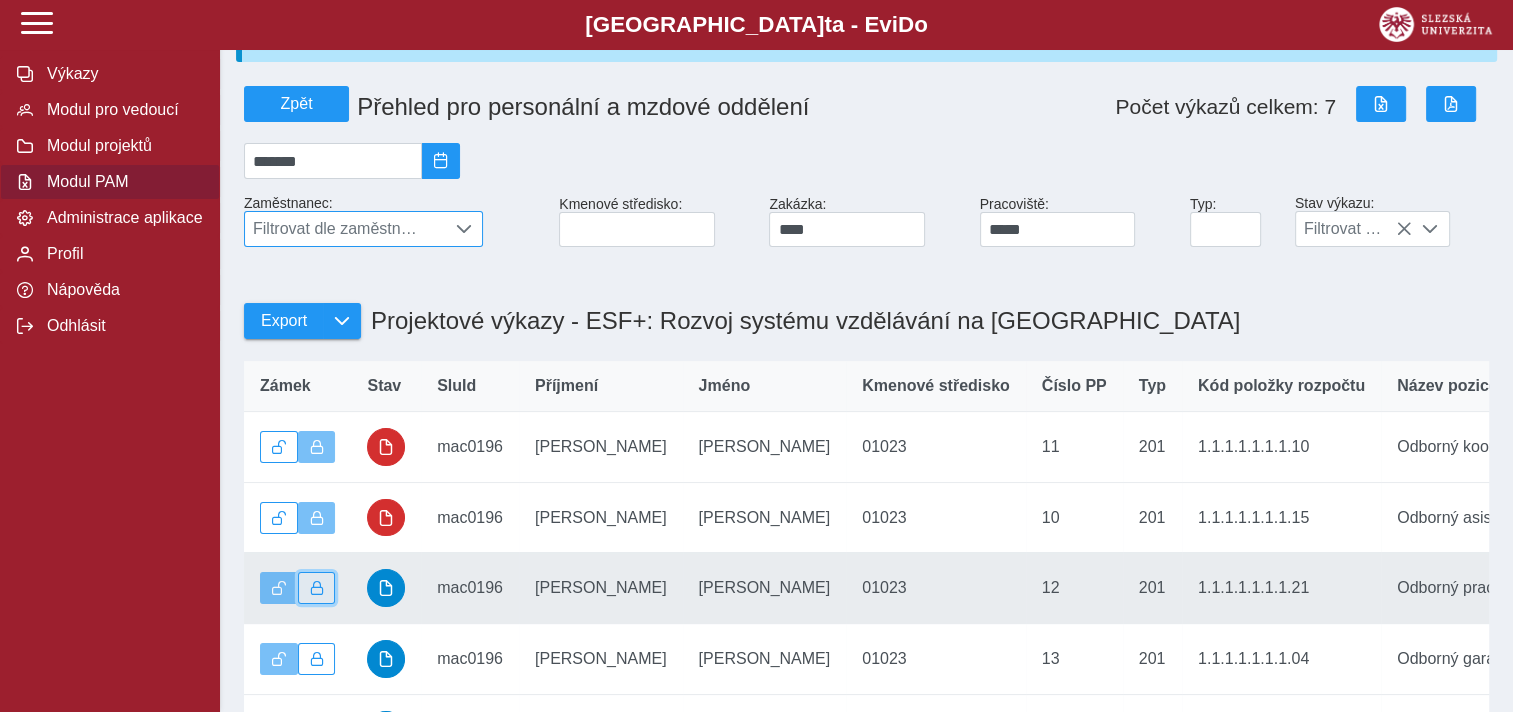click at bounding box center (317, 588) 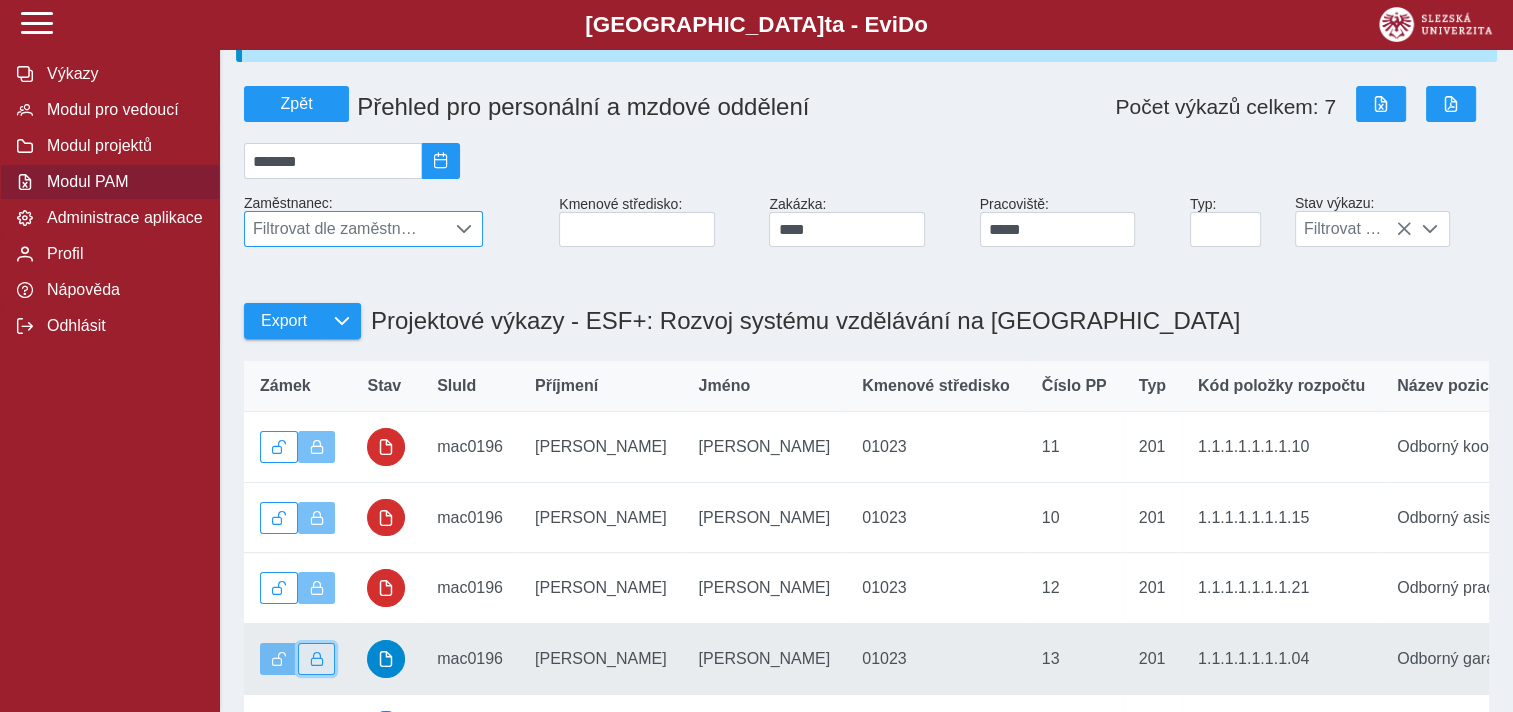 click at bounding box center (317, 659) 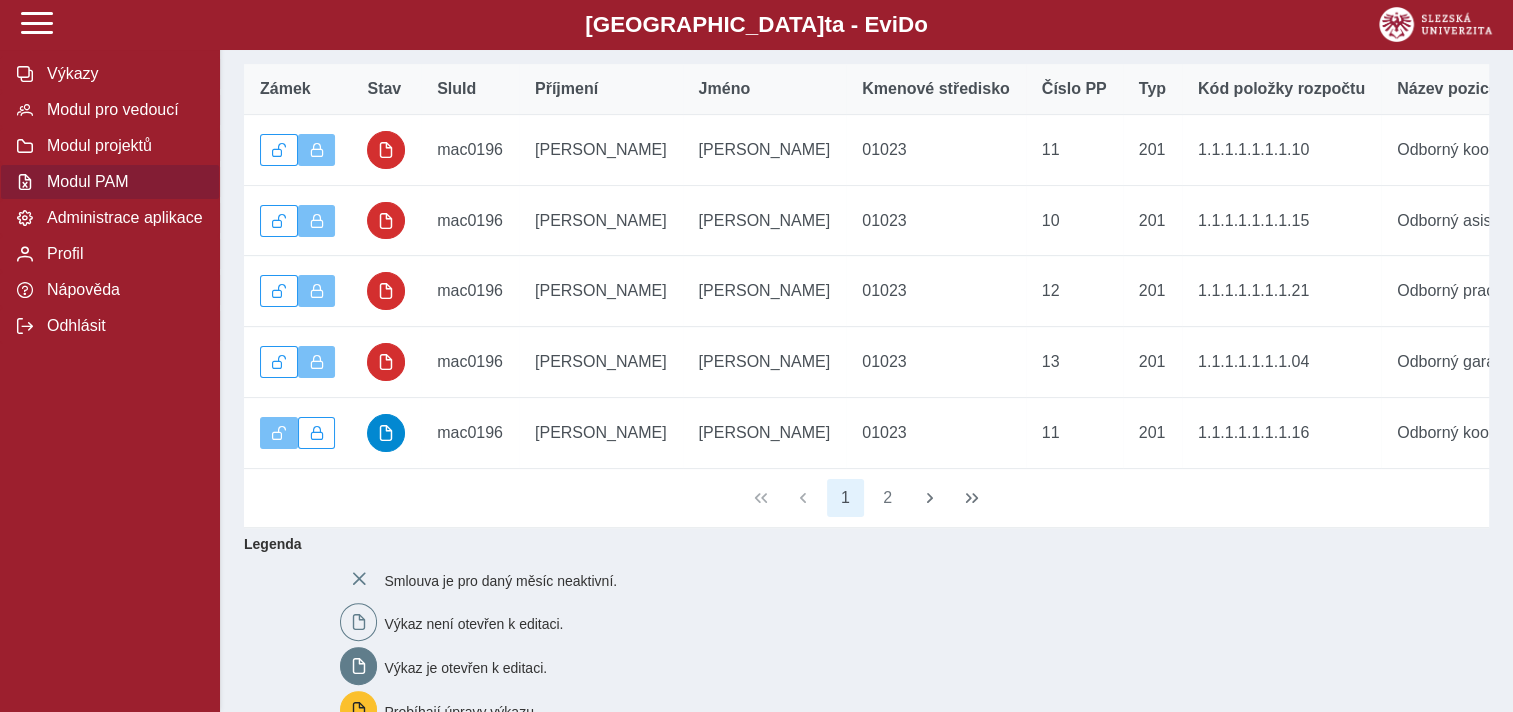 scroll, scrollTop: 400, scrollLeft: 0, axis: vertical 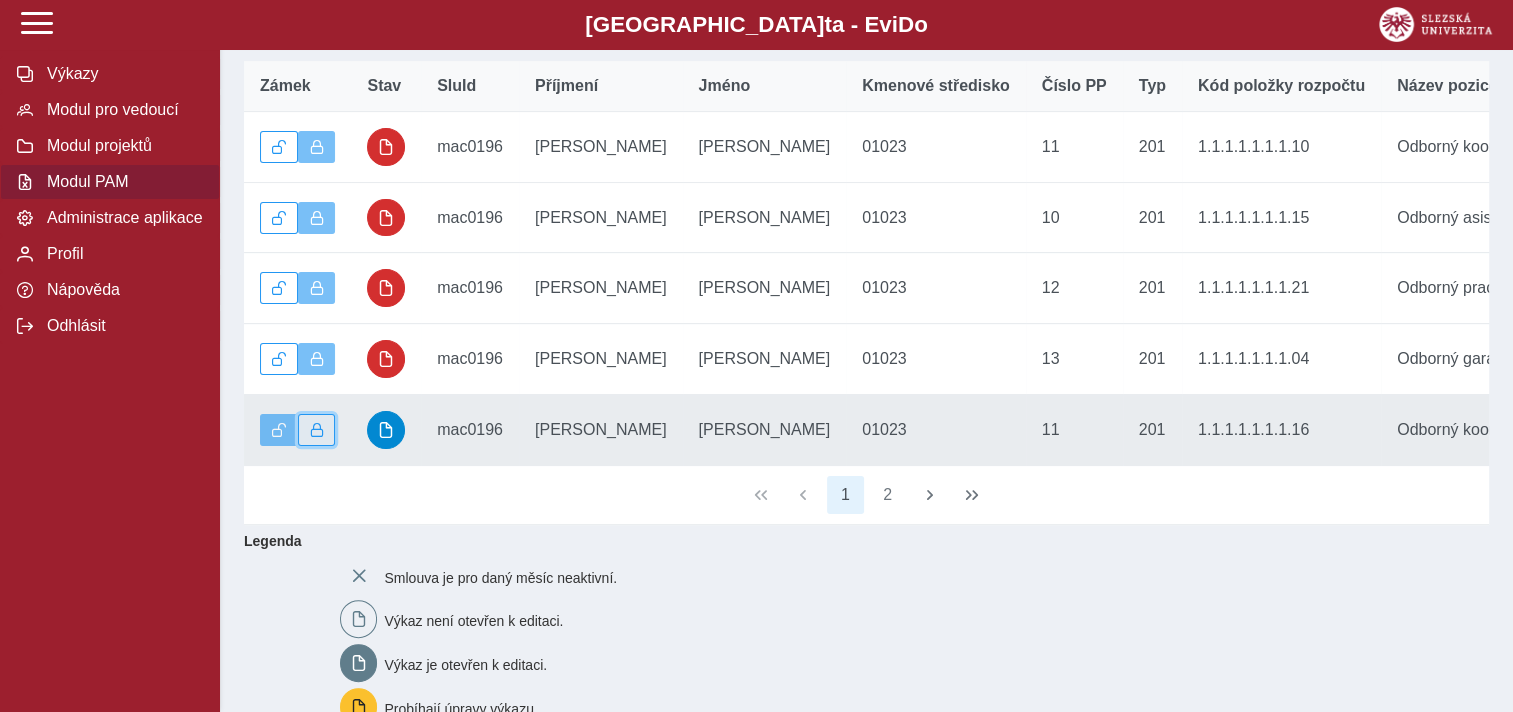 click at bounding box center (317, 430) 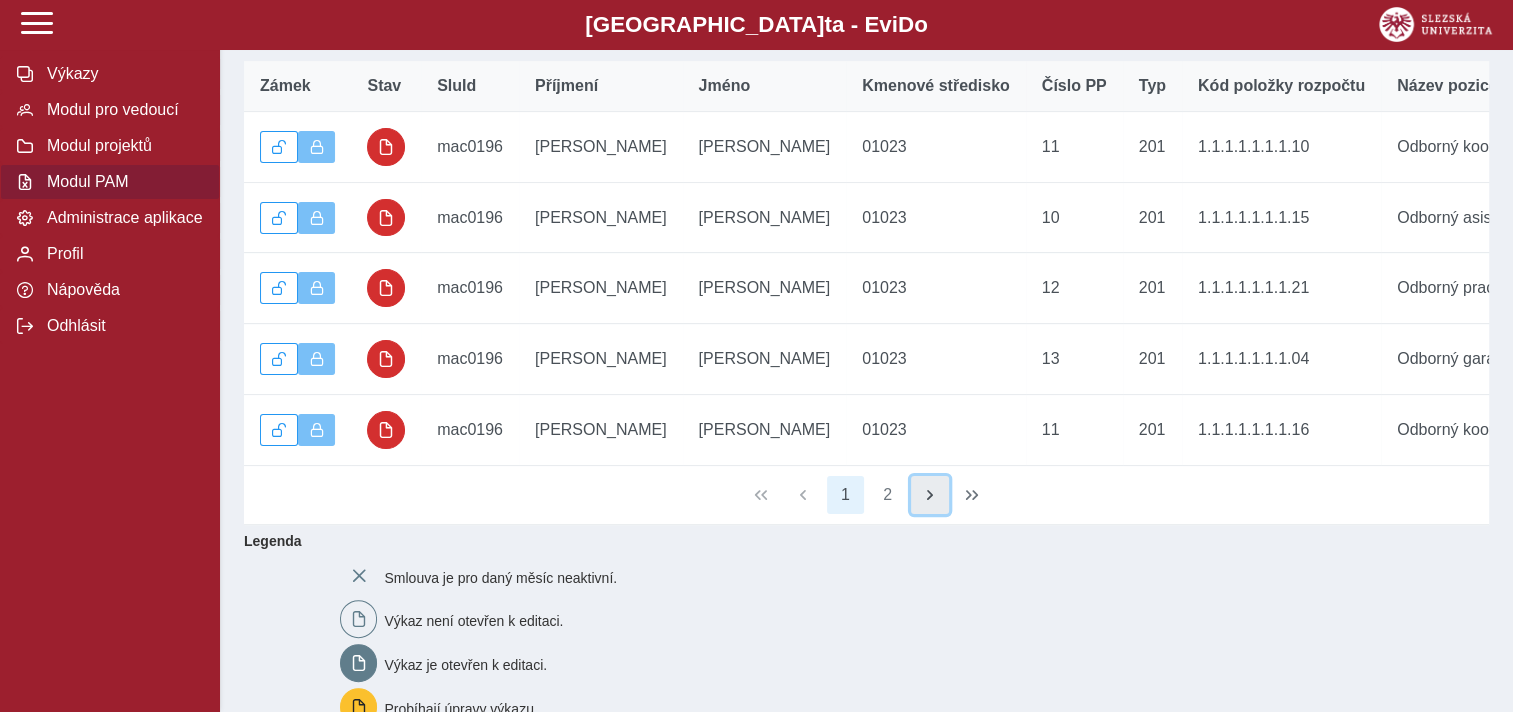 click at bounding box center (930, 495) 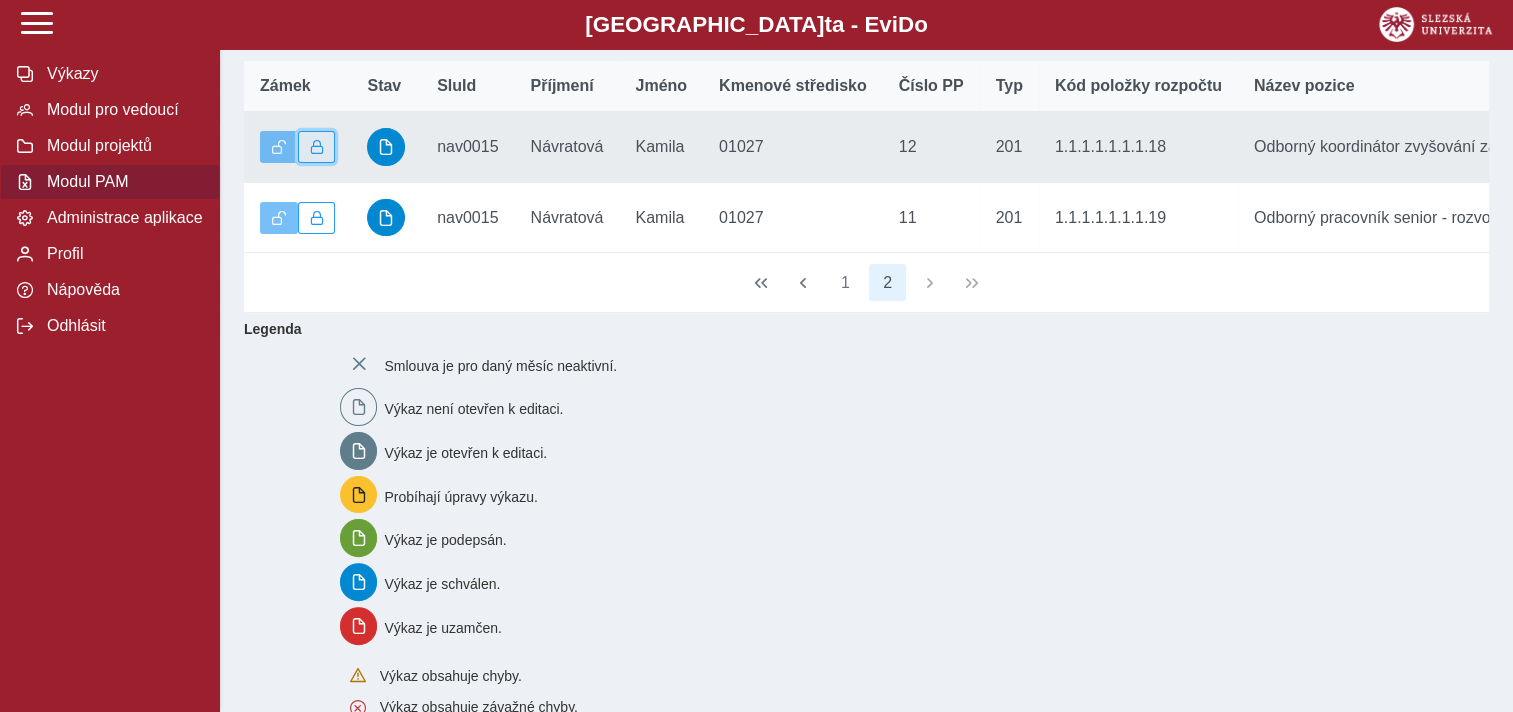 click at bounding box center (317, 147) 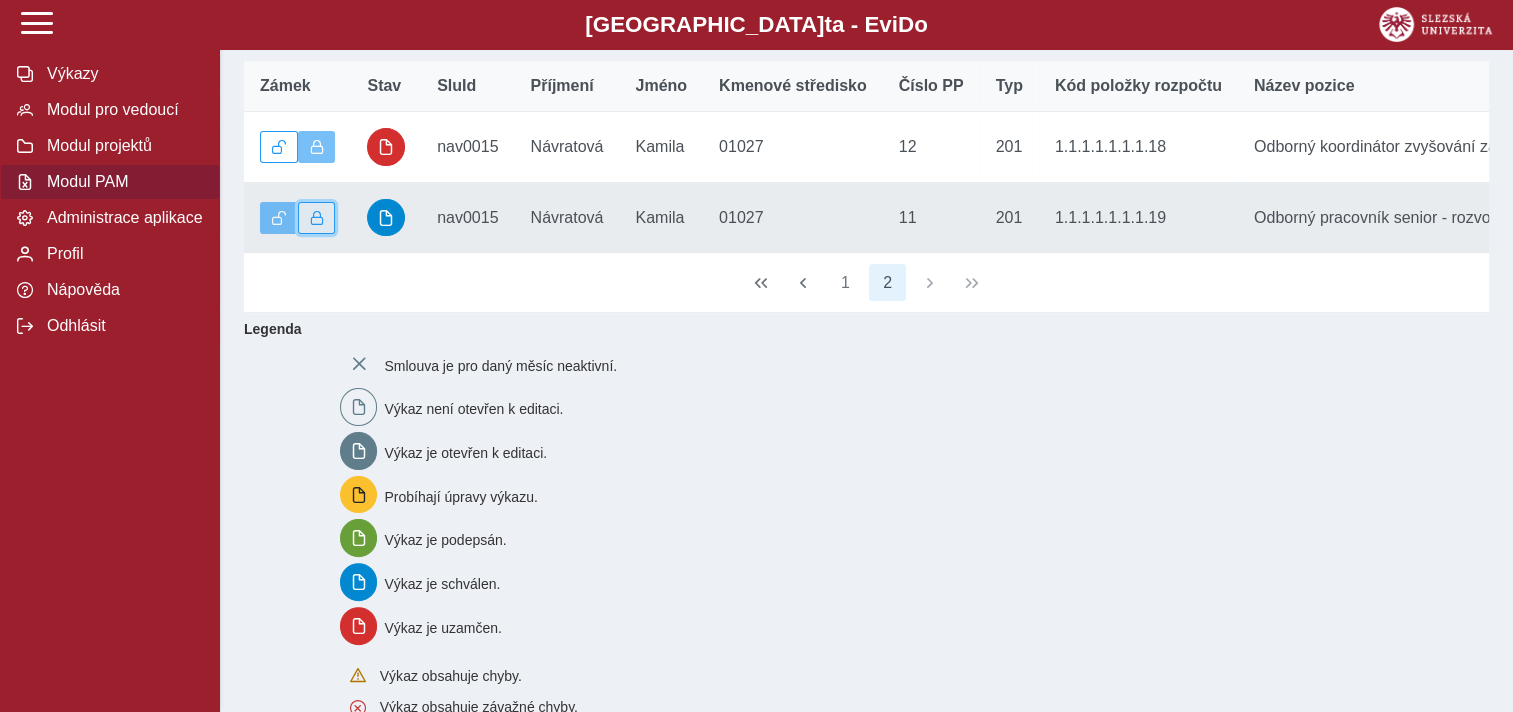 click at bounding box center [317, 218] 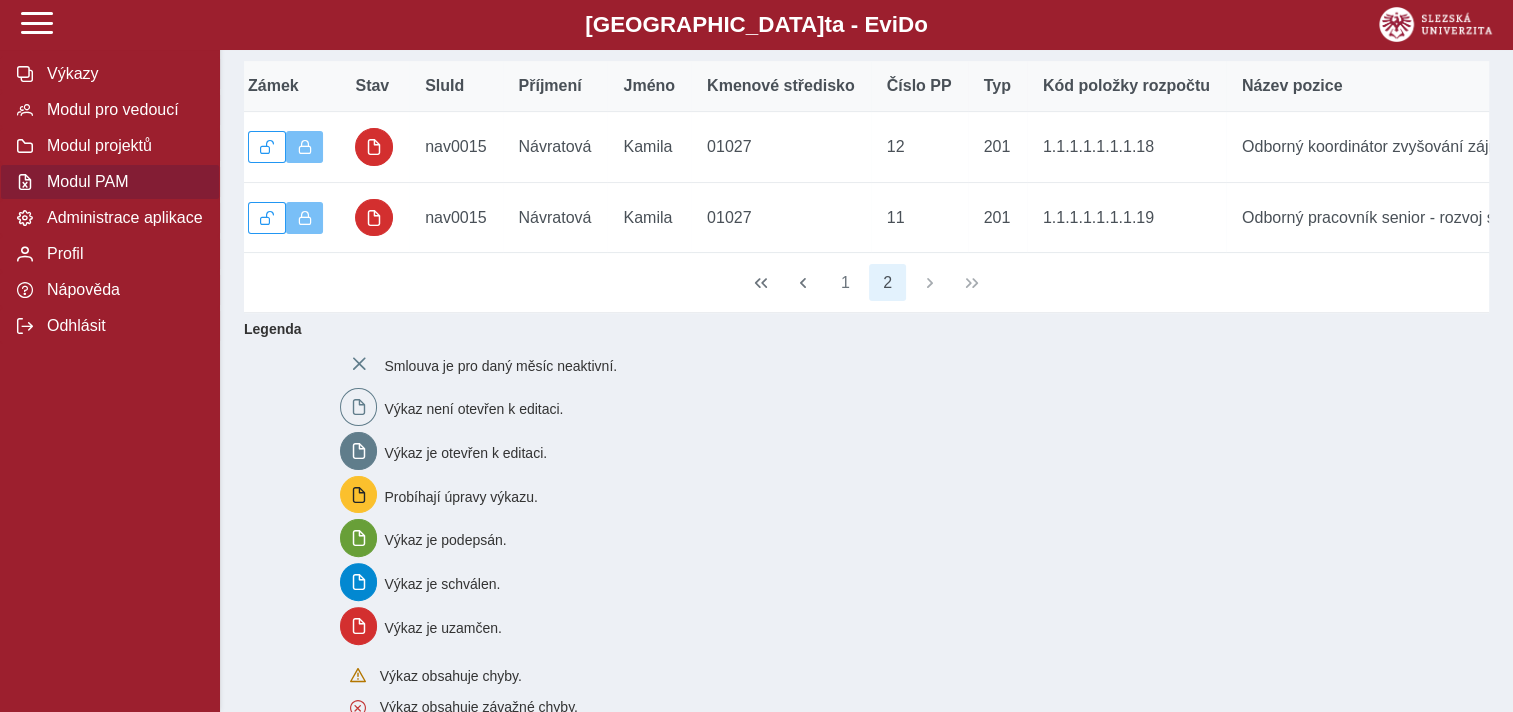 scroll, scrollTop: 0, scrollLeft: 0, axis: both 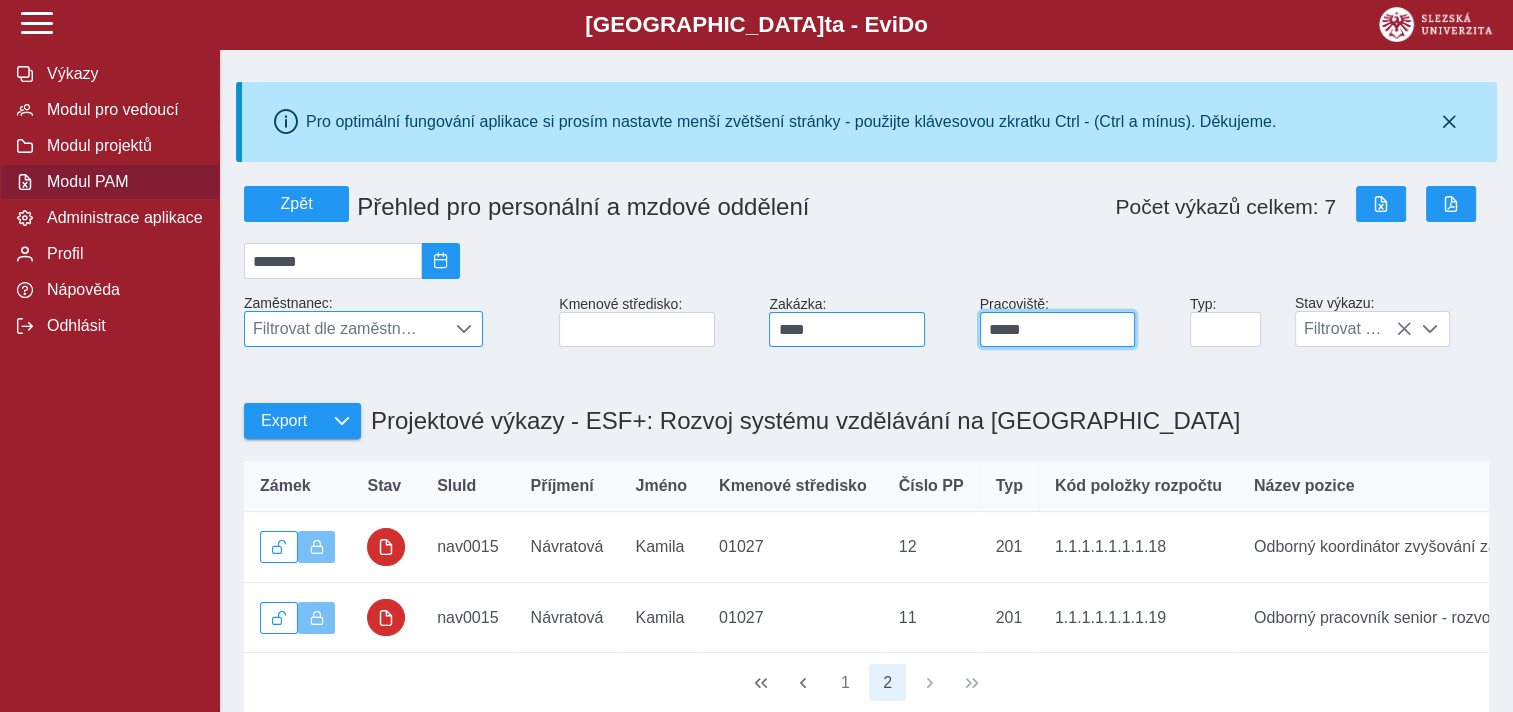 drag, startPoint x: 999, startPoint y: 329, endPoint x: 872, endPoint y: 331, distance: 127.01575 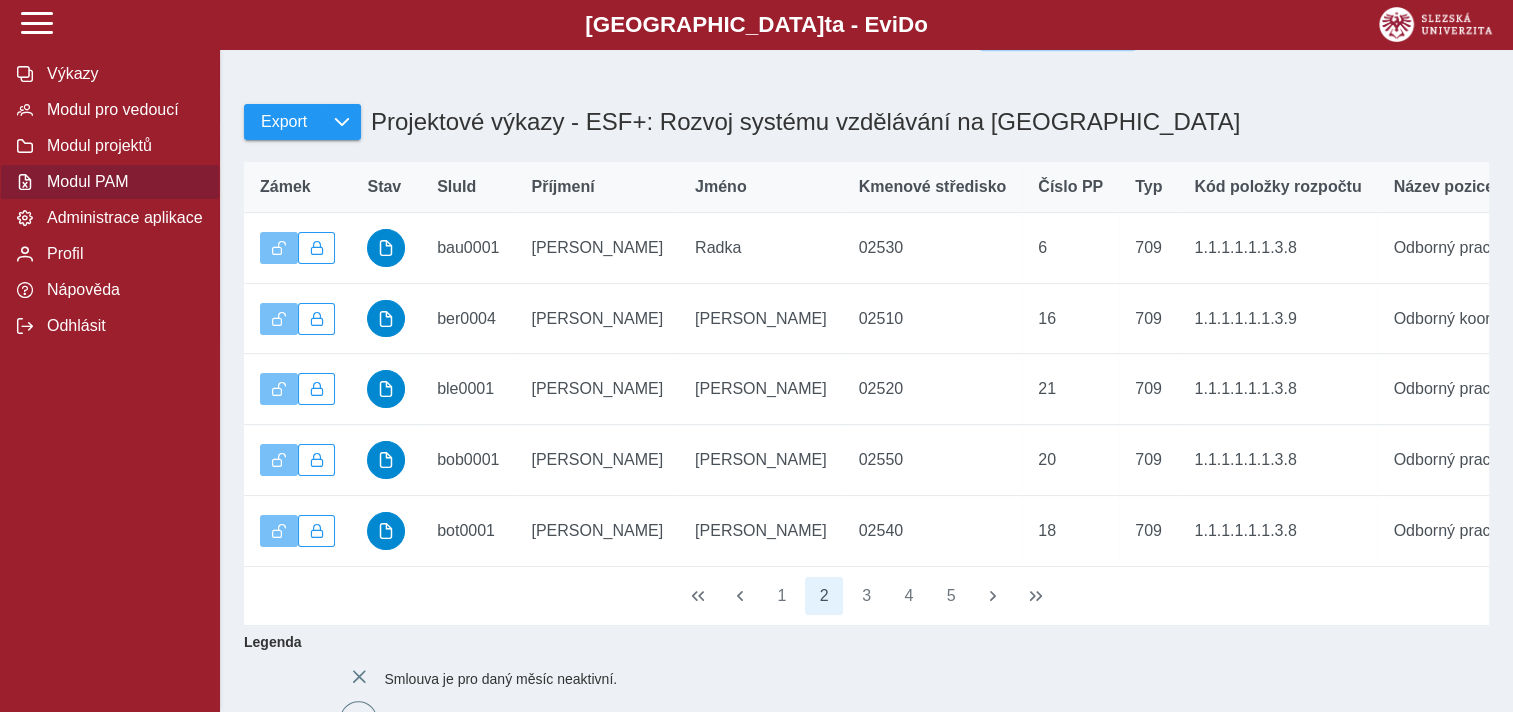 scroll, scrollTop: 300, scrollLeft: 0, axis: vertical 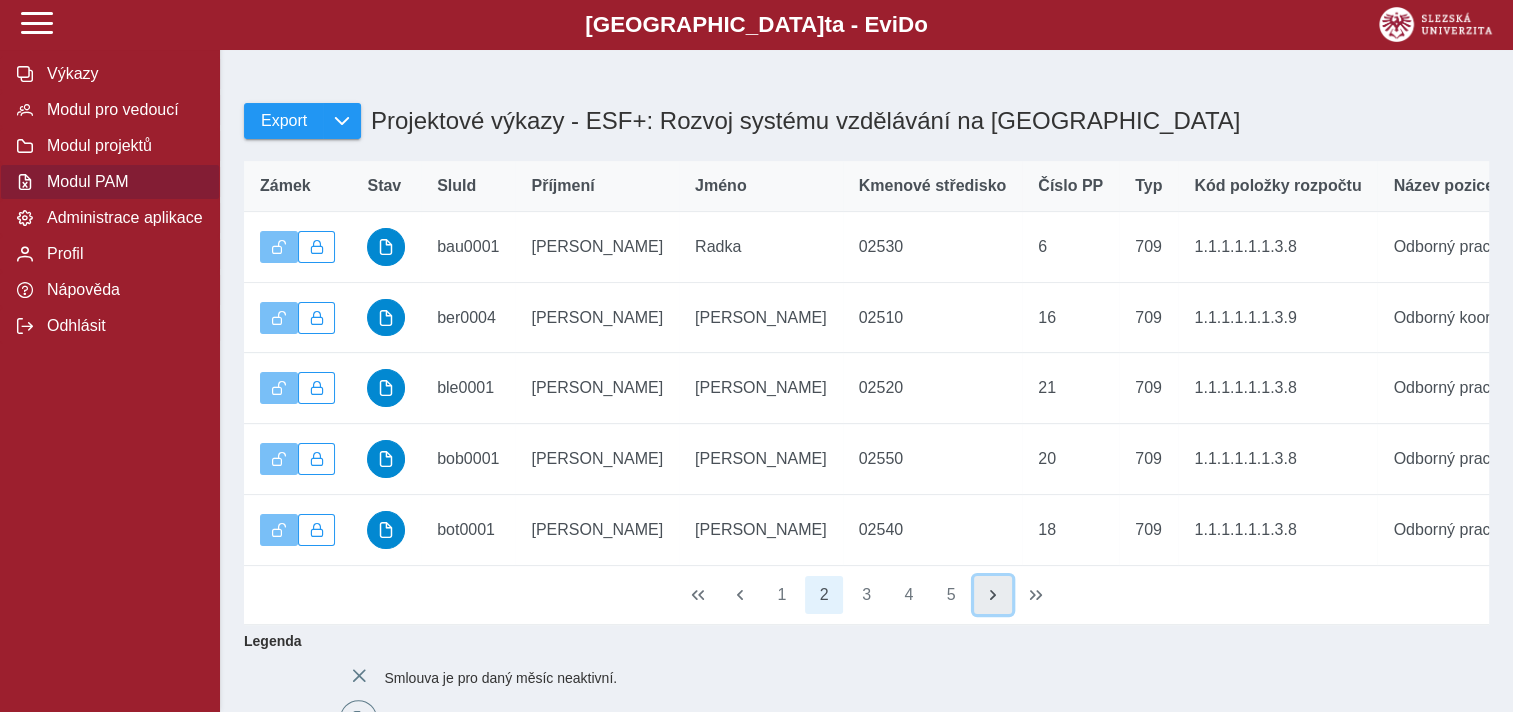 click at bounding box center [993, 595] 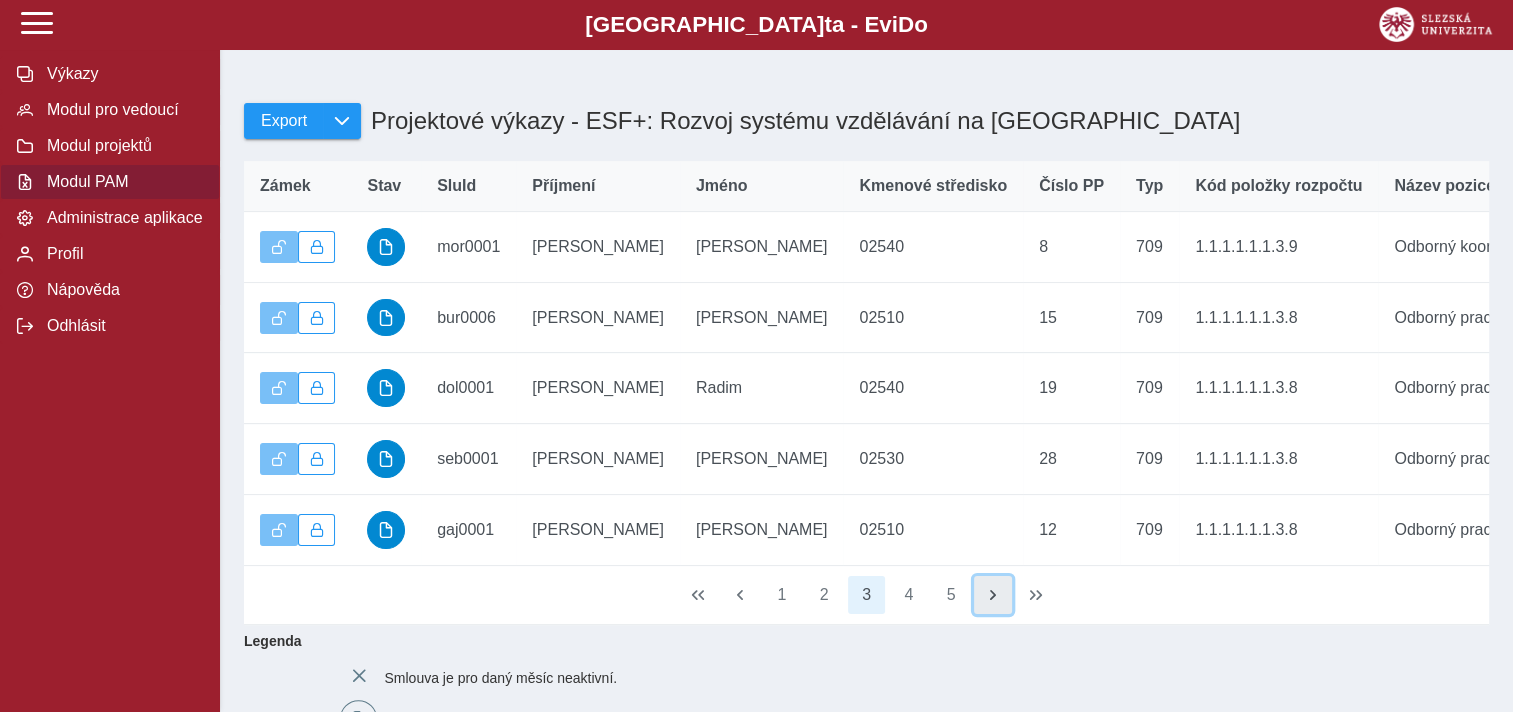 click at bounding box center [993, 595] 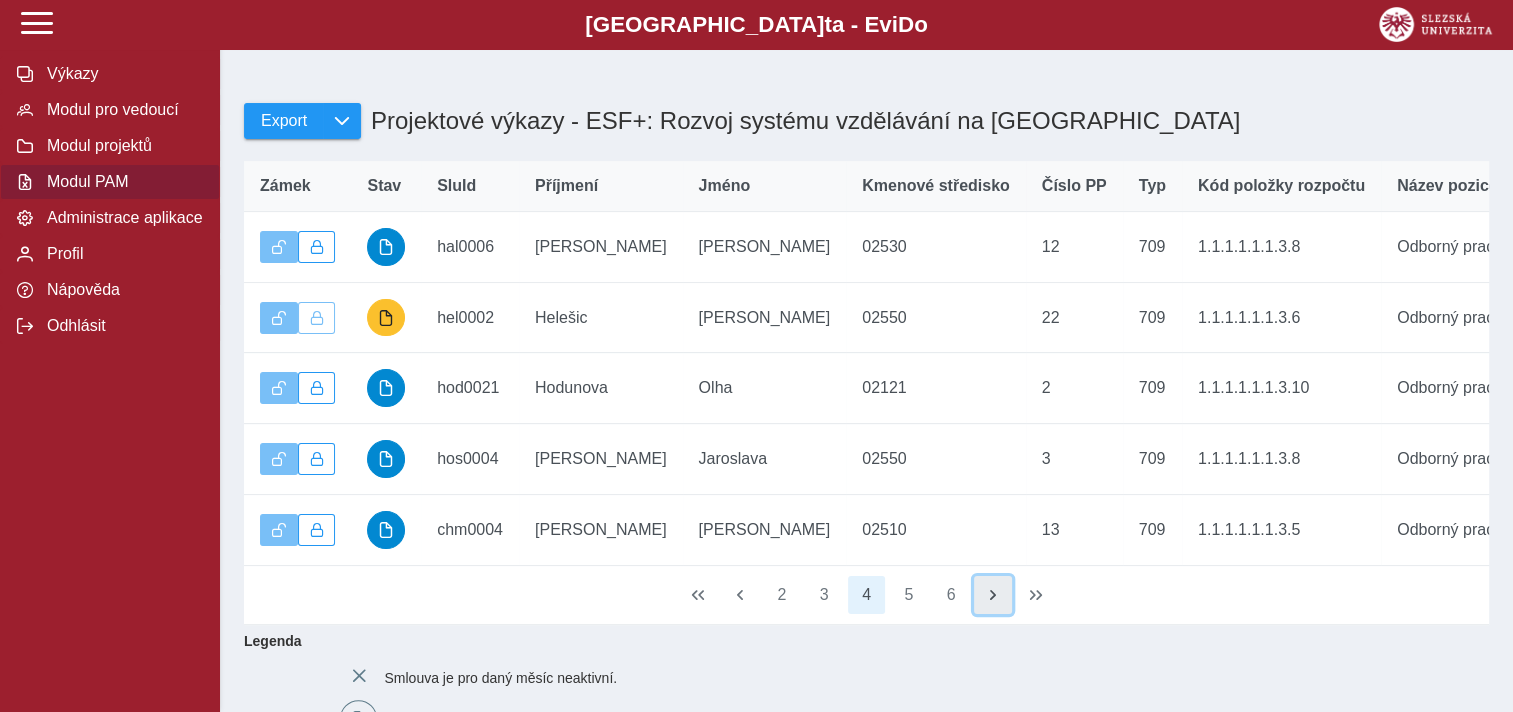 click at bounding box center [993, 595] 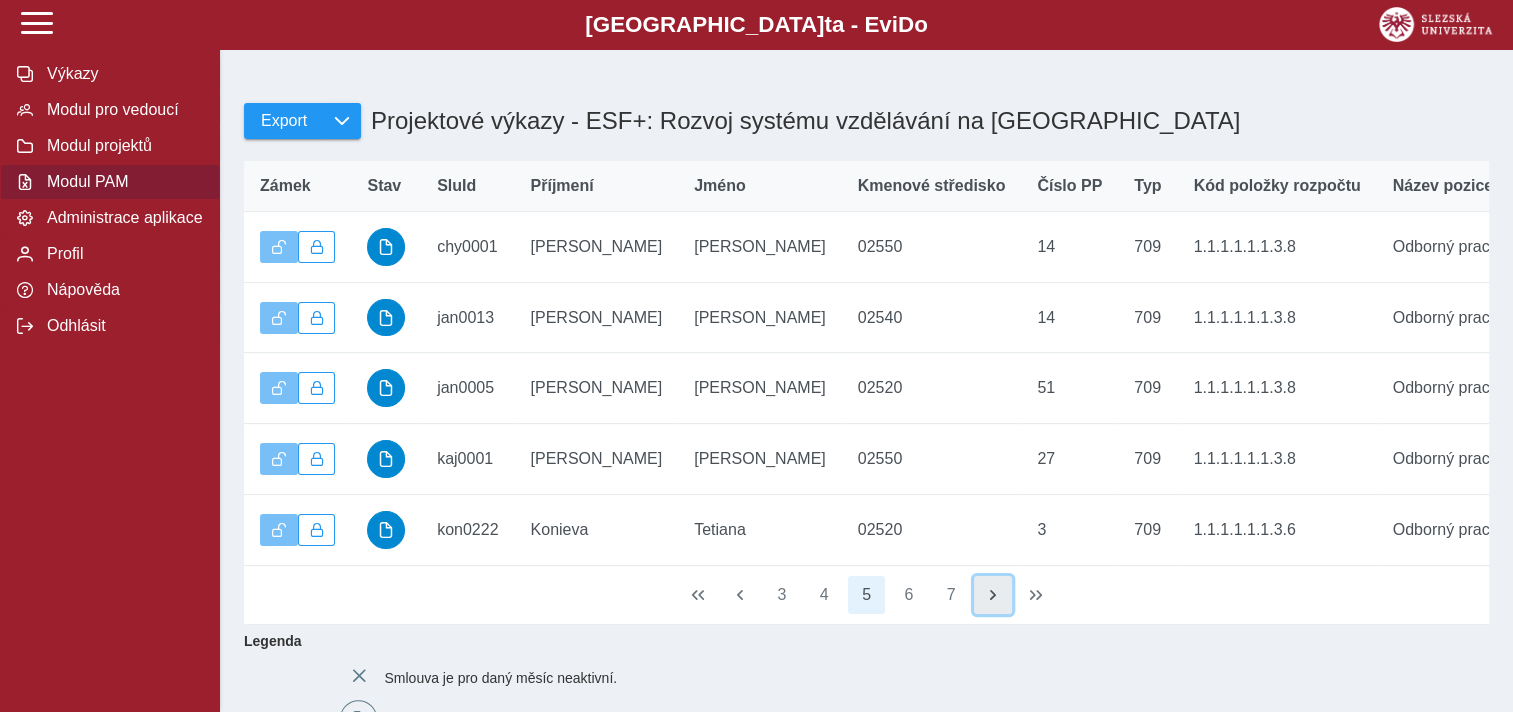 click at bounding box center [993, 595] 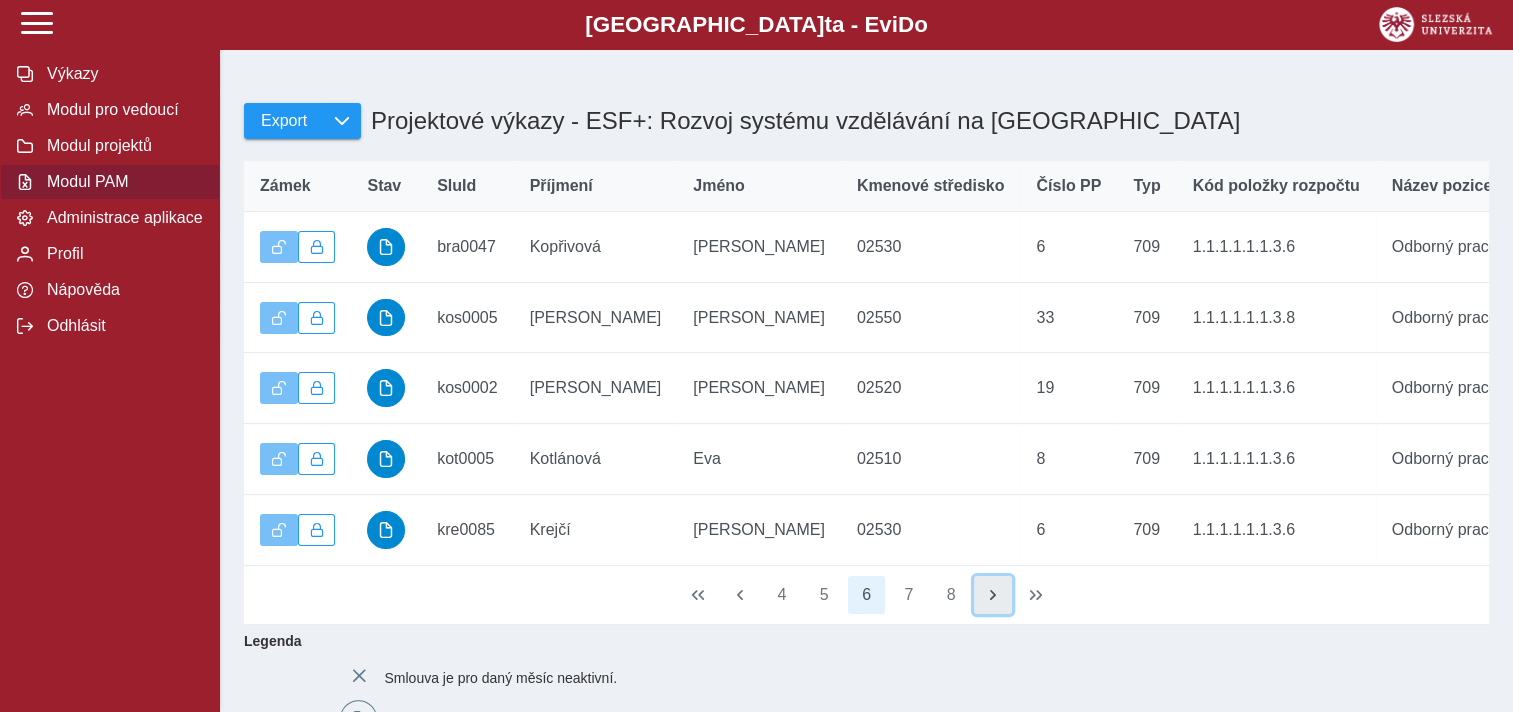 click at bounding box center (993, 595) 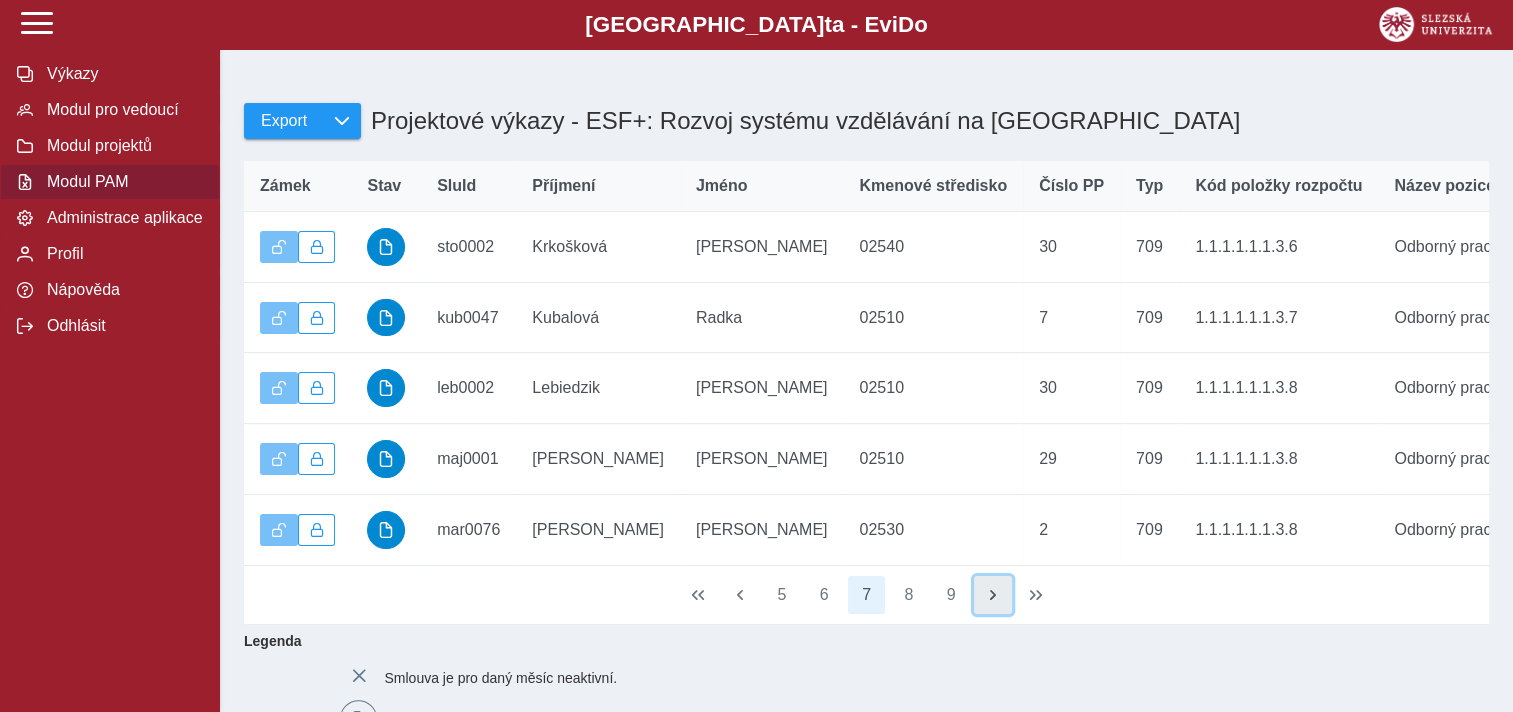 click at bounding box center [993, 595] 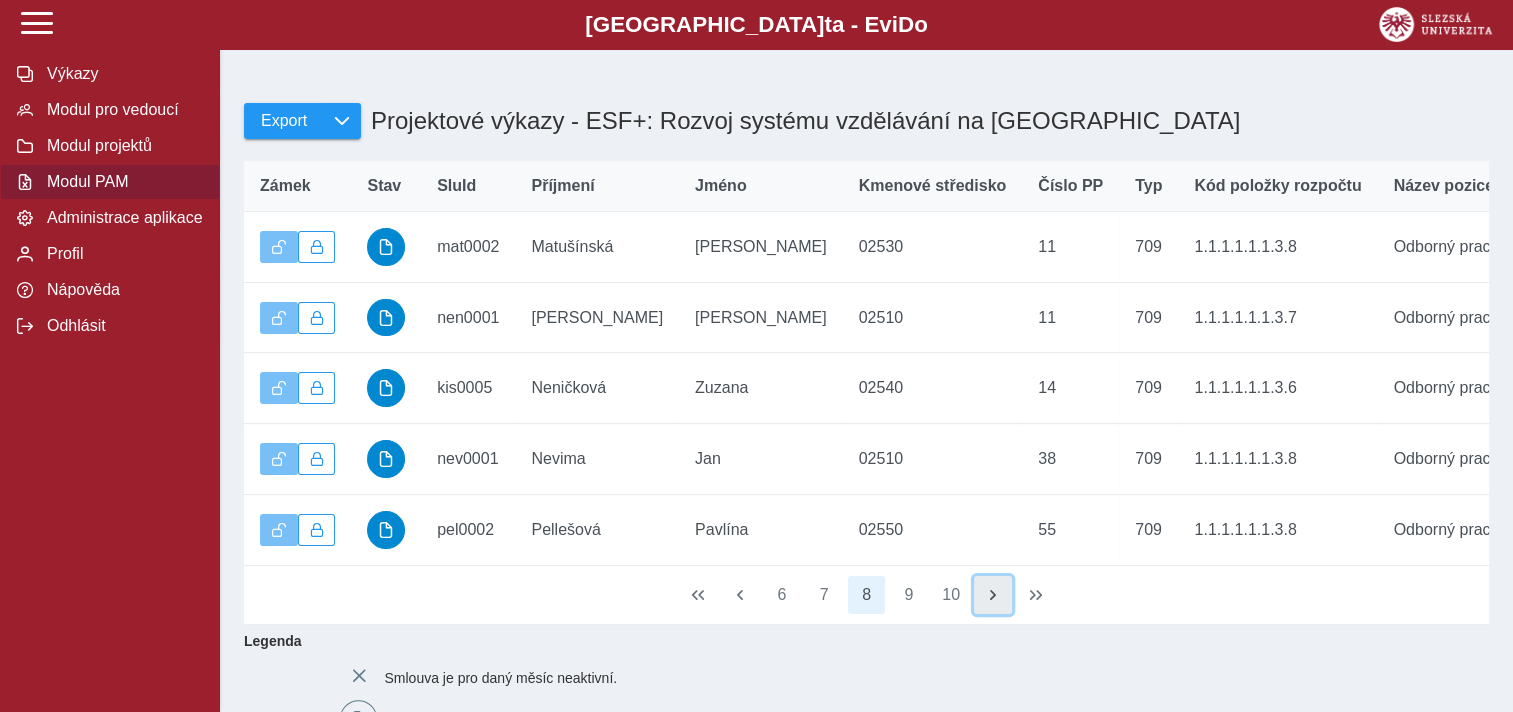 click at bounding box center (993, 595) 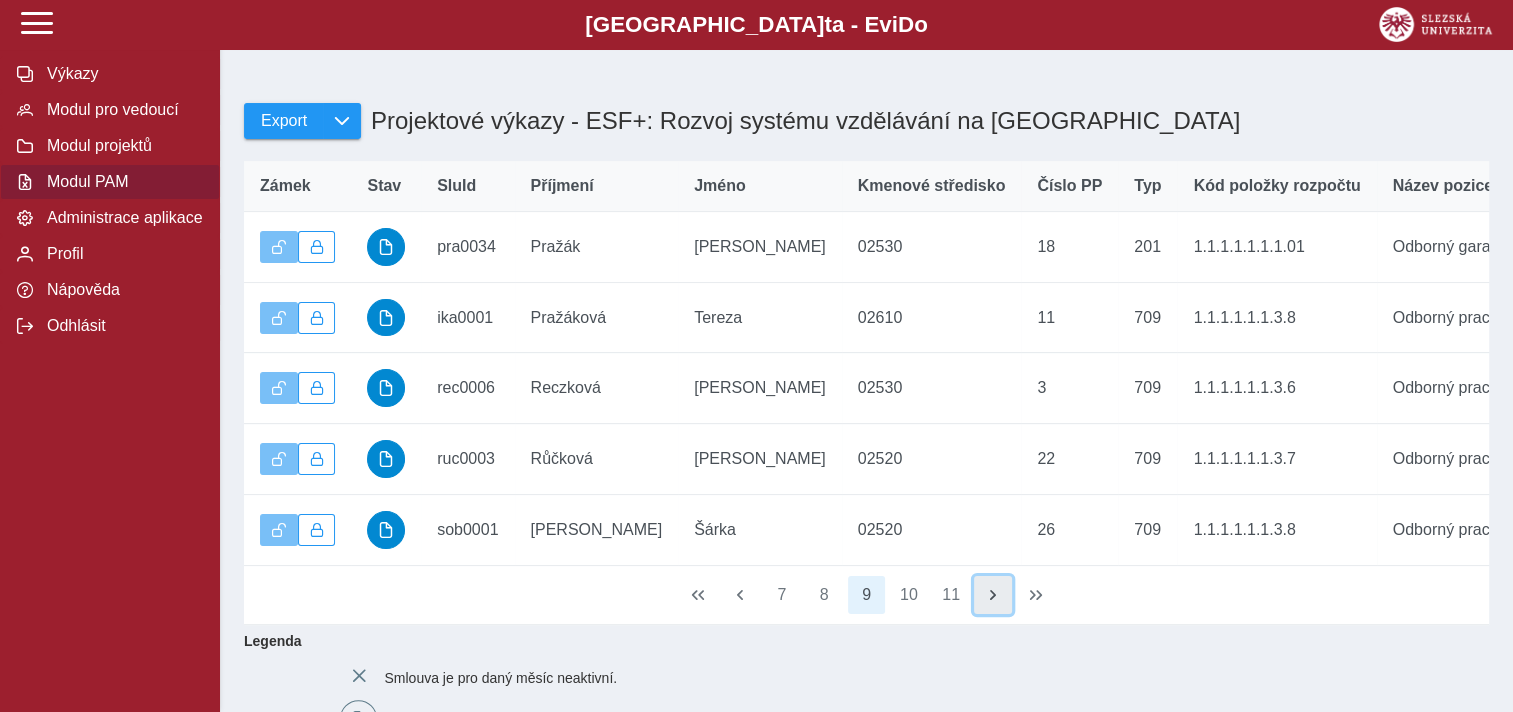 click at bounding box center [993, 595] 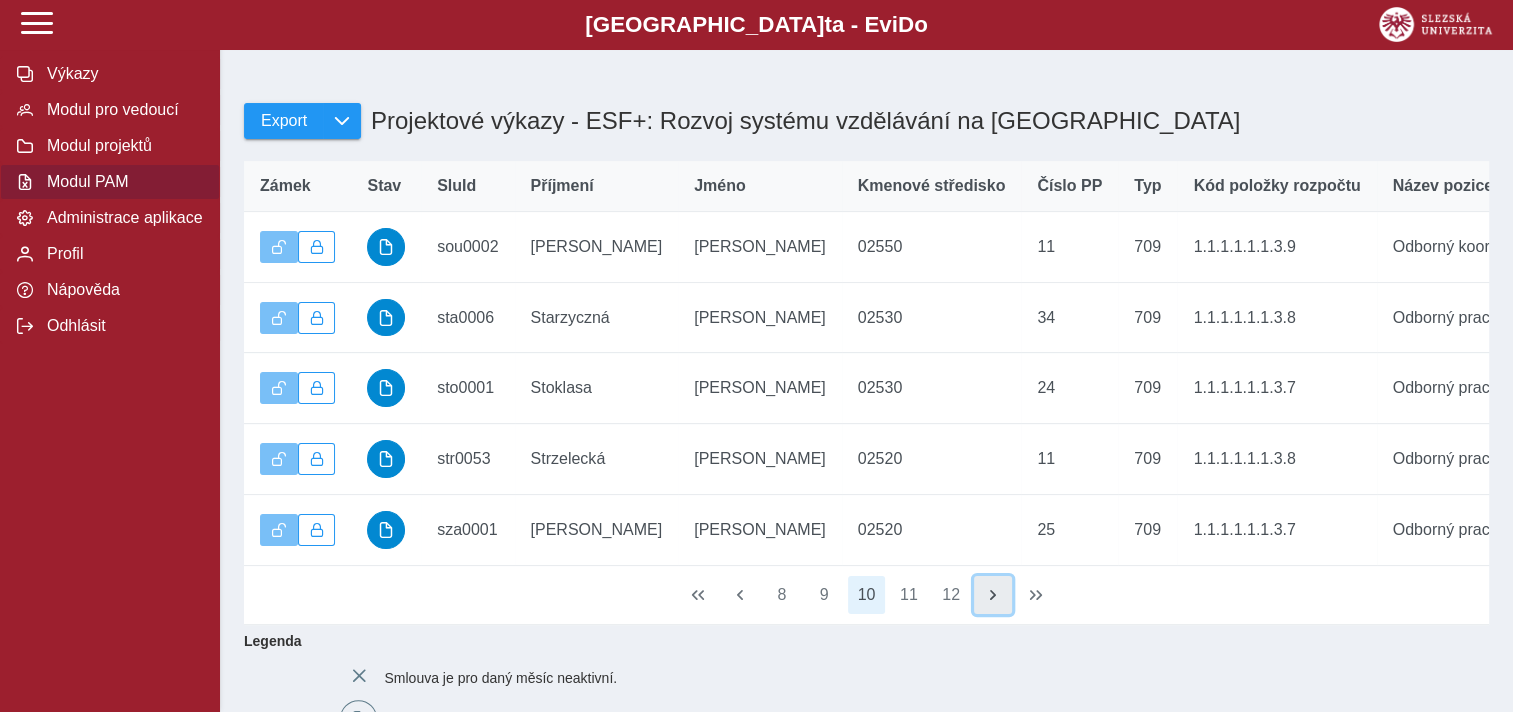 click at bounding box center (993, 595) 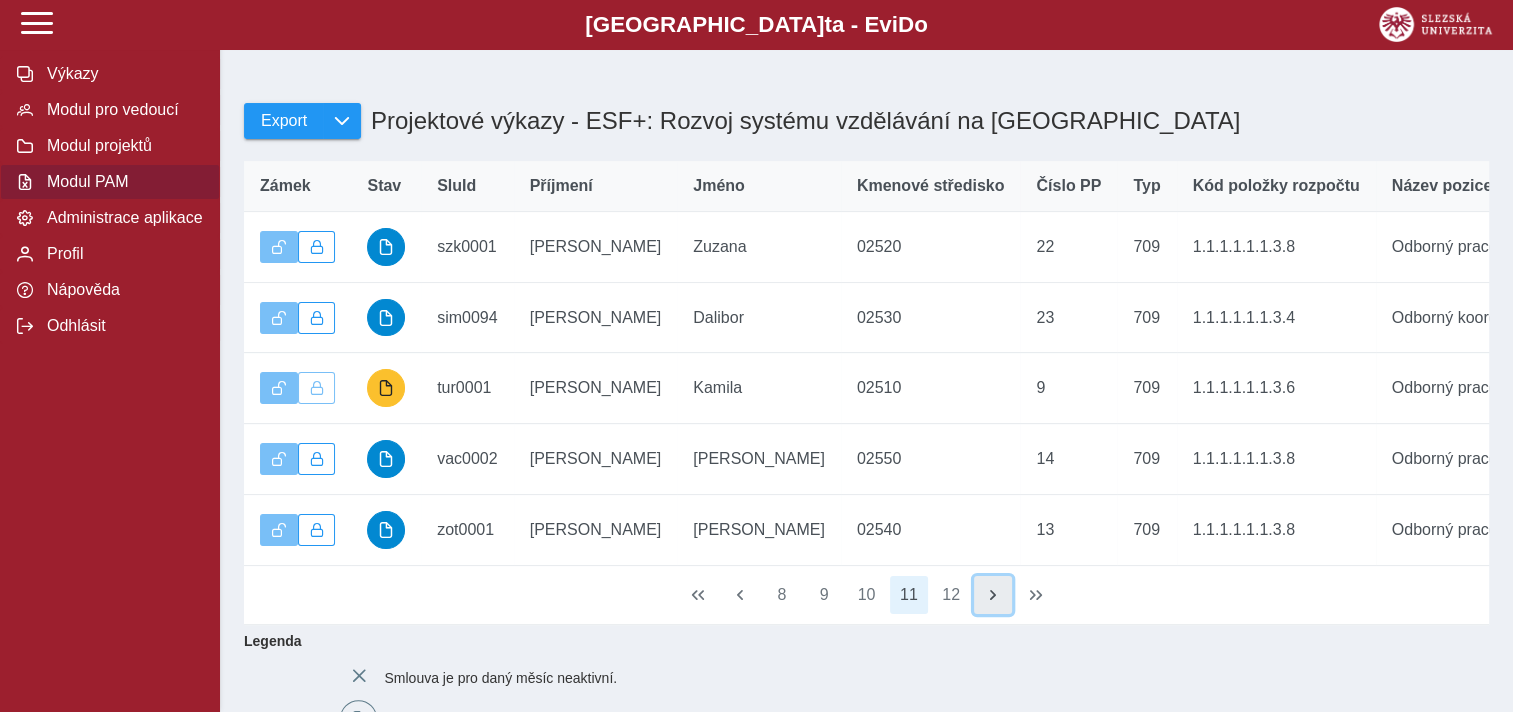 click at bounding box center [993, 595] 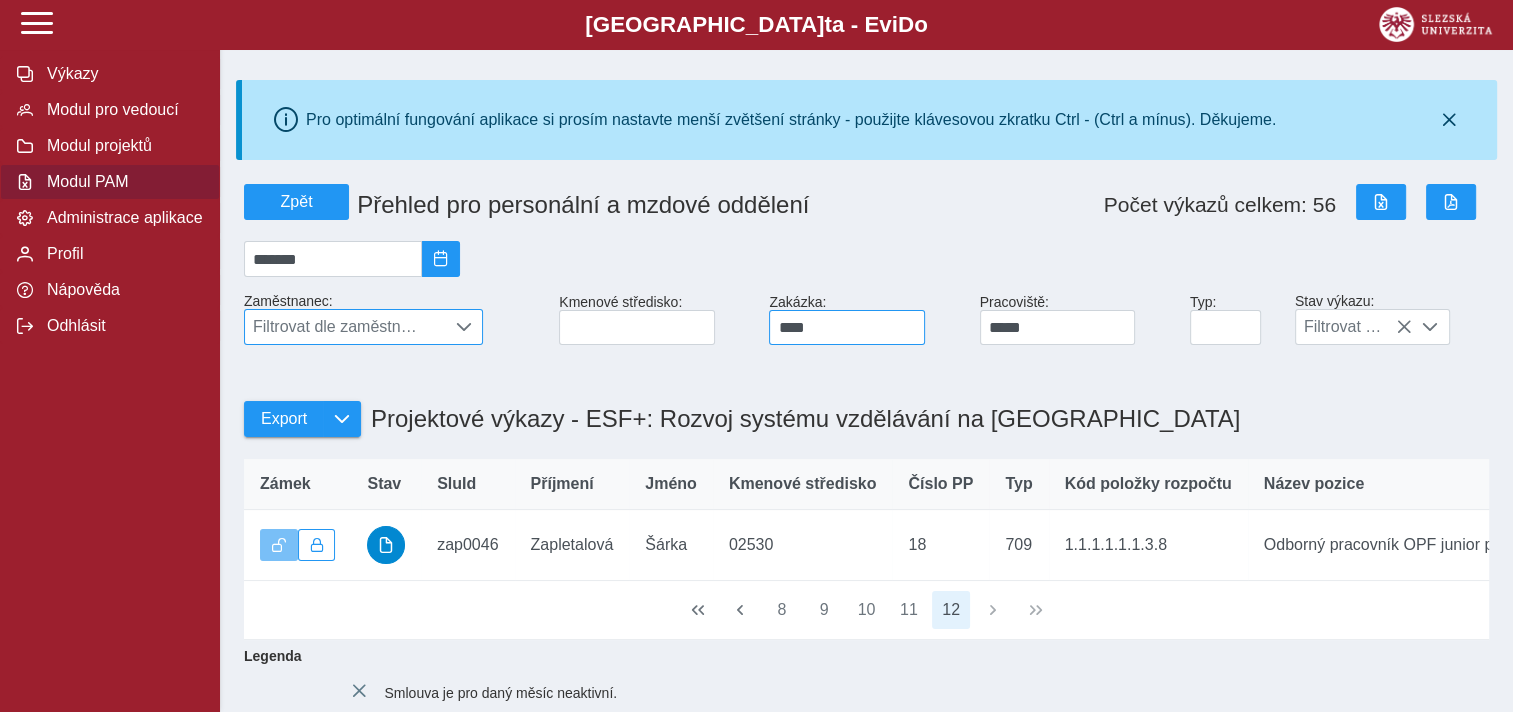scroll, scrollTop: 0, scrollLeft: 0, axis: both 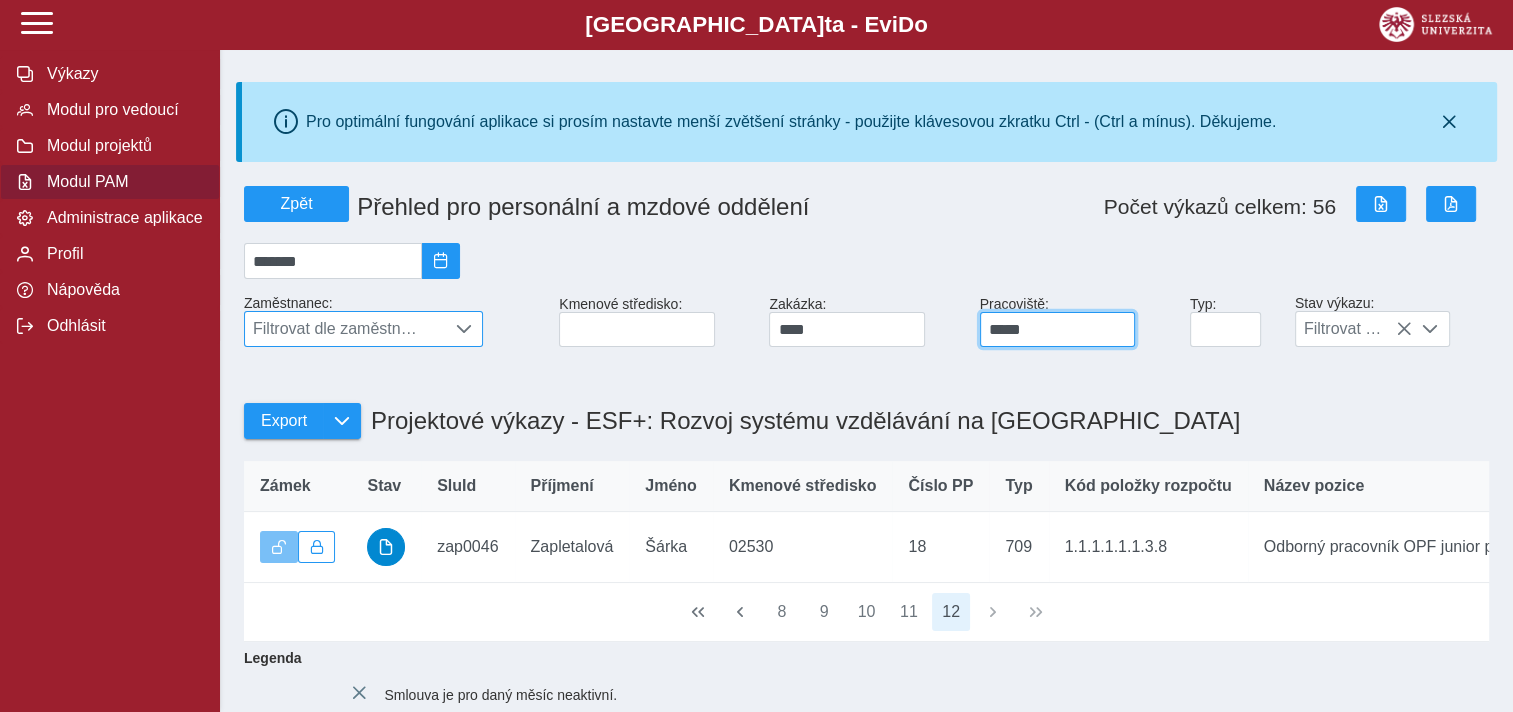 drag, startPoint x: 1062, startPoint y: 330, endPoint x: 640, endPoint y: 356, distance: 422.8002 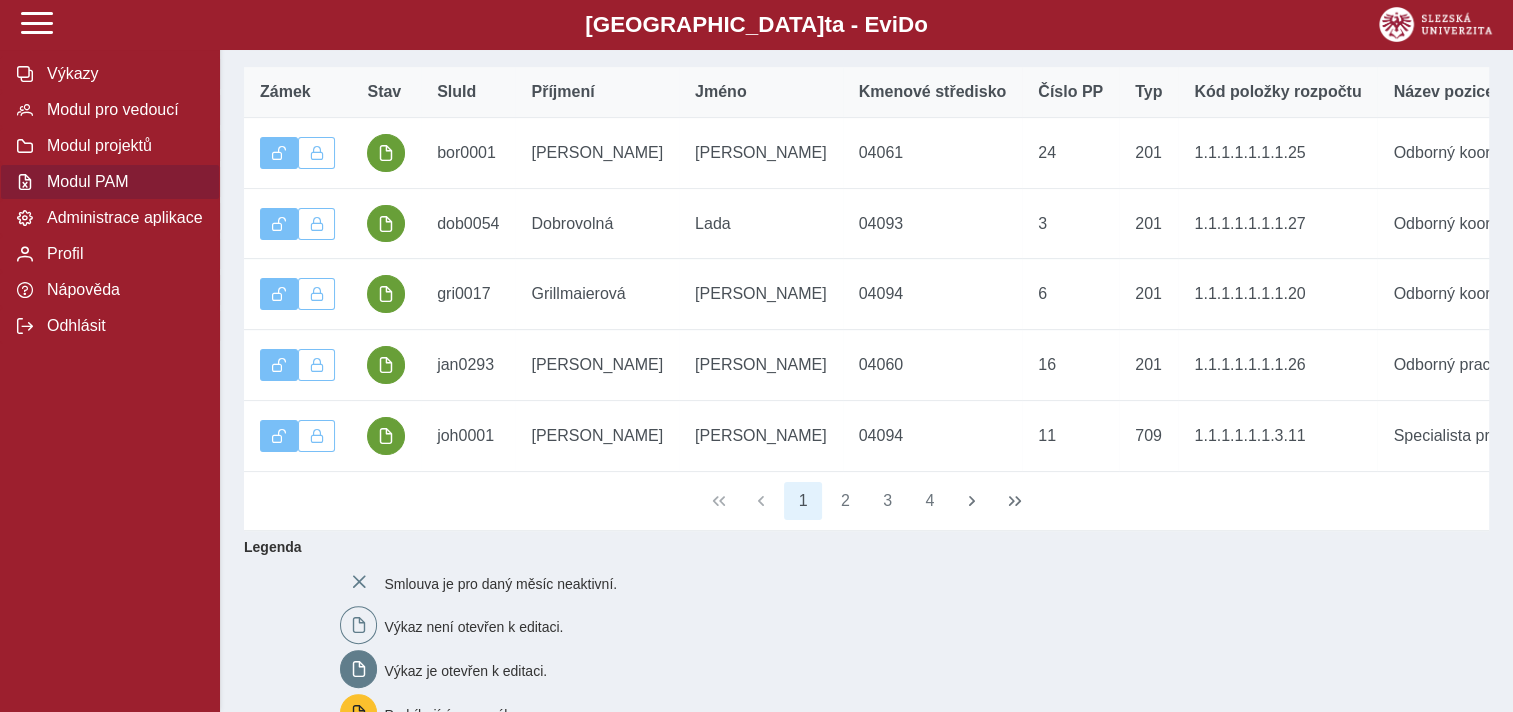 scroll, scrollTop: 400, scrollLeft: 0, axis: vertical 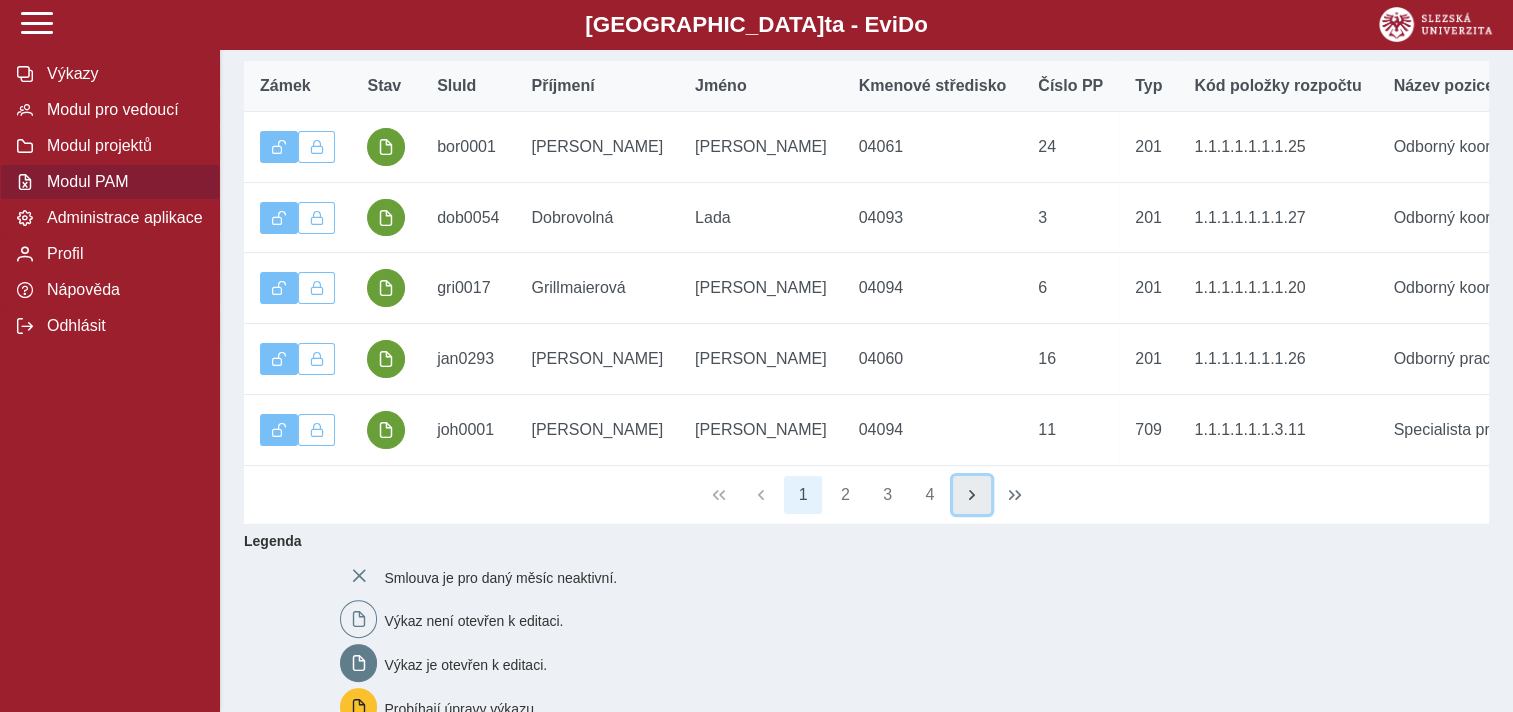 click at bounding box center [972, 495] 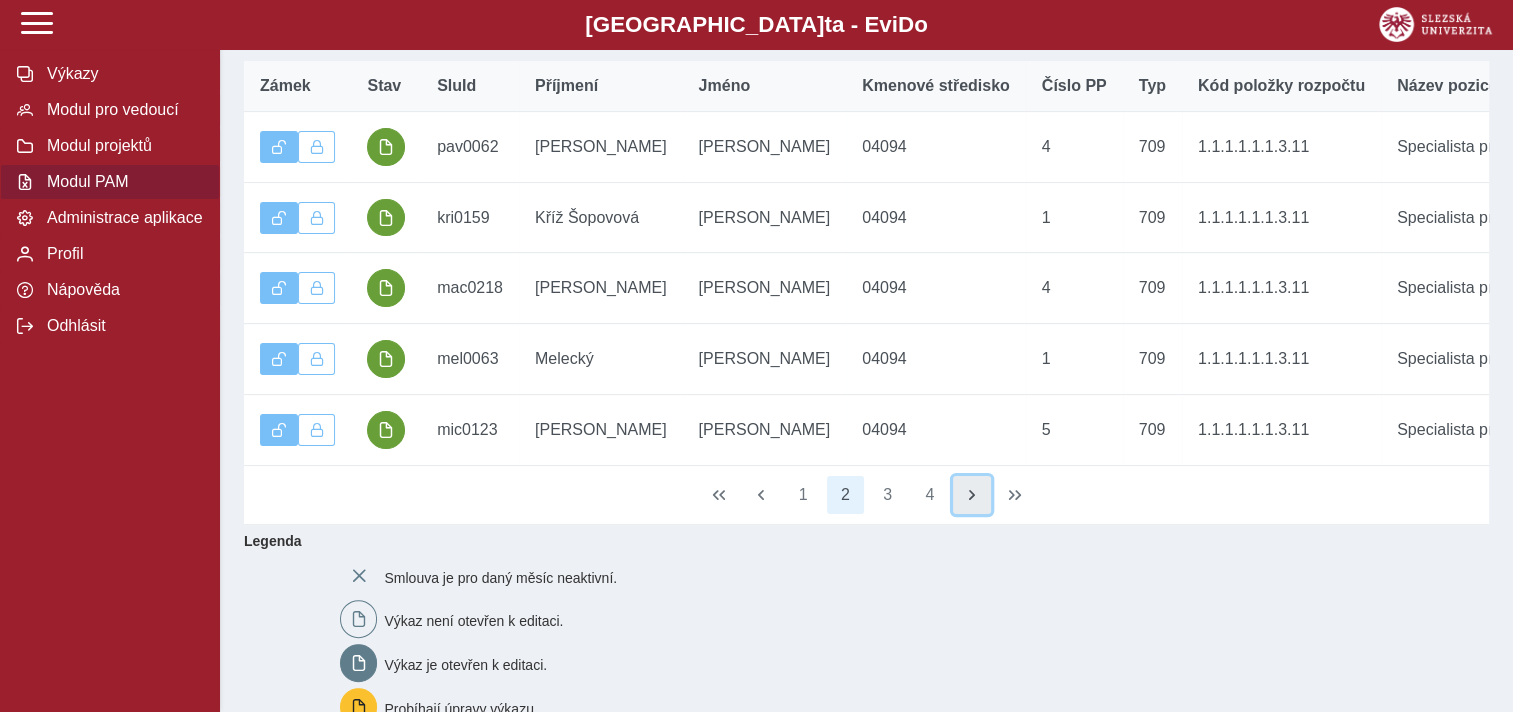 click at bounding box center [972, 495] 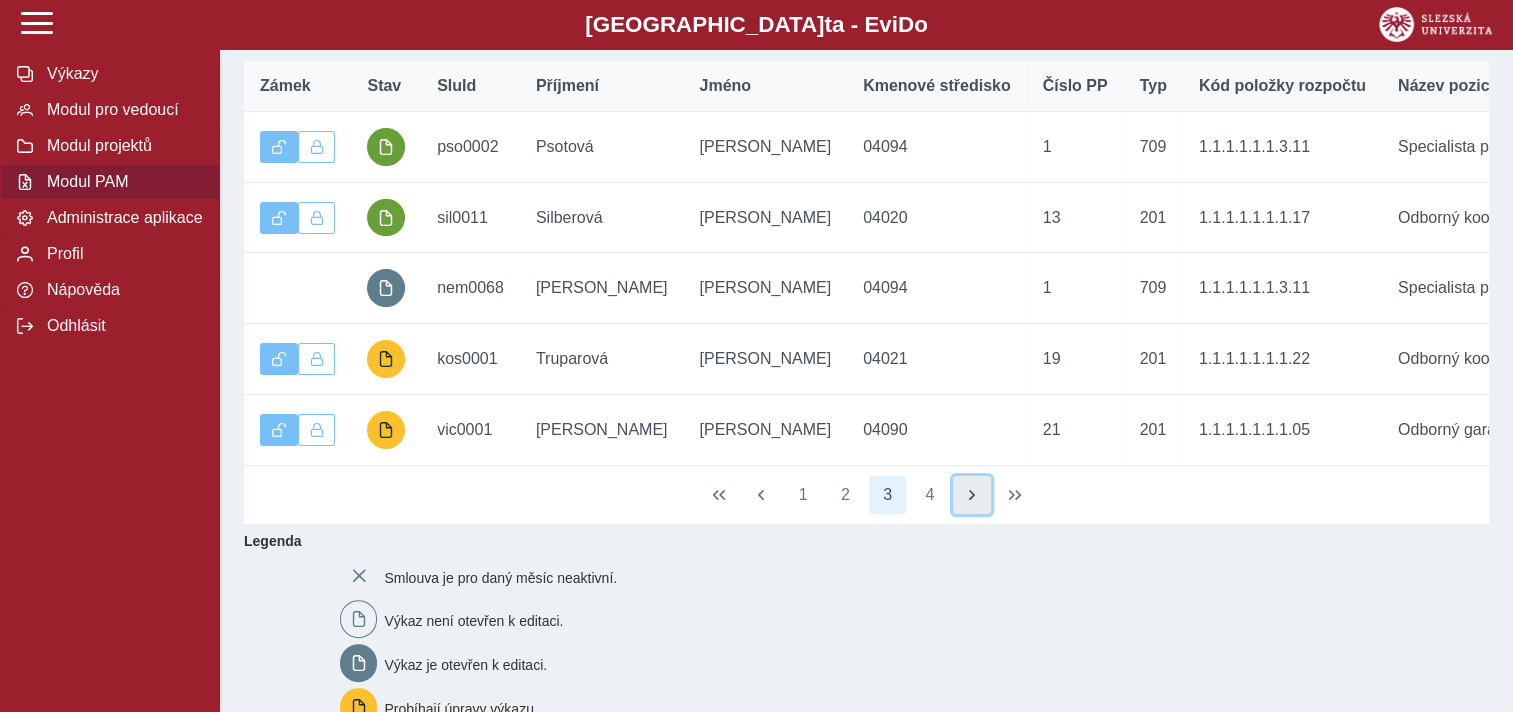 click at bounding box center (972, 495) 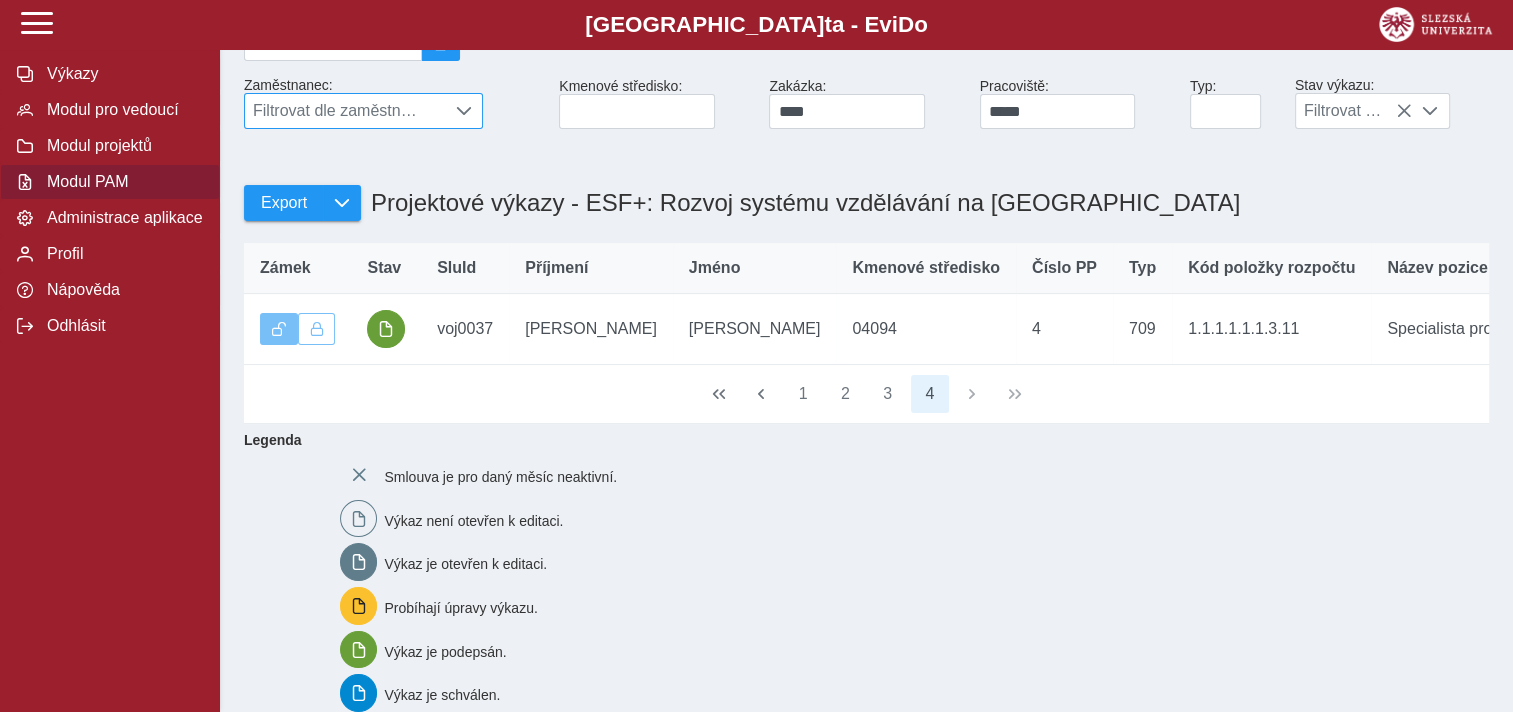 scroll, scrollTop: 0, scrollLeft: 0, axis: both 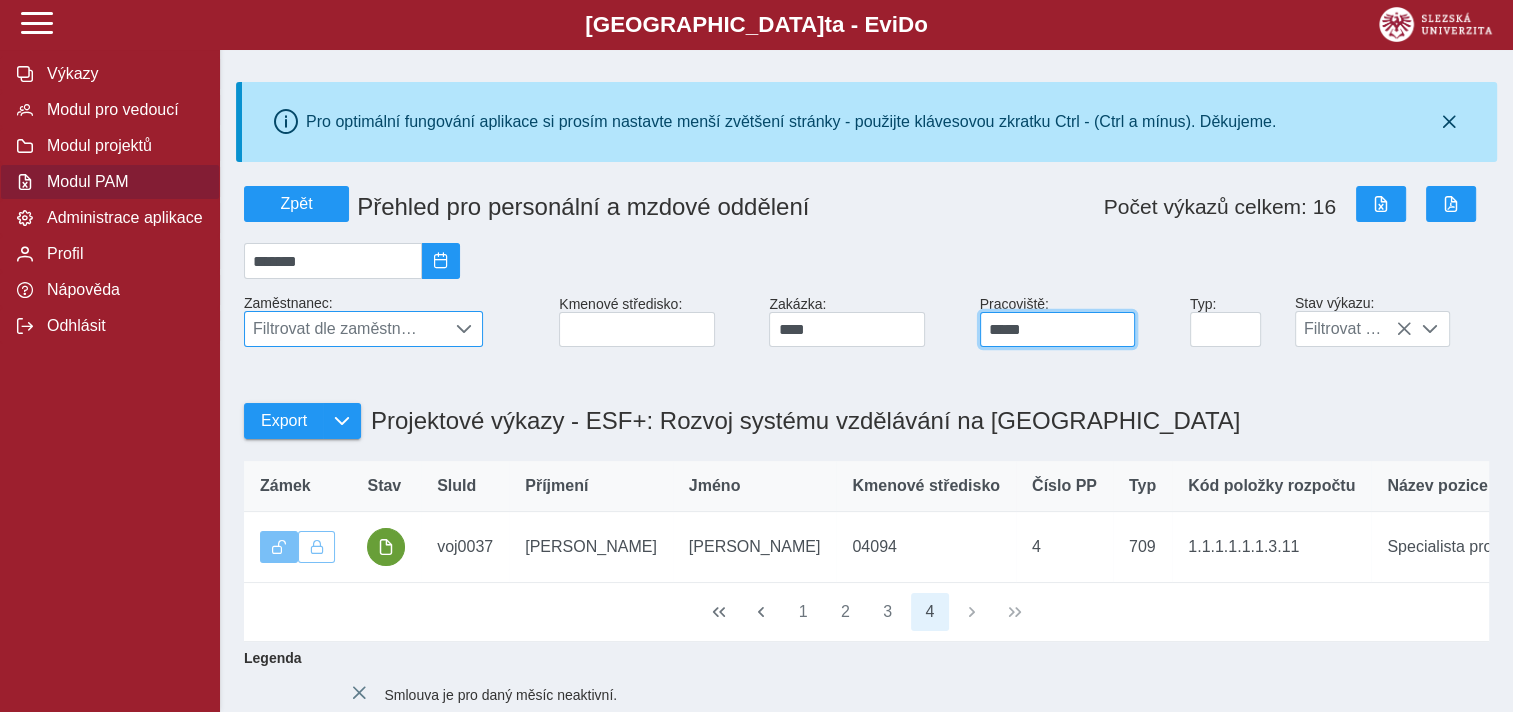 click on "*****" at bounding box center (1057, 329) 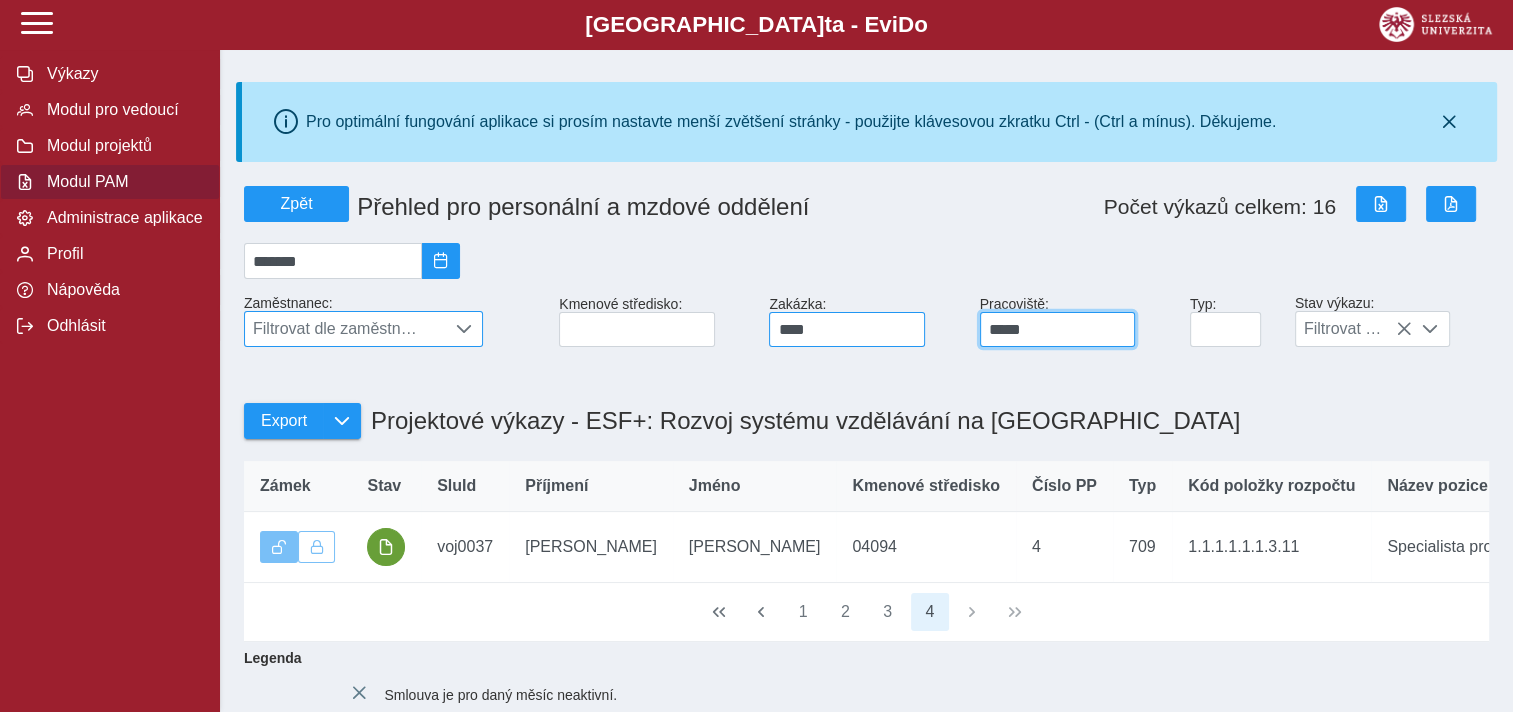 drag, startPoint x: 1041, startPoint y: 343, endPoint x: 841, endPoint y: 329, distance: 200.4894 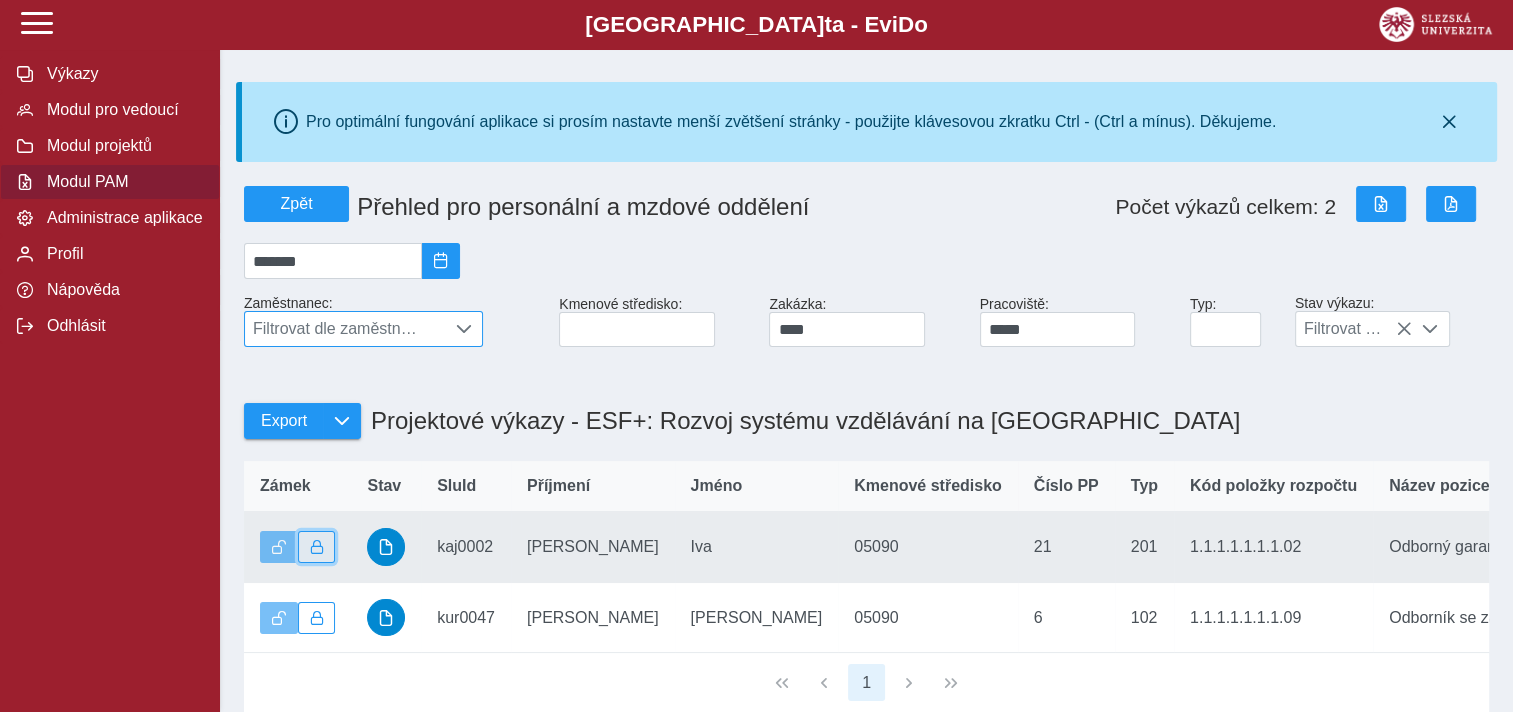 click at bounding box center (317, 547) 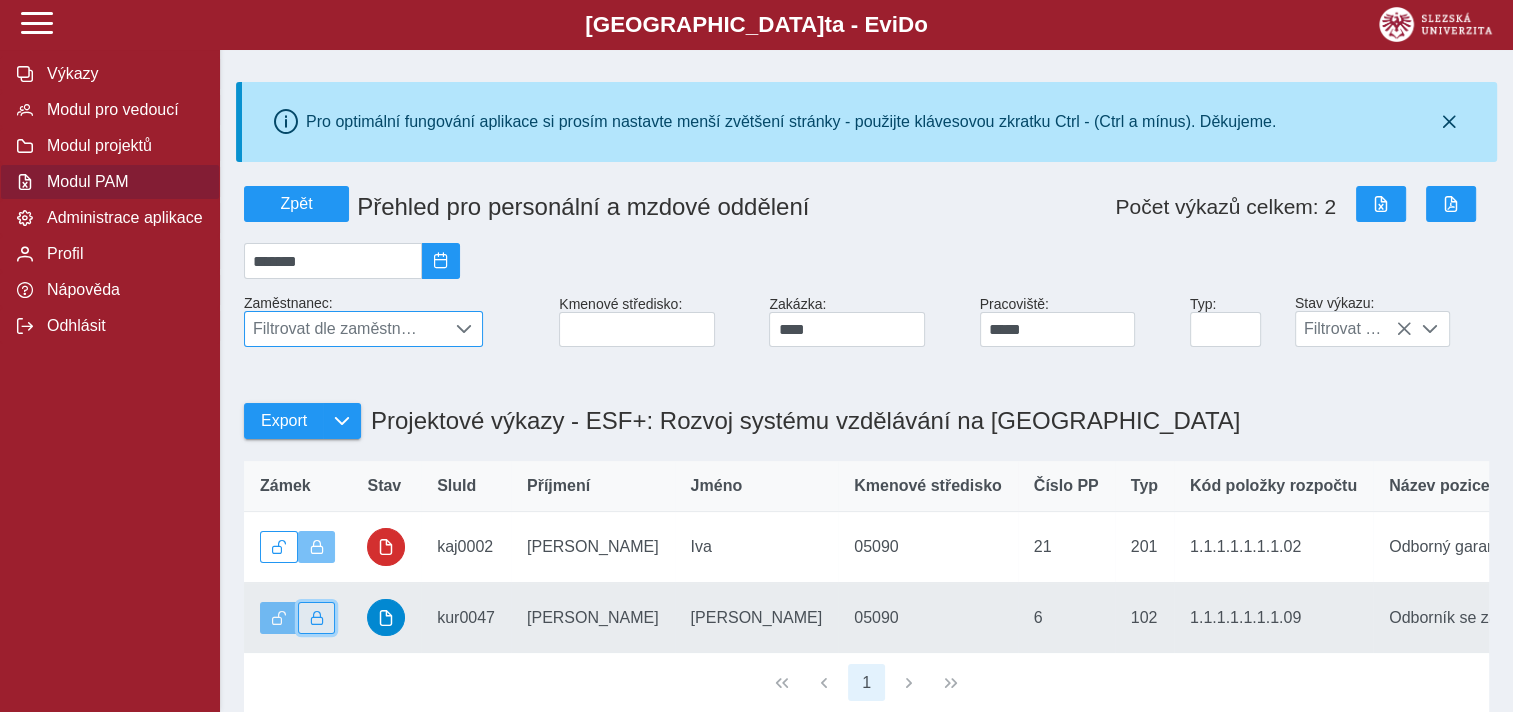 click at bounding box center [317, 618] 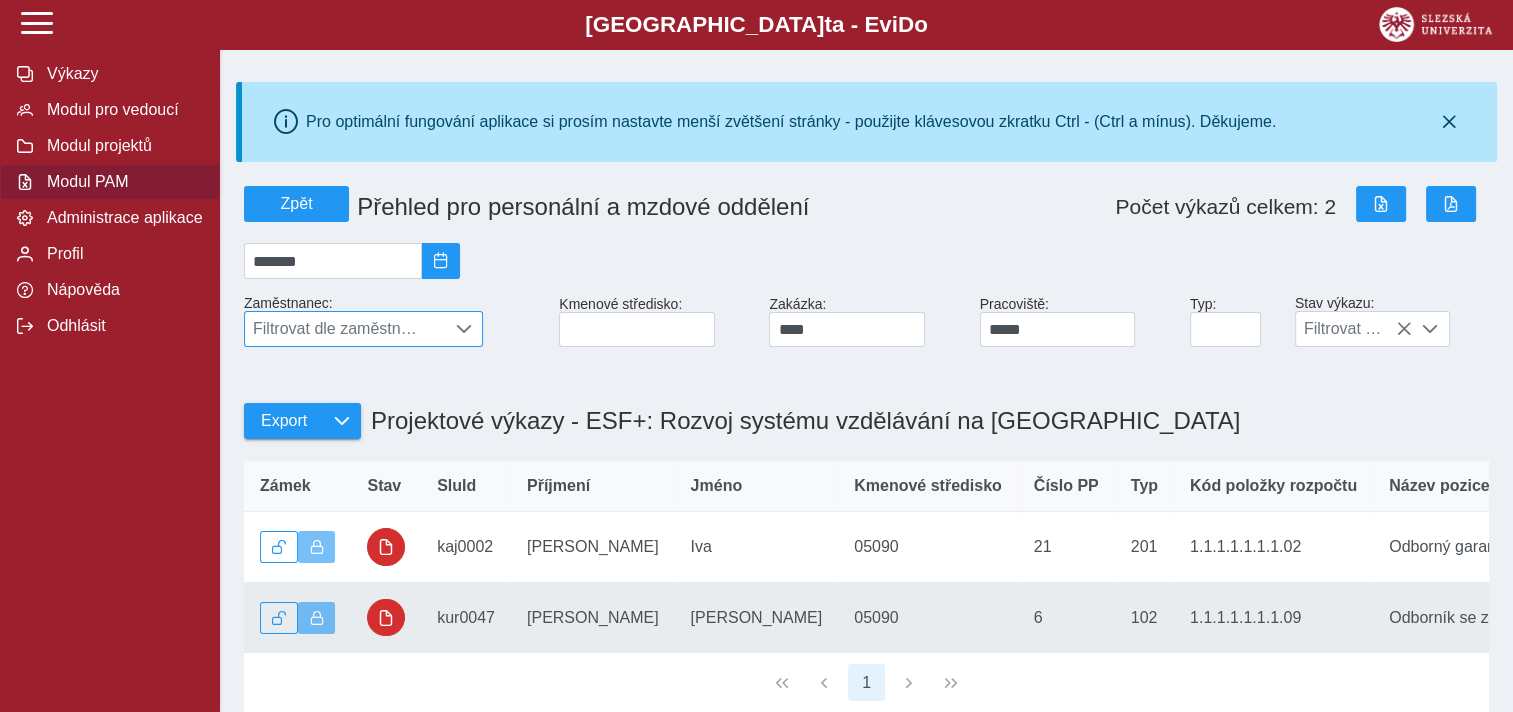 scroll, scrollTop: 100, scrollLeft: 0, axis: vertical 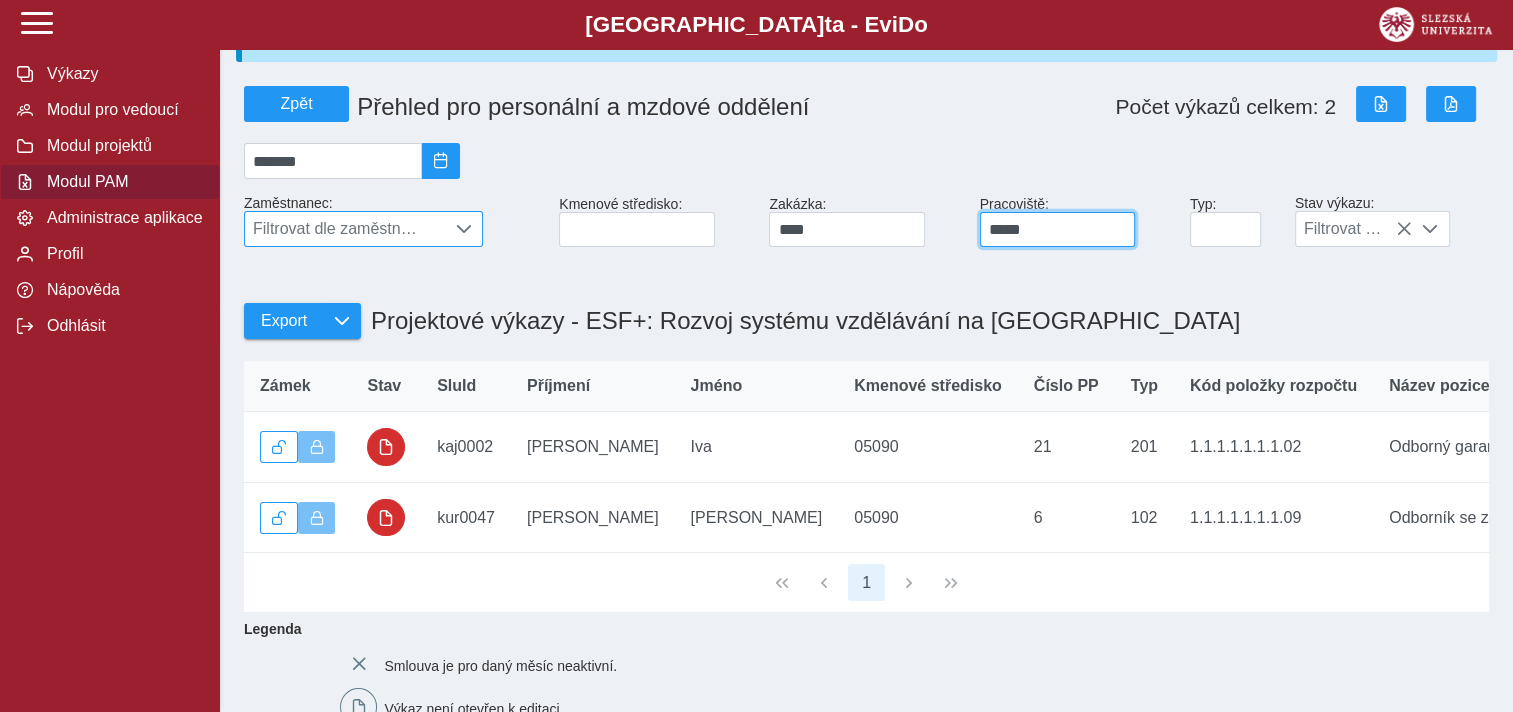 drag, startPoint x: 1020, startPoint y: 238, endPoint x: 993, endPoint y: 238, distance: 27 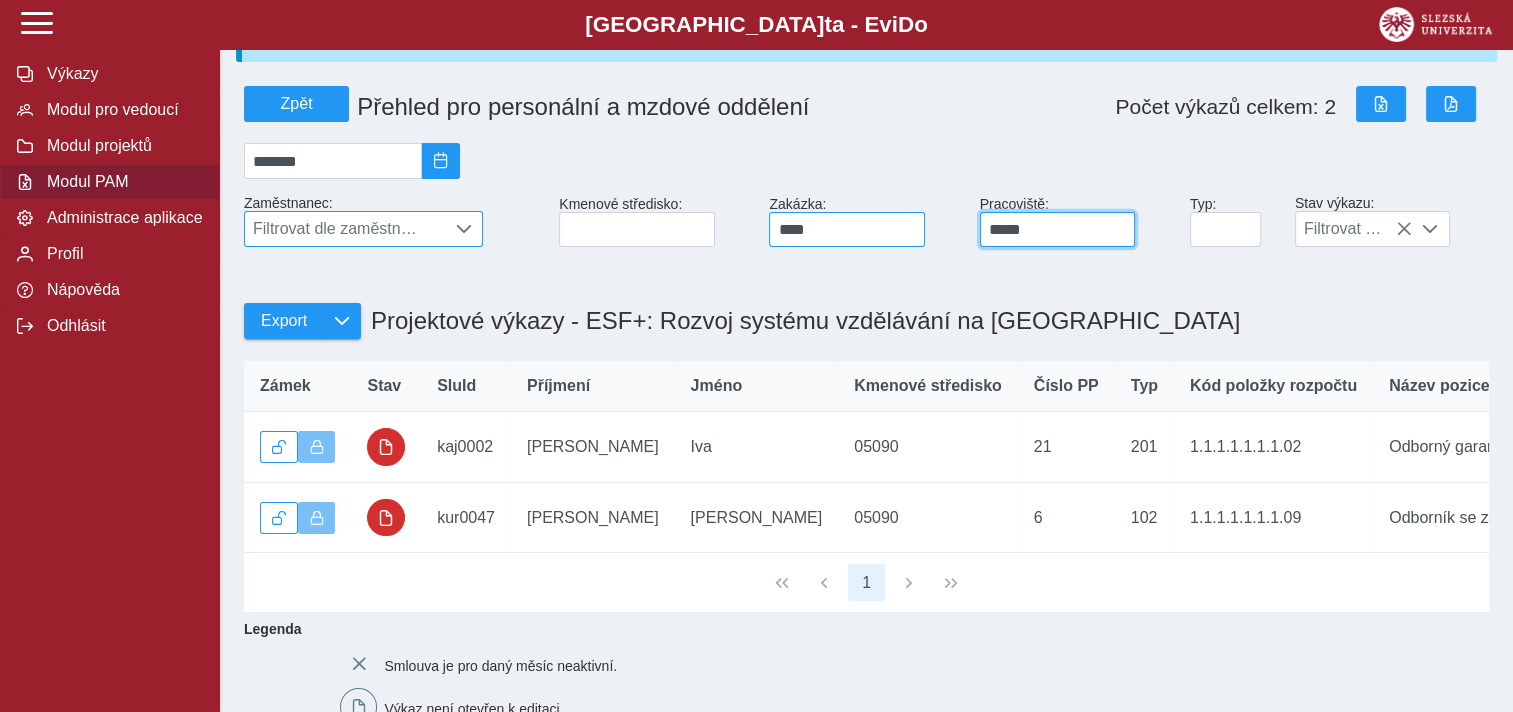 drag, startPoint x: 1061, startPoint y: 243, endPoint x: 915, endPoint y: 246, distance: 146.03082 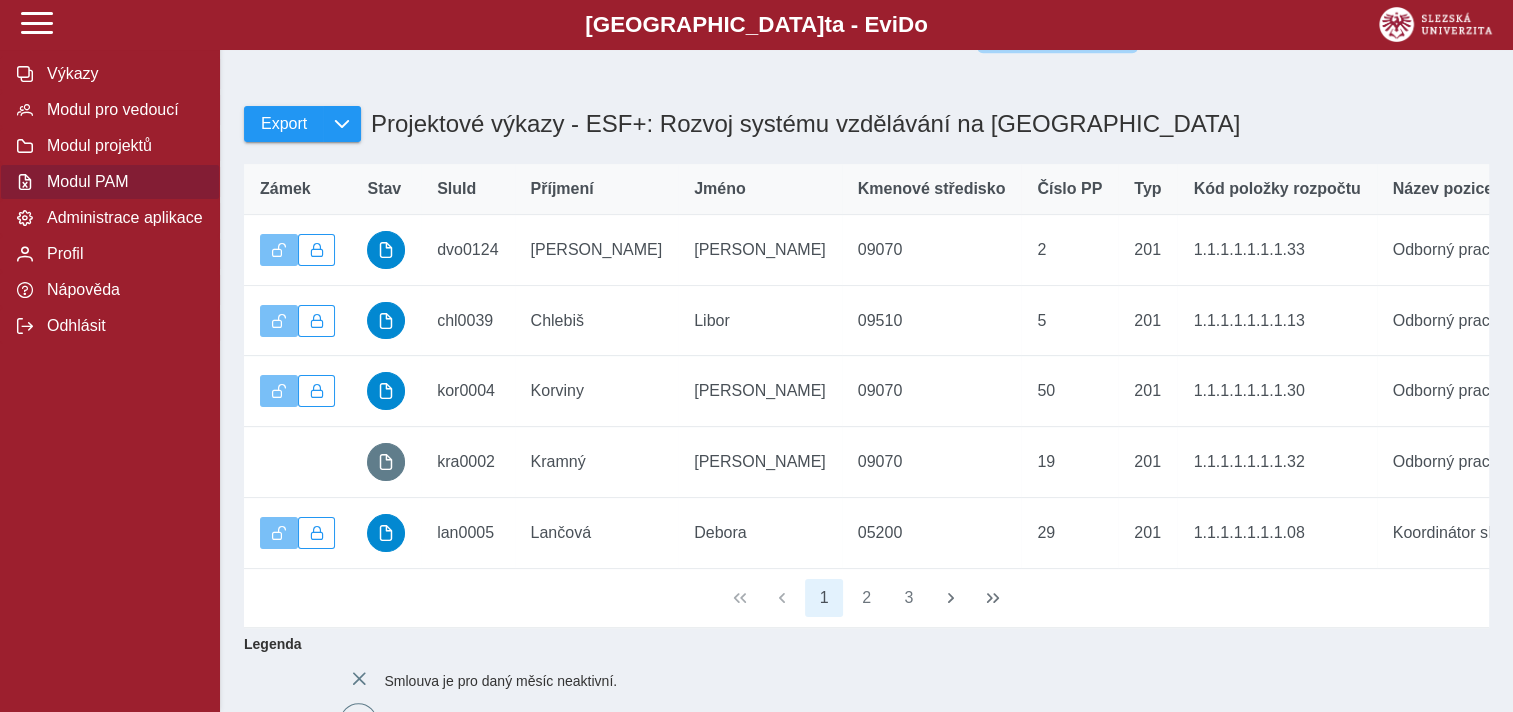scroll, scrollTop: 400, scrollLeft: 0, axis: vertical 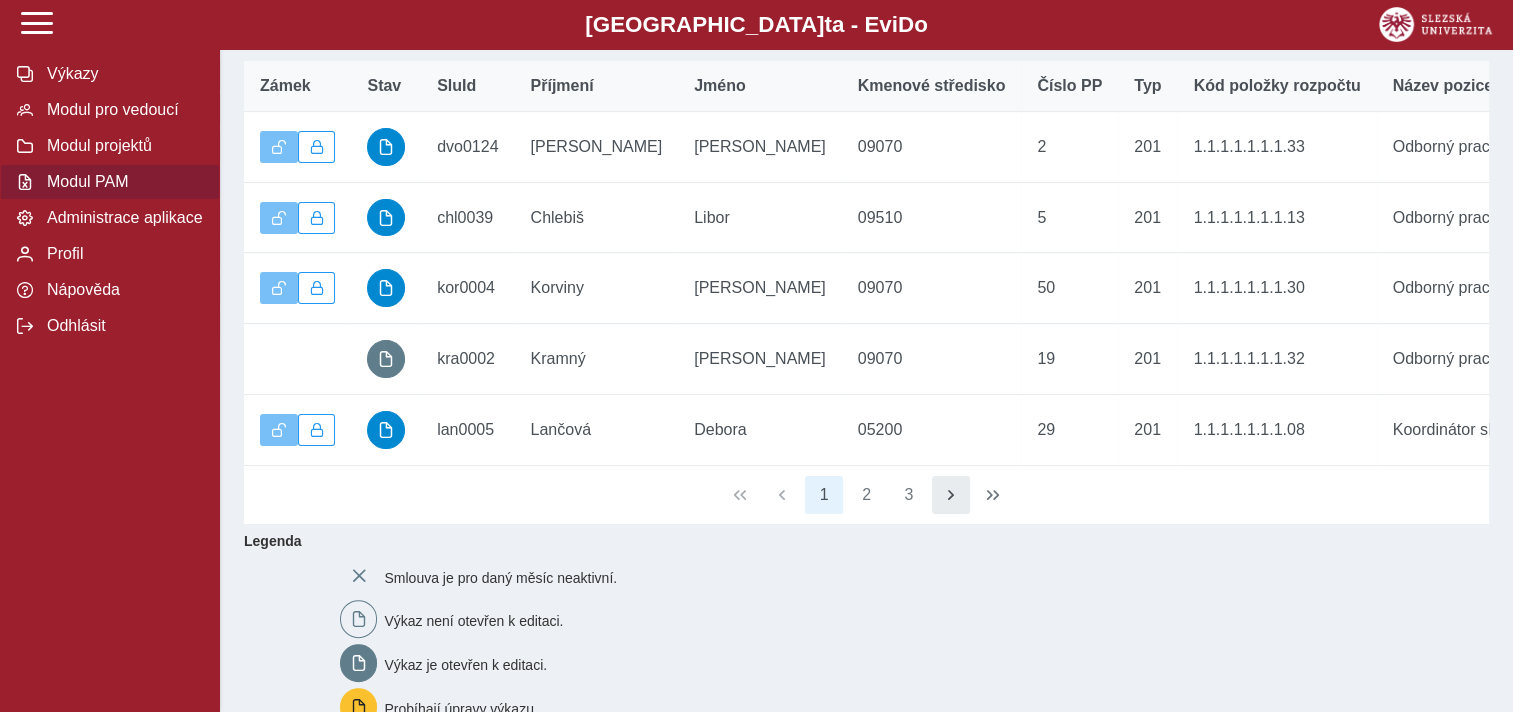 type on "*****" 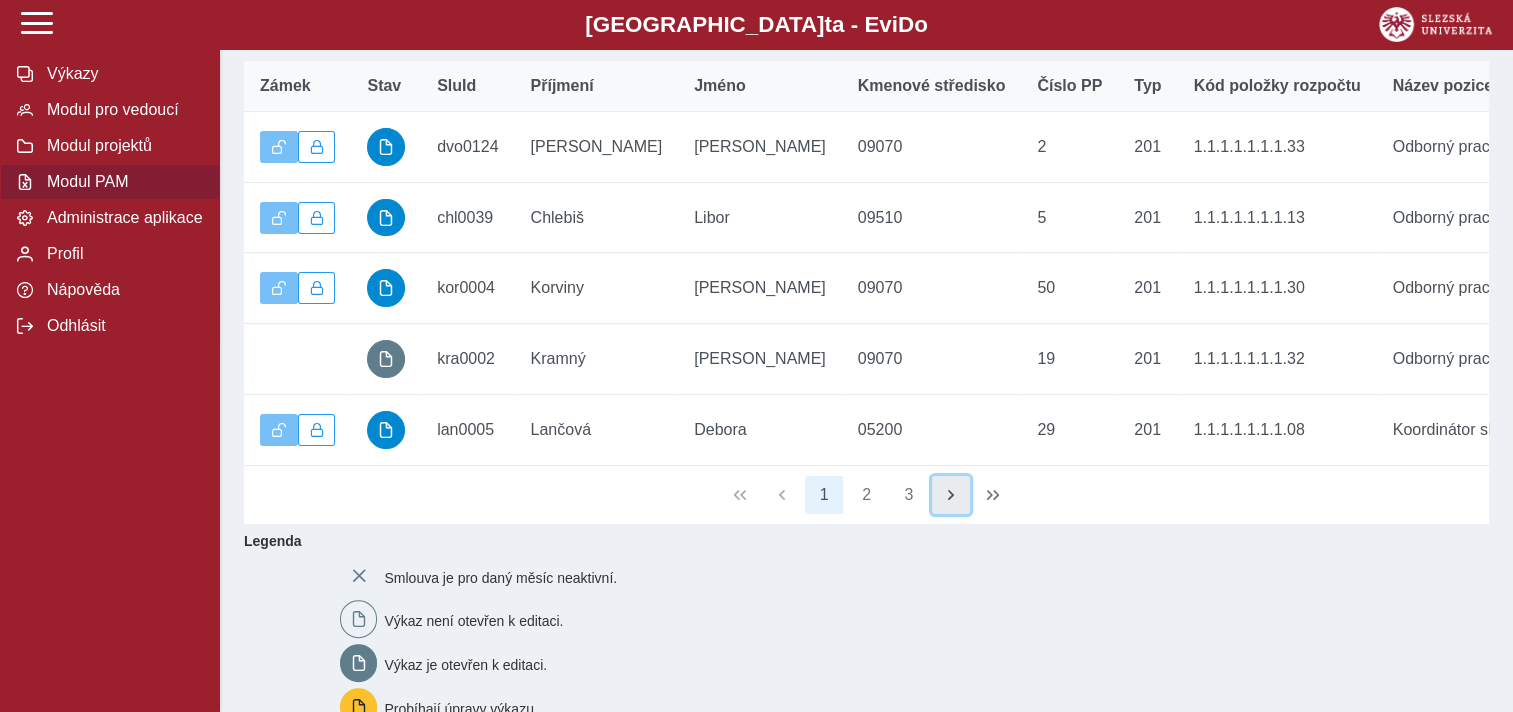 click at bounding box center (951, 495) 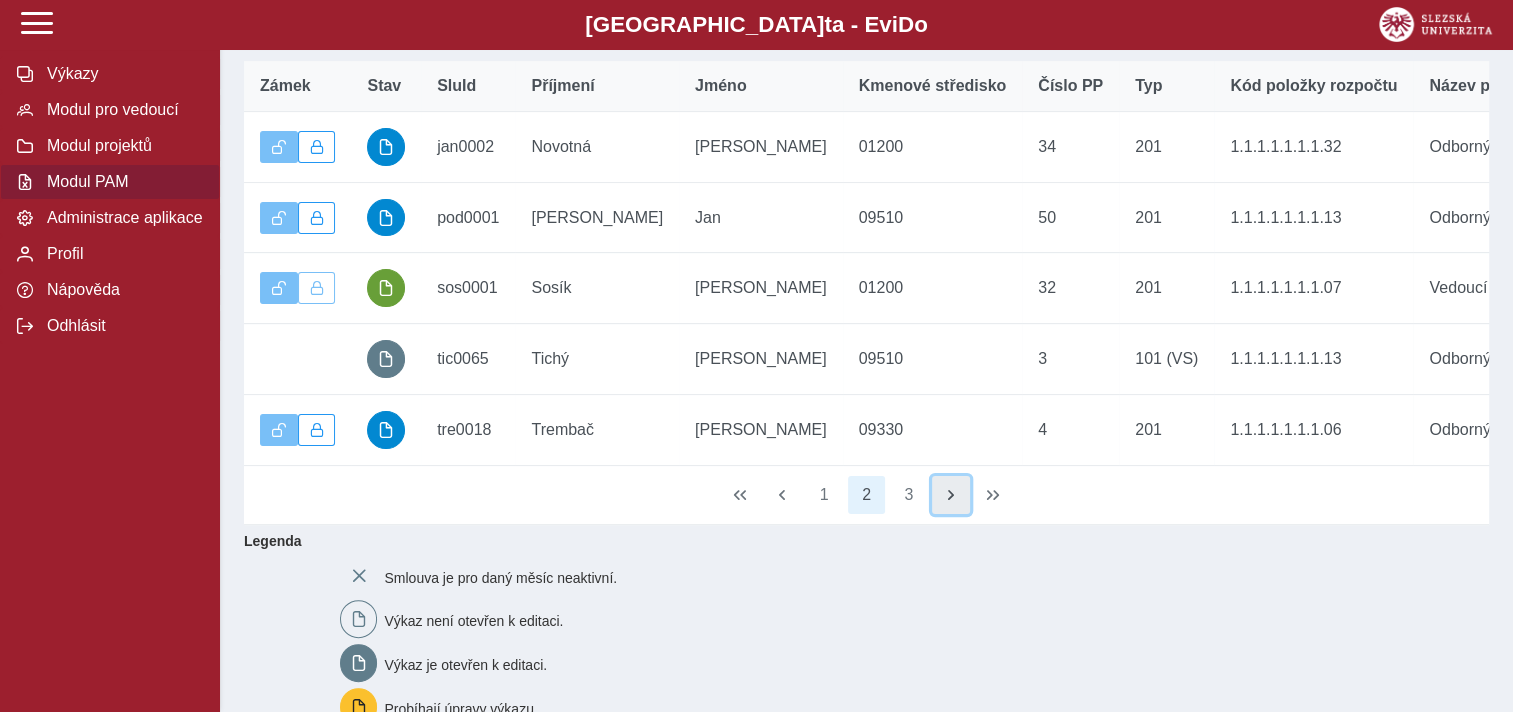 click at bounding box center (951, 495) 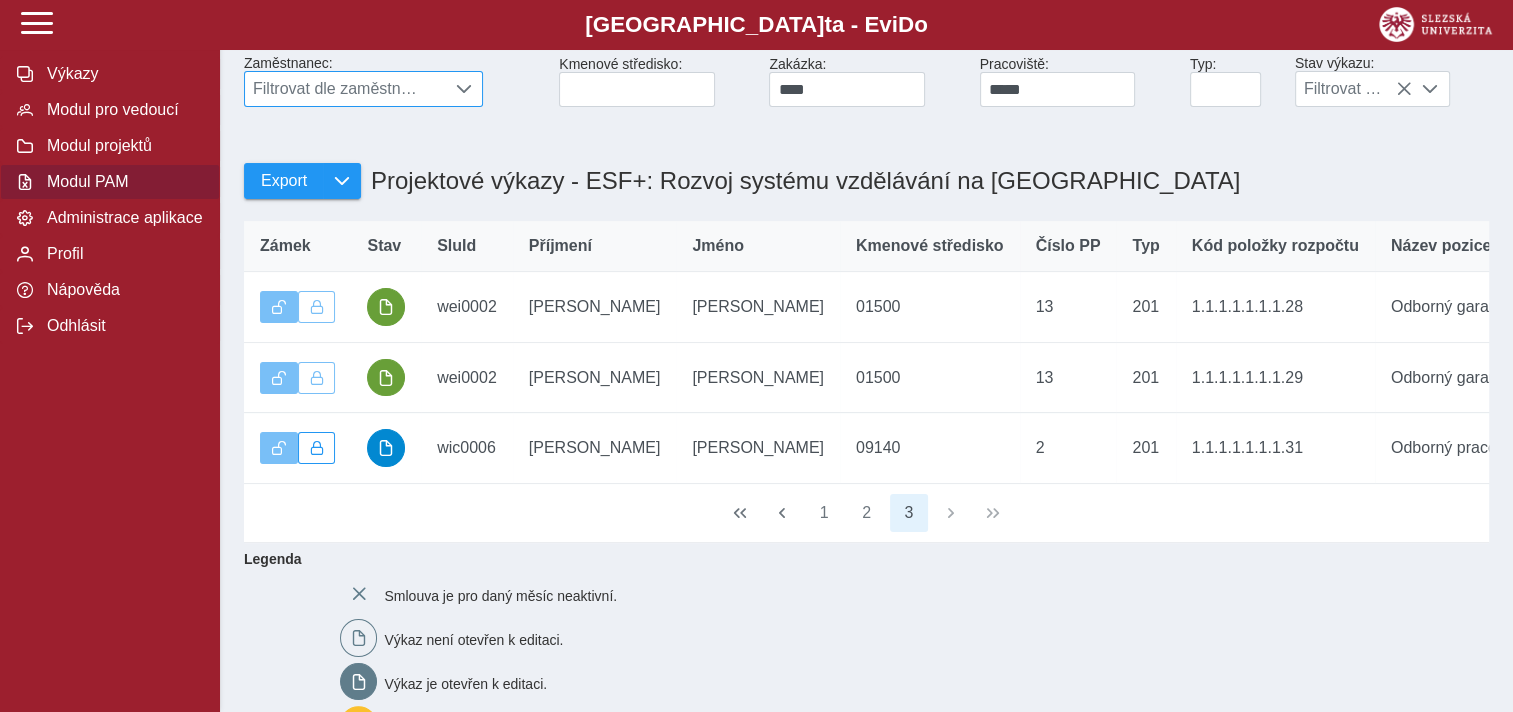 scroll, scrollTop: 0, scrollLeft: 0, axis: both 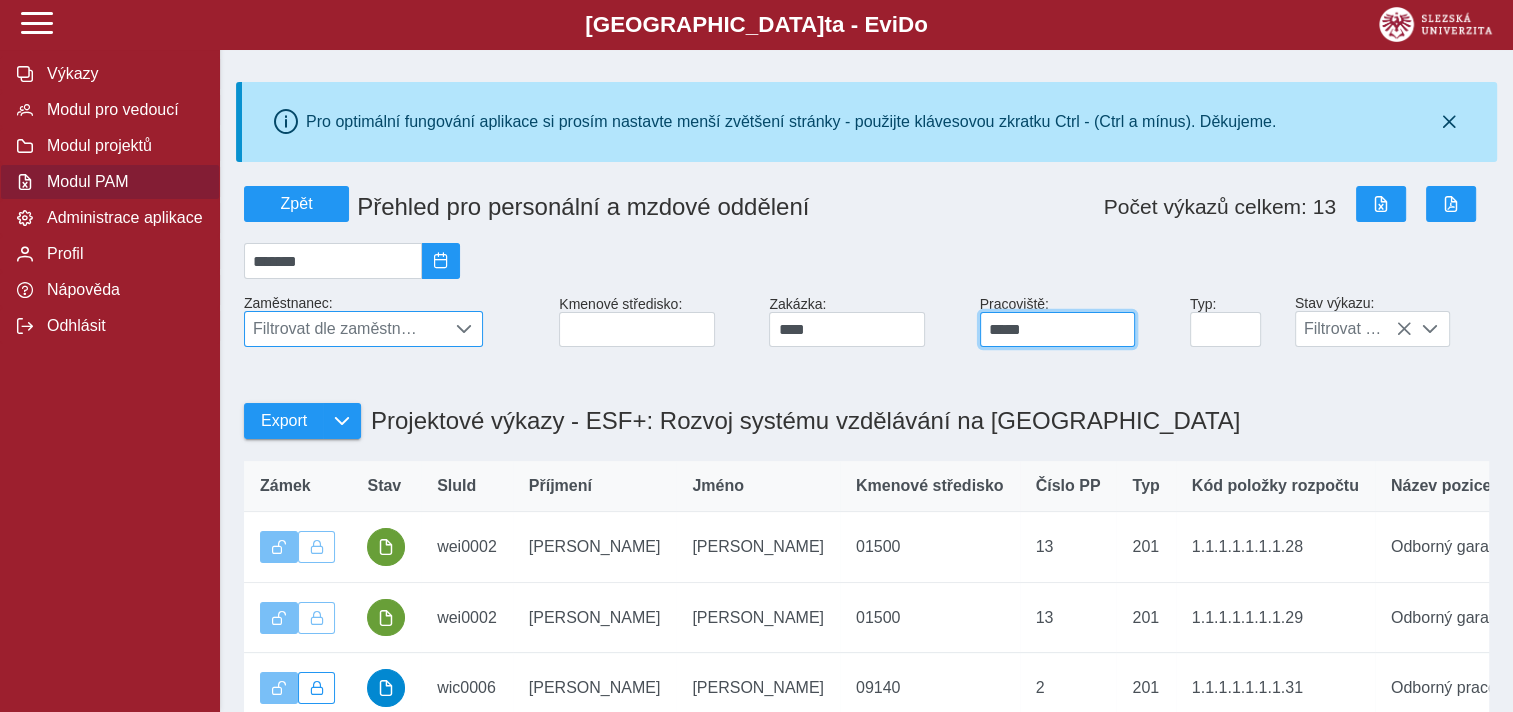 click on "*****" at bounding box center (1057, 329) 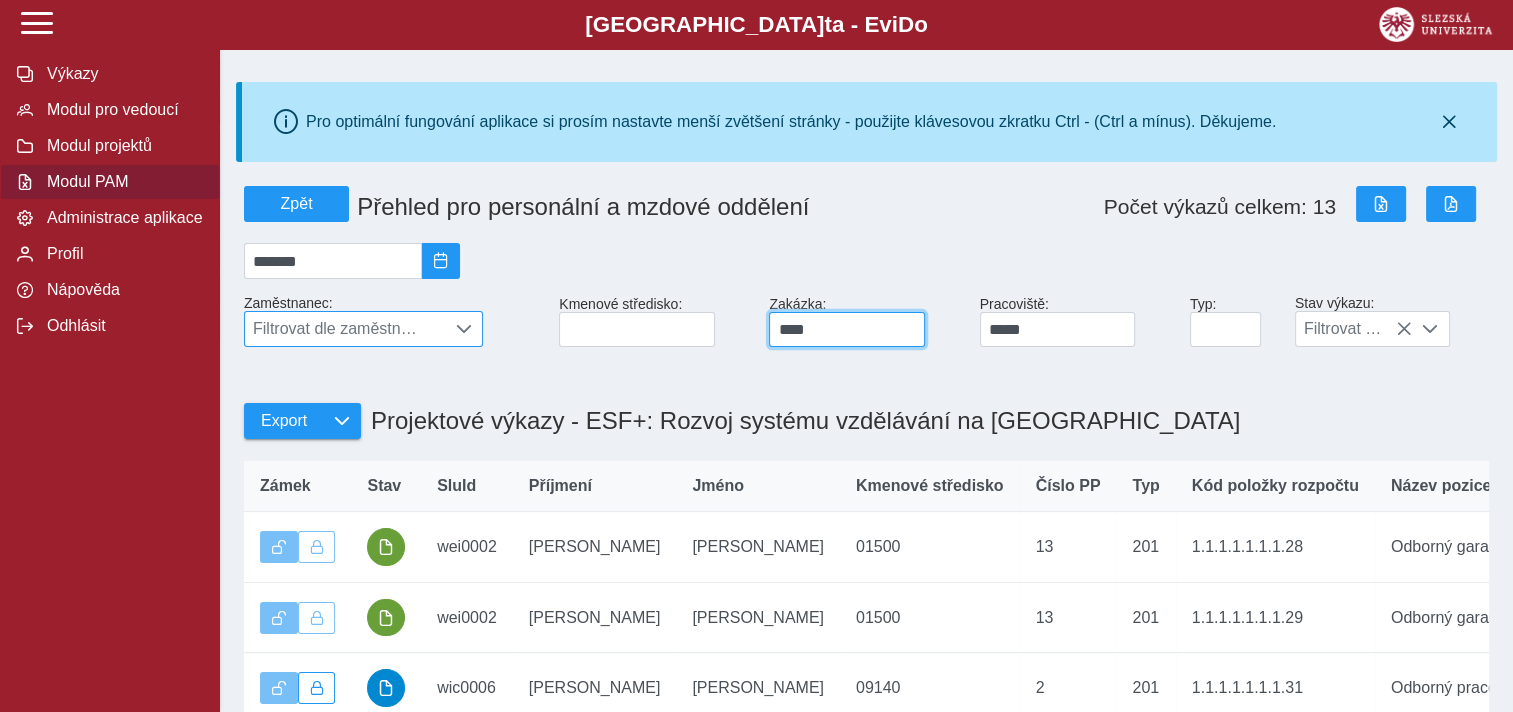 click on "****" at bounding box center [846, 329] 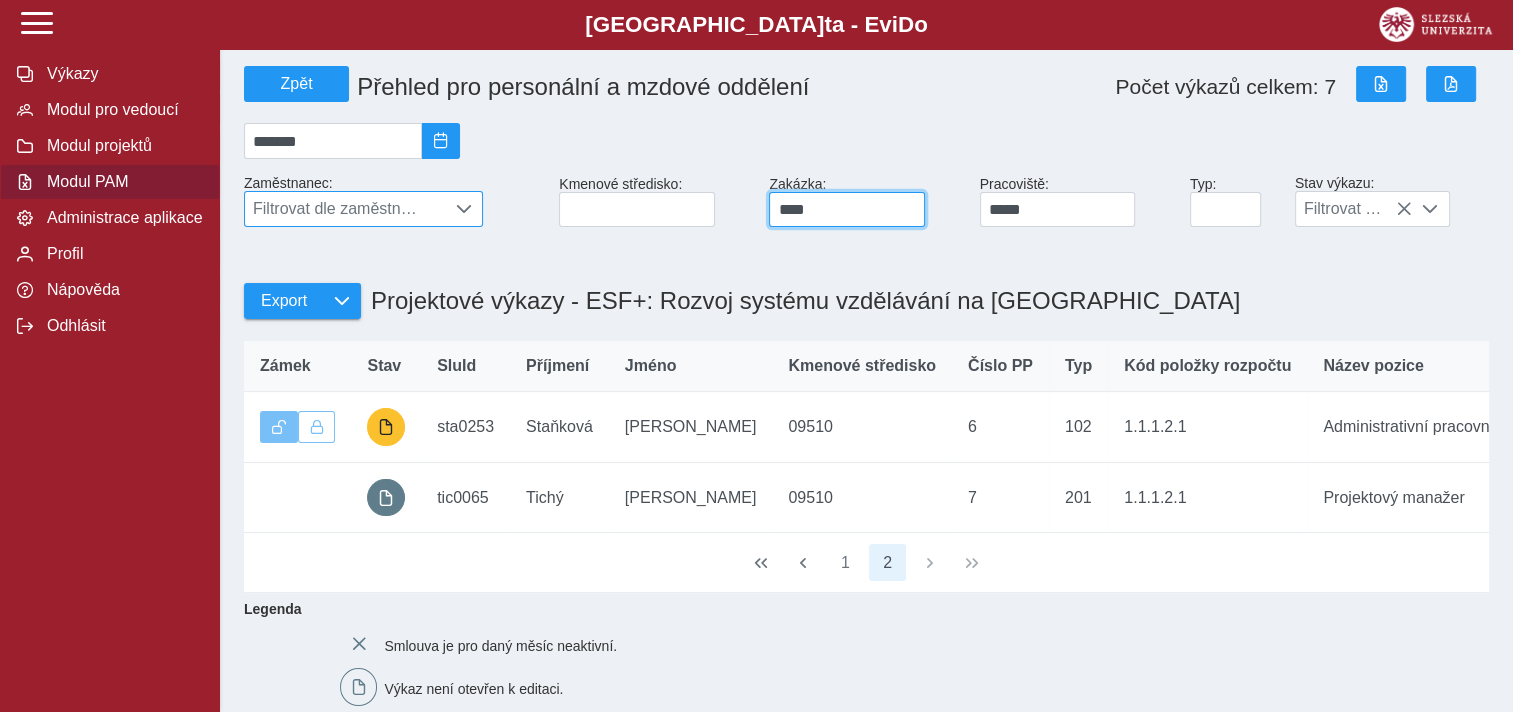 scroll, scrollTop: 300, scrollLeft: 0, axis: vertical 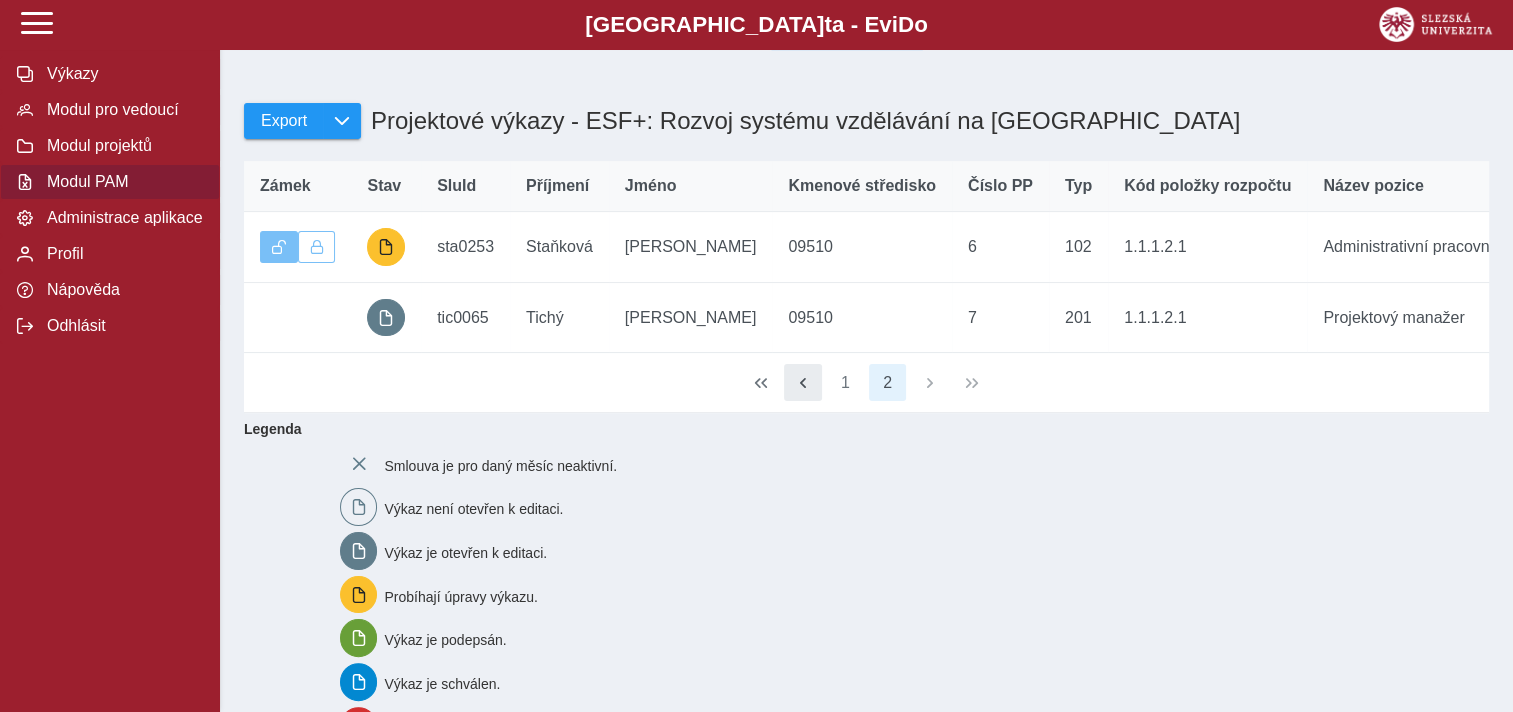 type on "****" 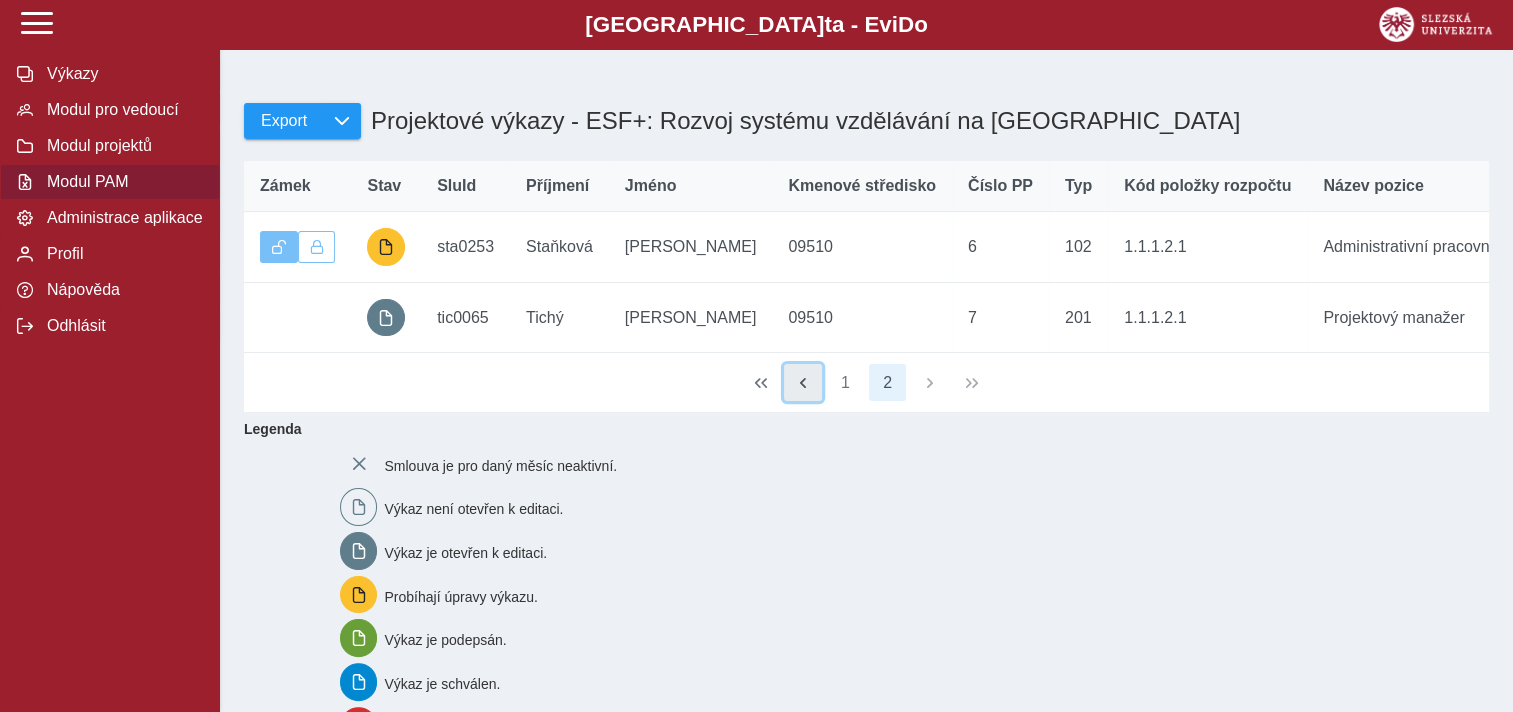 click at bounding box center (803, 383) 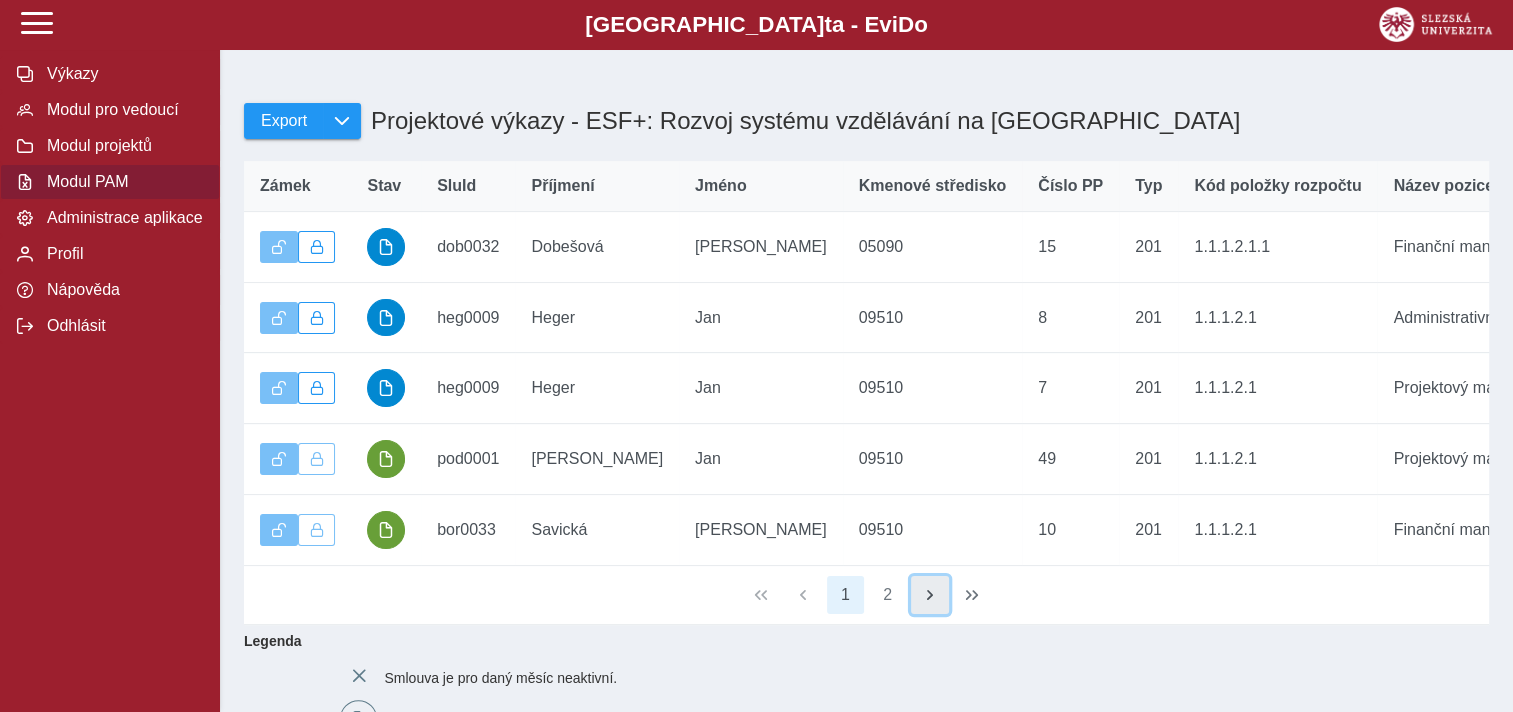 click at bounding box center (930, 595) 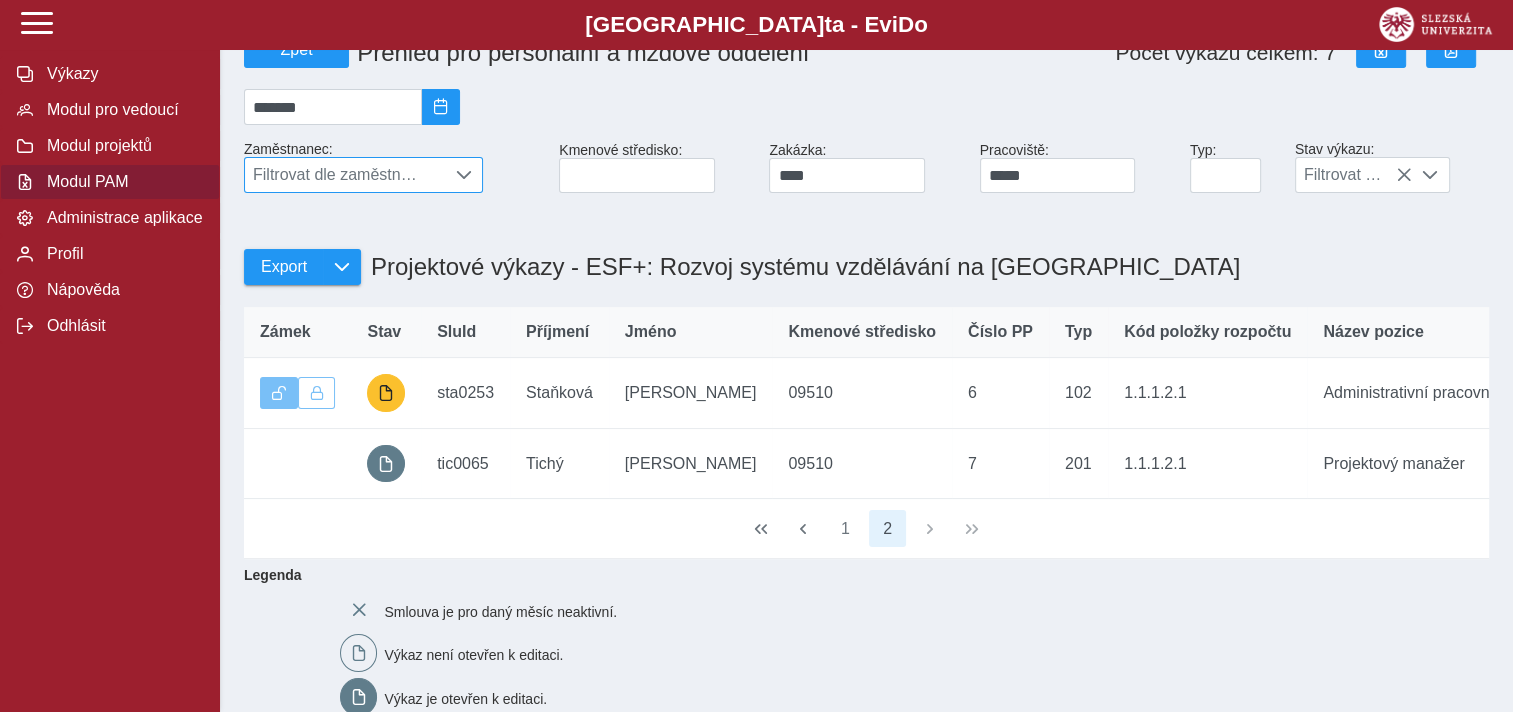 scroll, scrollTop: 0, scrollLeft: 0, axis: both 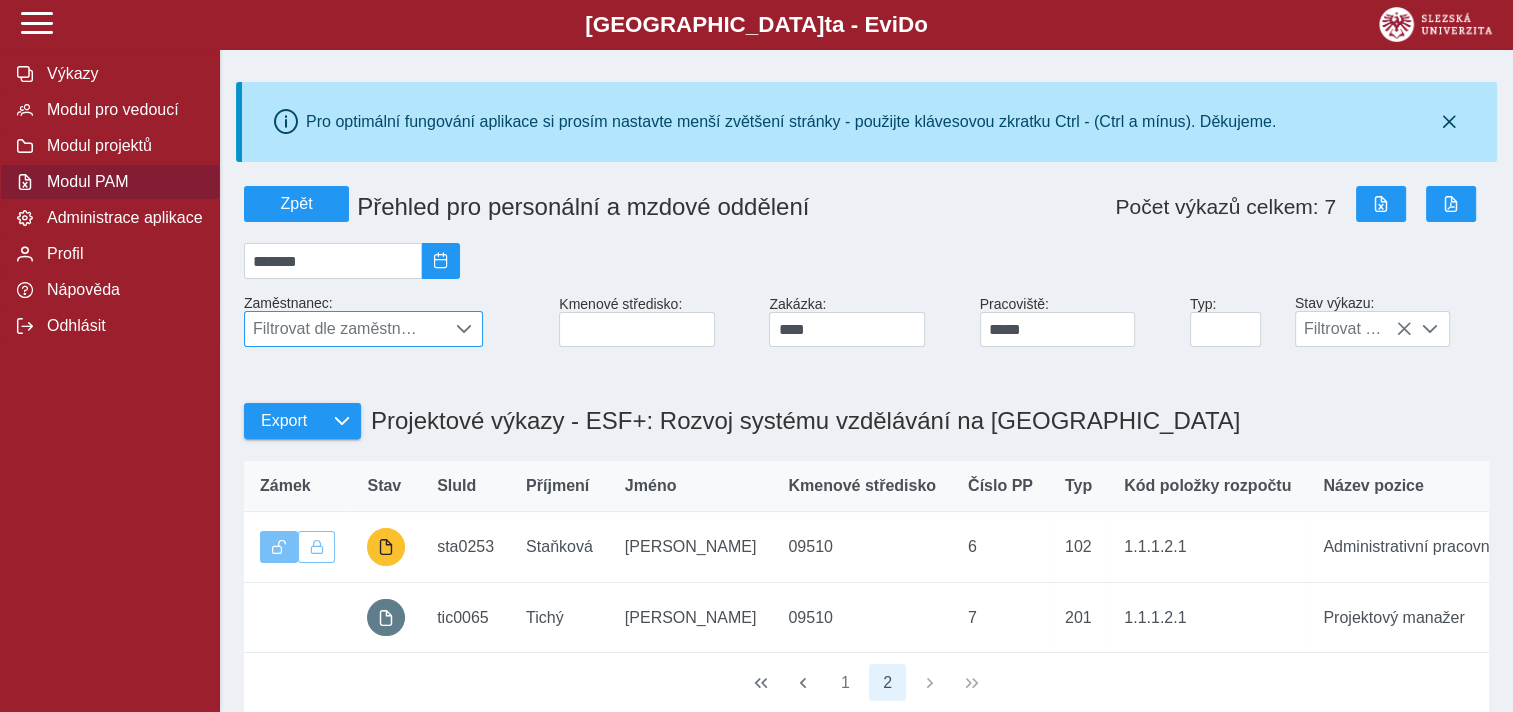 click on "Modul PAM" at bounding box center (122, 182) 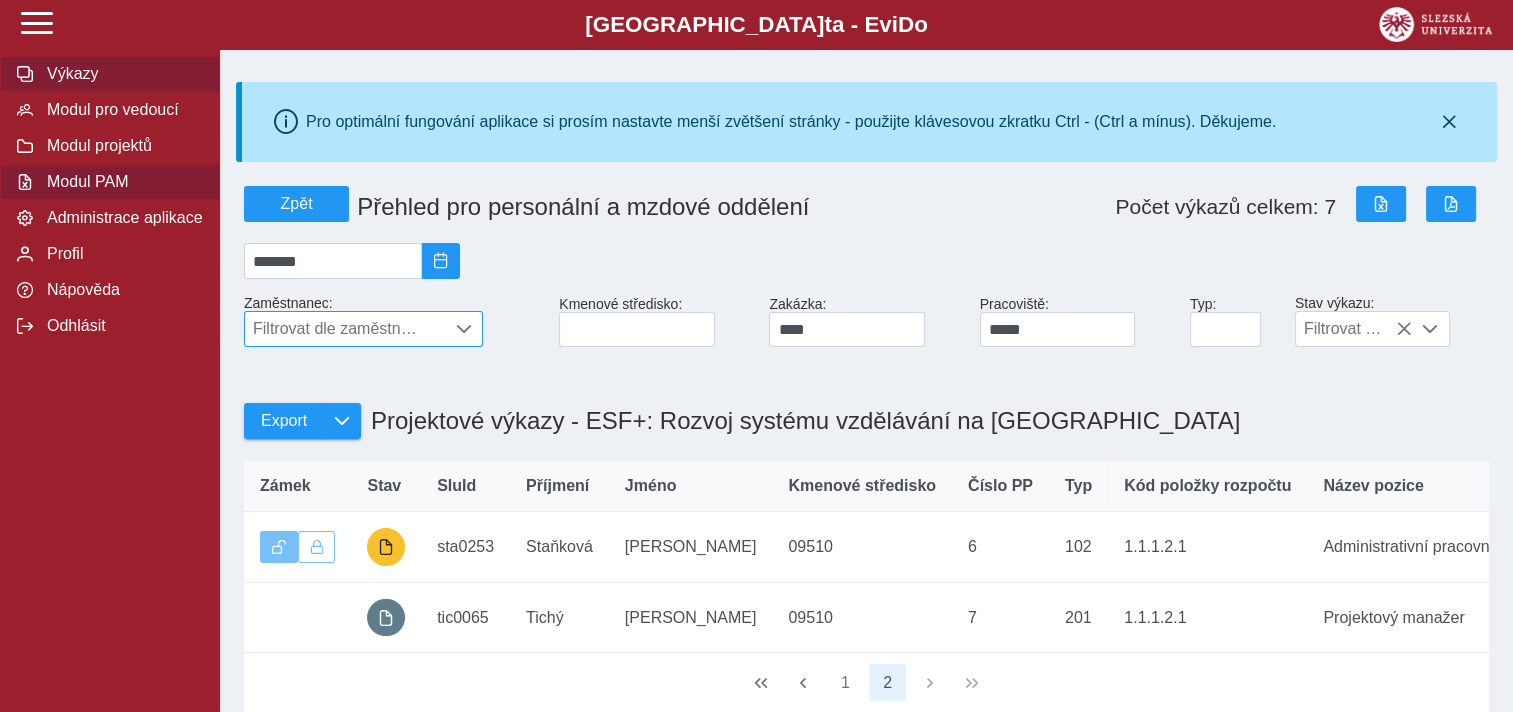 click on "Výkazy" at bounding box center [122, 74] 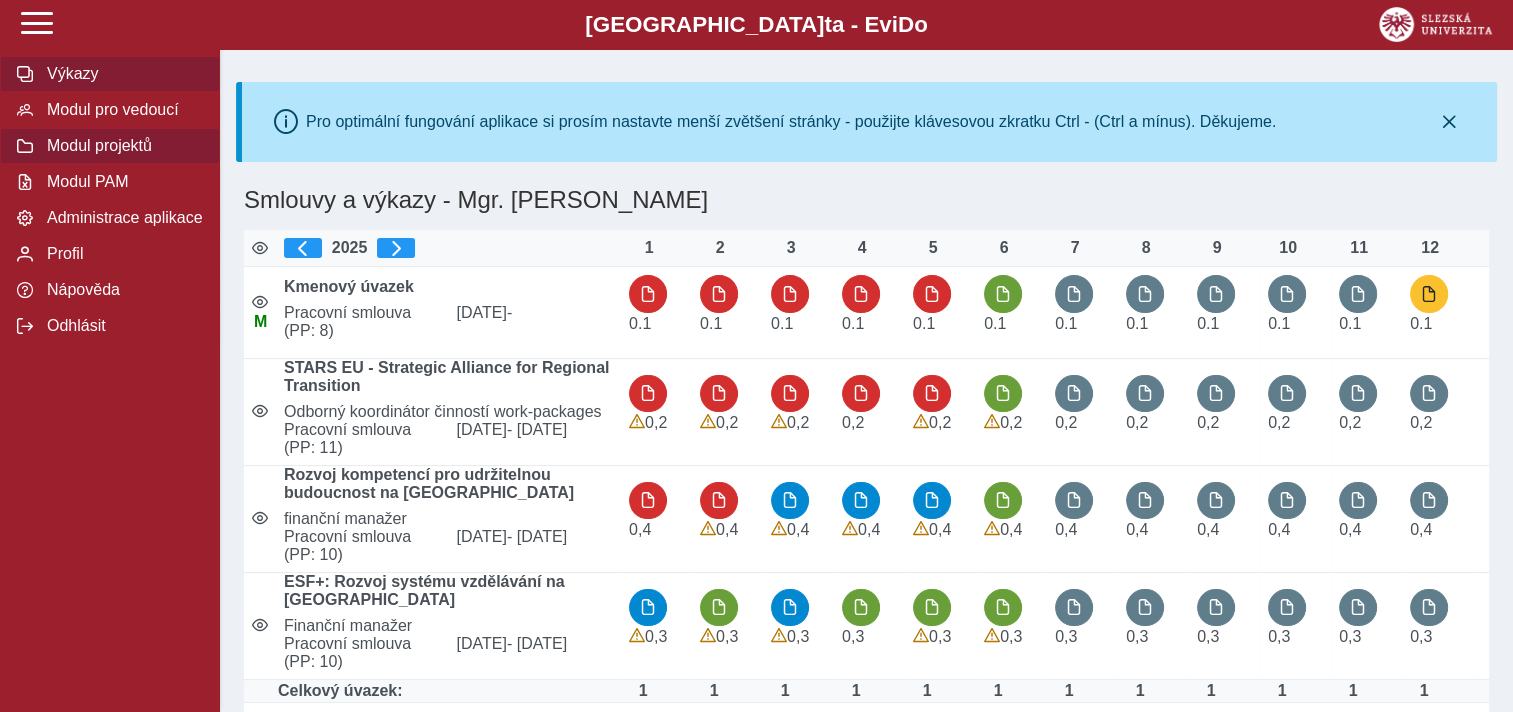 click on "Modul projektů" at bounding box center (122, 146) 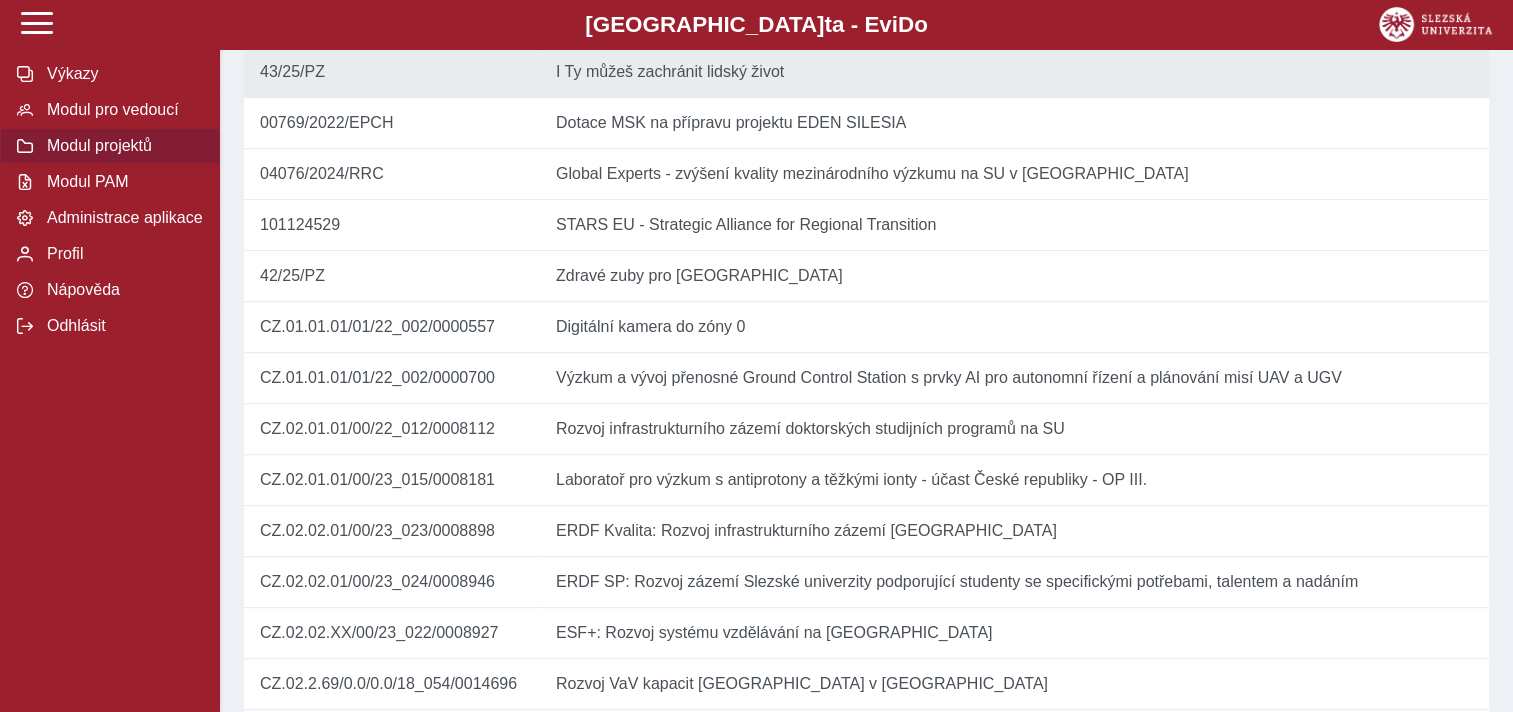 scroll, scrollTop: 400, scrollLeft: 0, axis: vertical 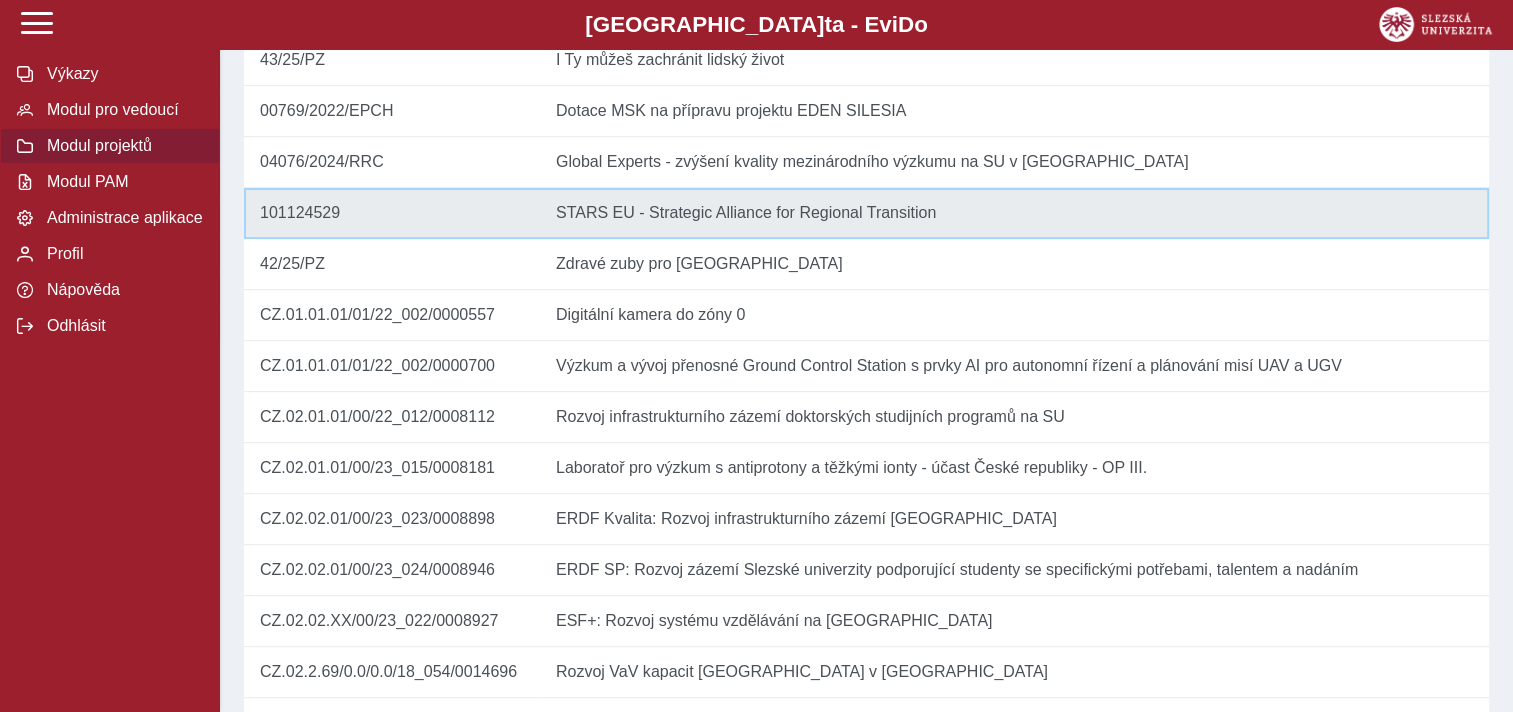 click on "Název STARS EU - Strategic Alliance for Regional Transition" at bounding box center (1014, 213) 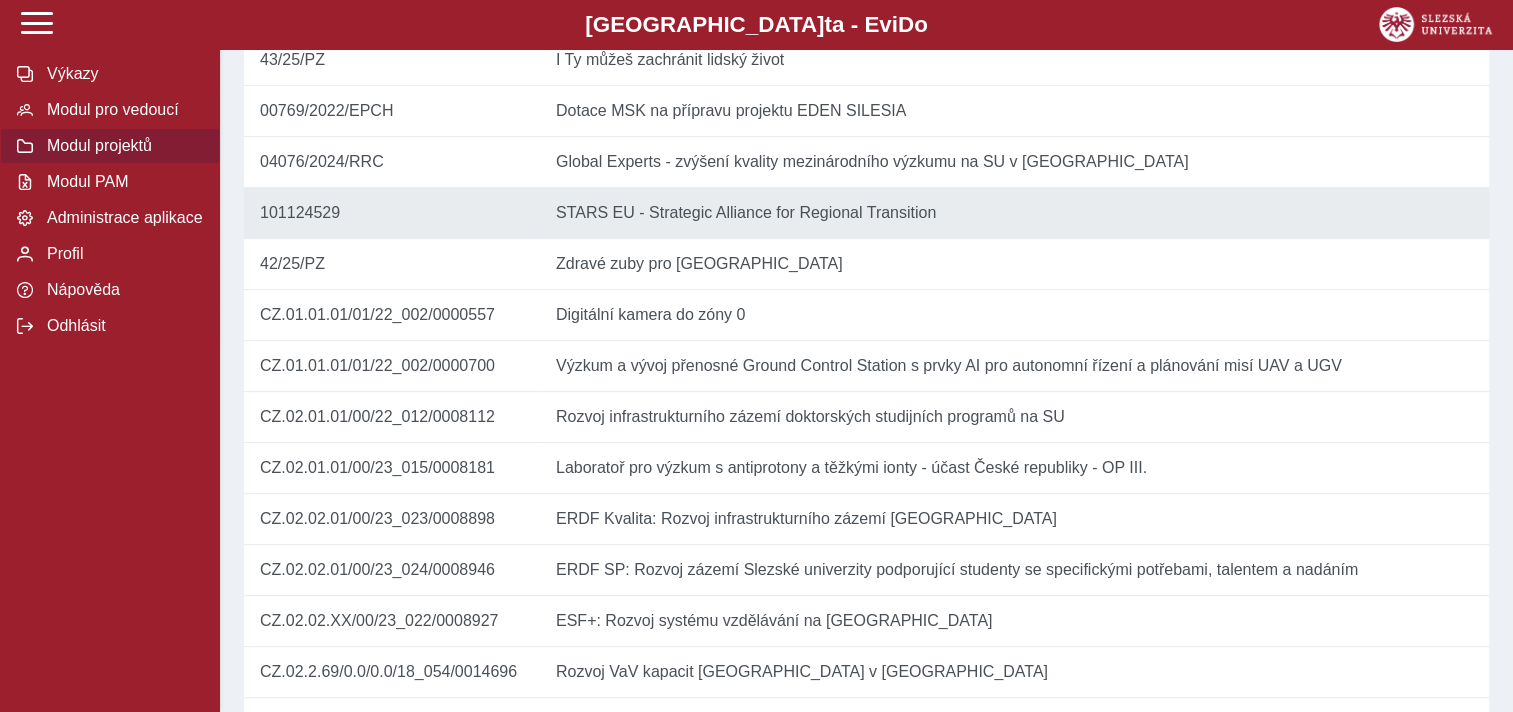 scroll, scrollTop: 0, scrollLeft: 0, axis: both 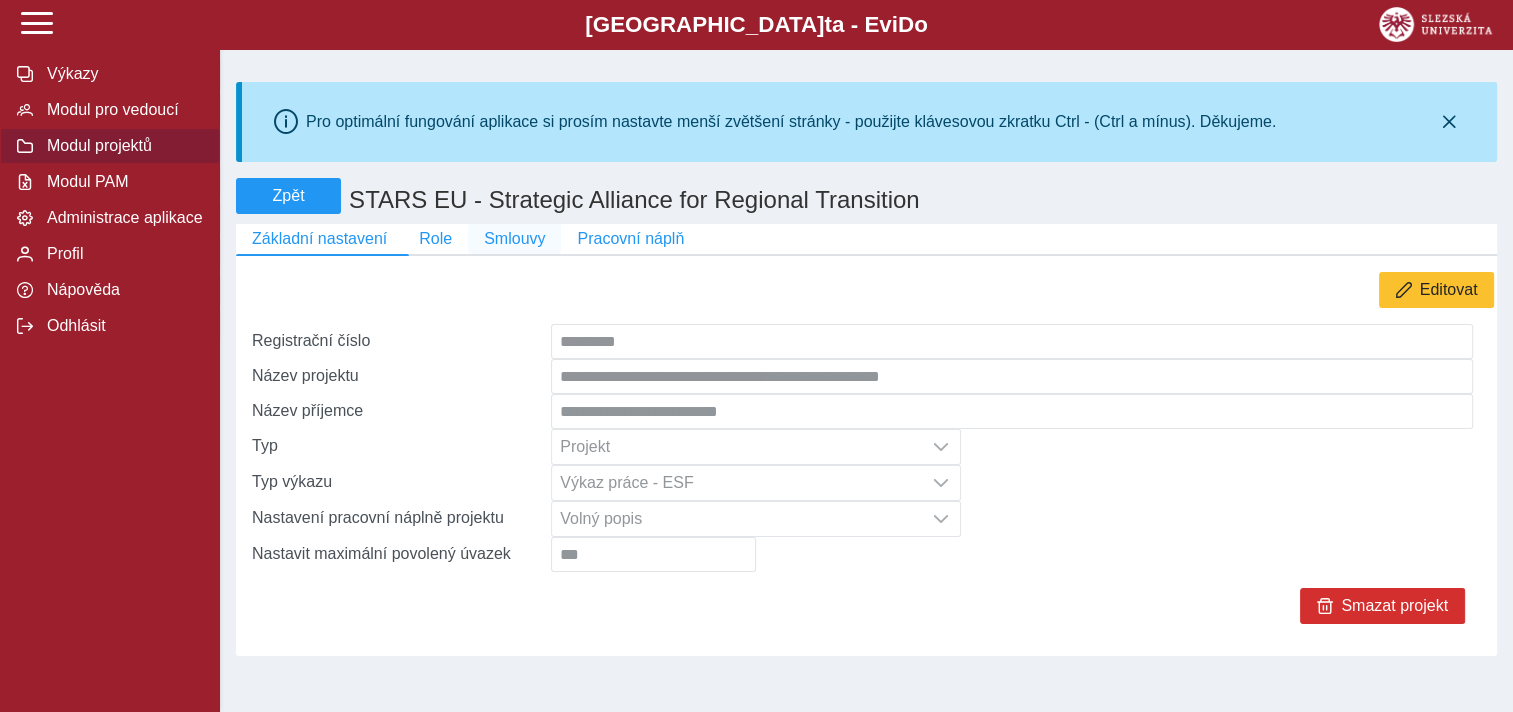click on "Smlouvy" at bounding box center [514, 239] 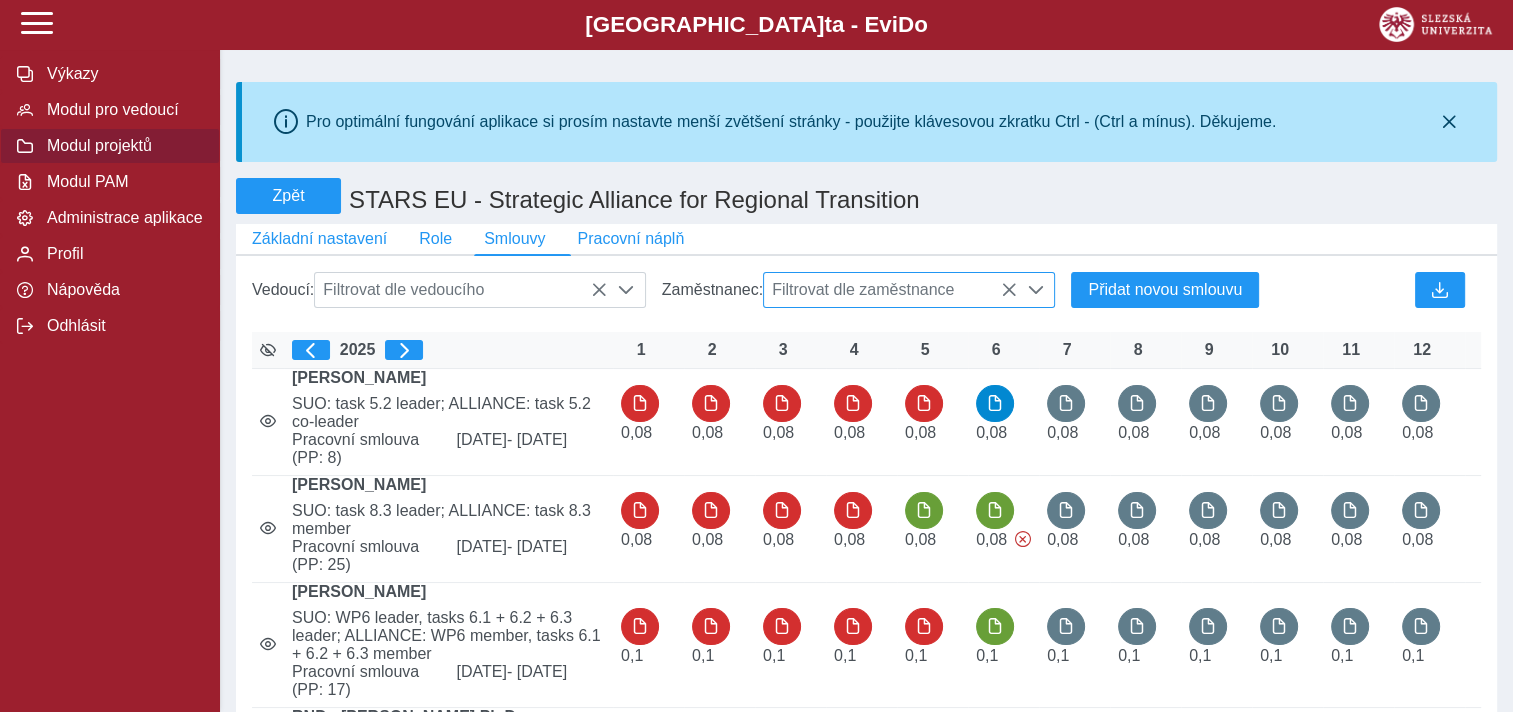 click on "Filtrovat dle zaměstnance" at bounding box center (890, 290) 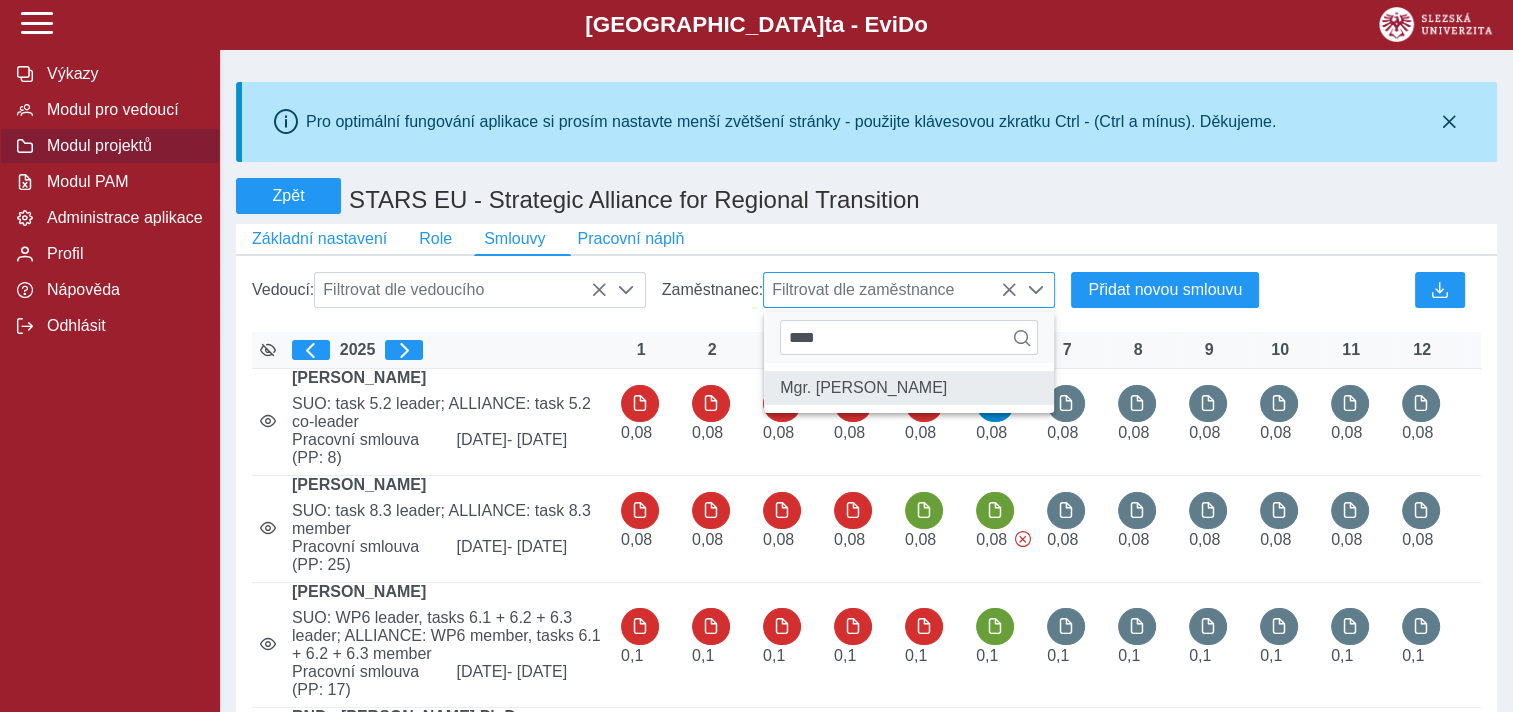 type on "****" 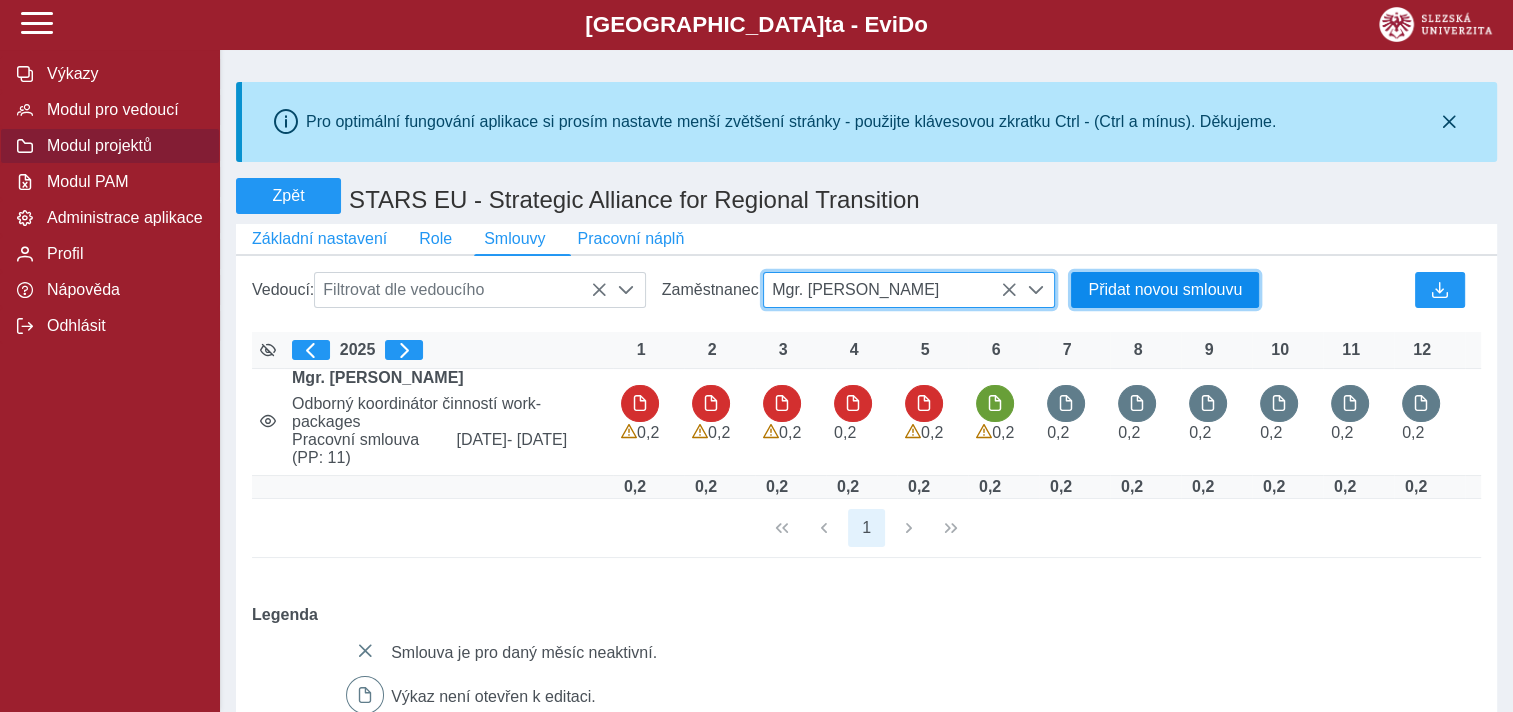 click on "Přidat novou smlouvu" at bounding box center [1165, 290] 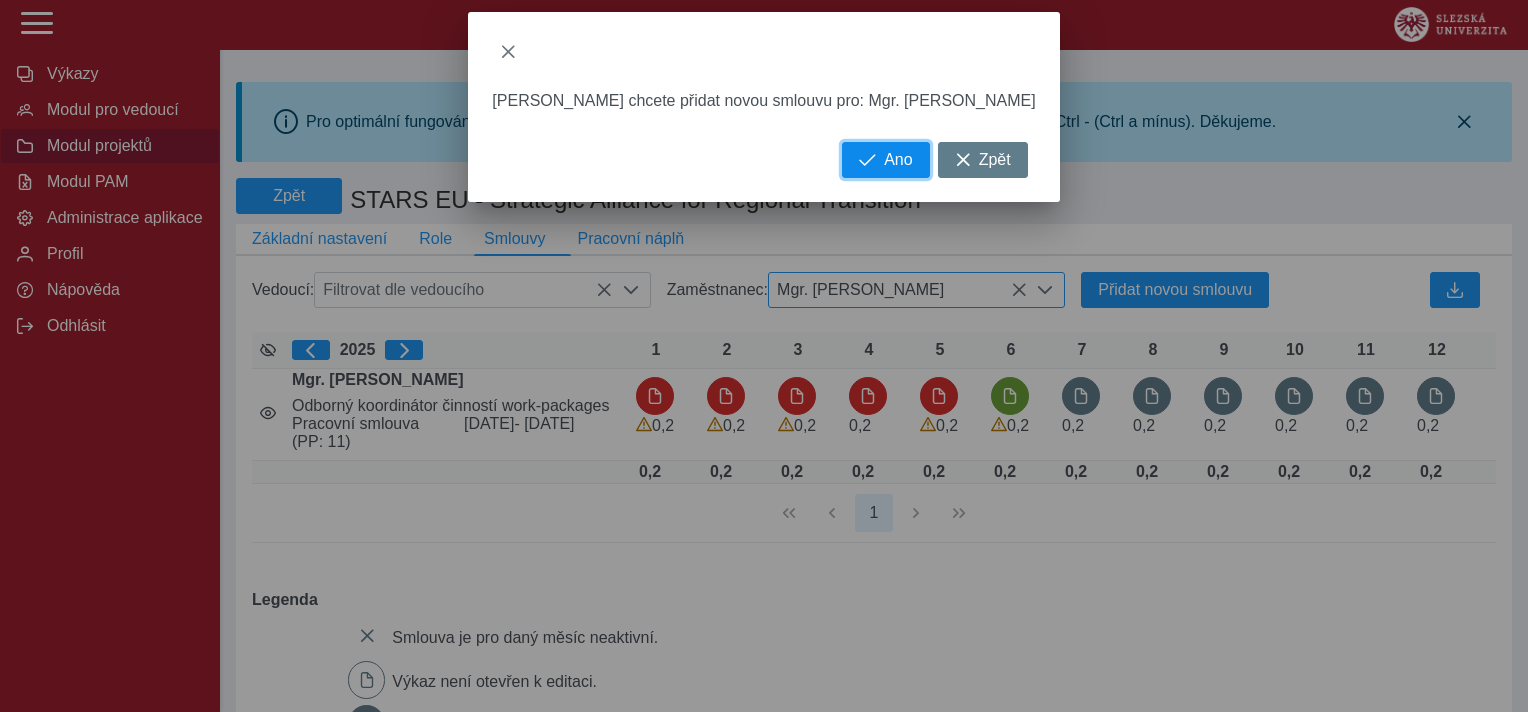 click on "Ano" at bounding box center (885, 160) 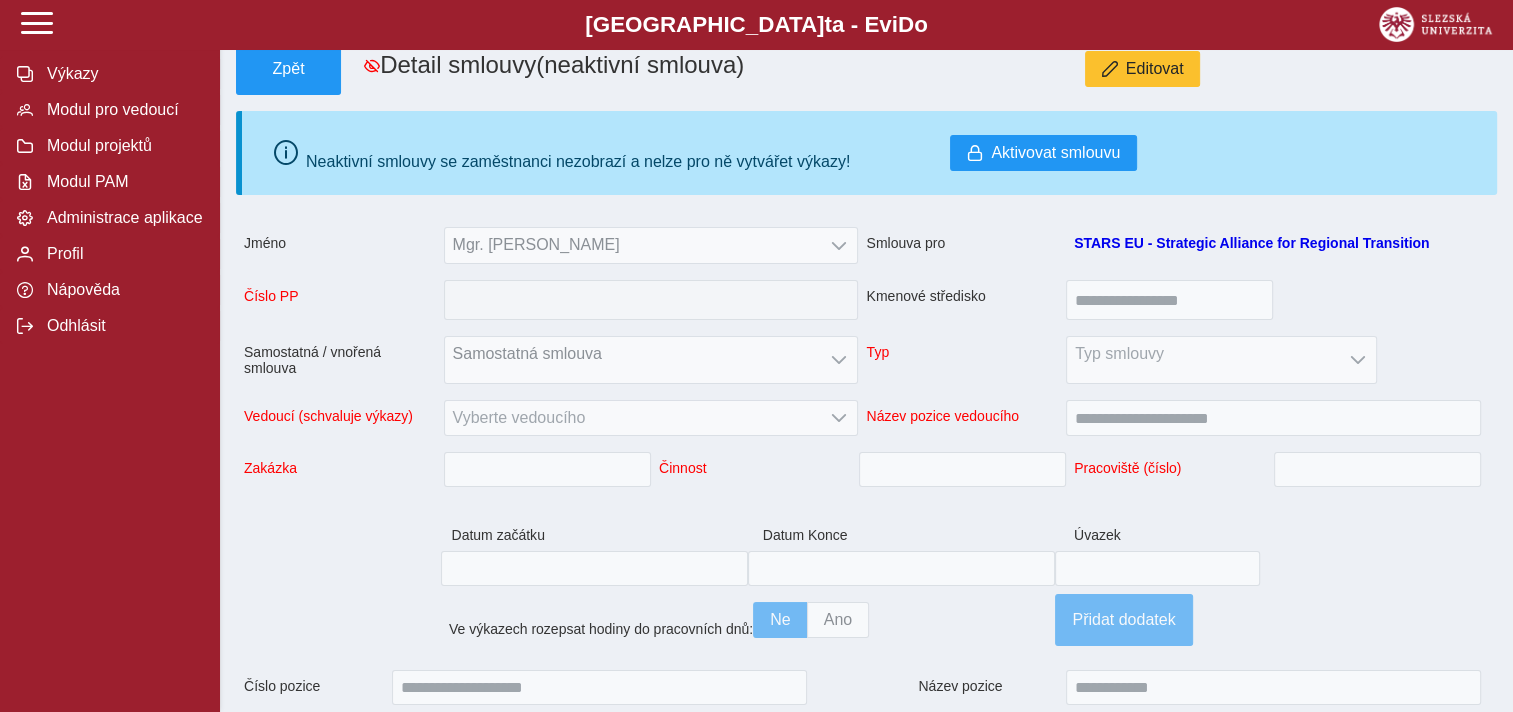 scroll, scrollTop: 100, scrollLeft: 0, axis: vertical 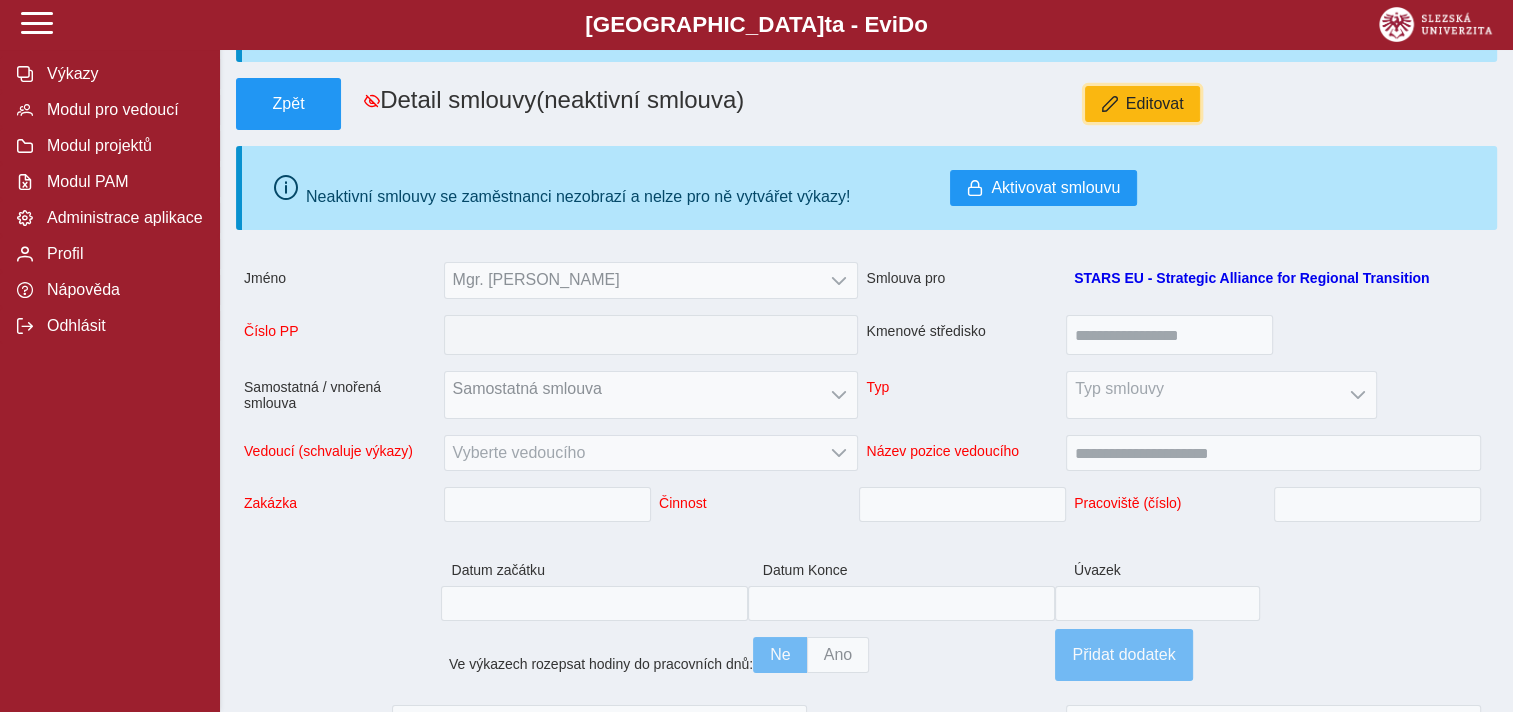 click on "Editovat" at bounding box center [1143, 104] 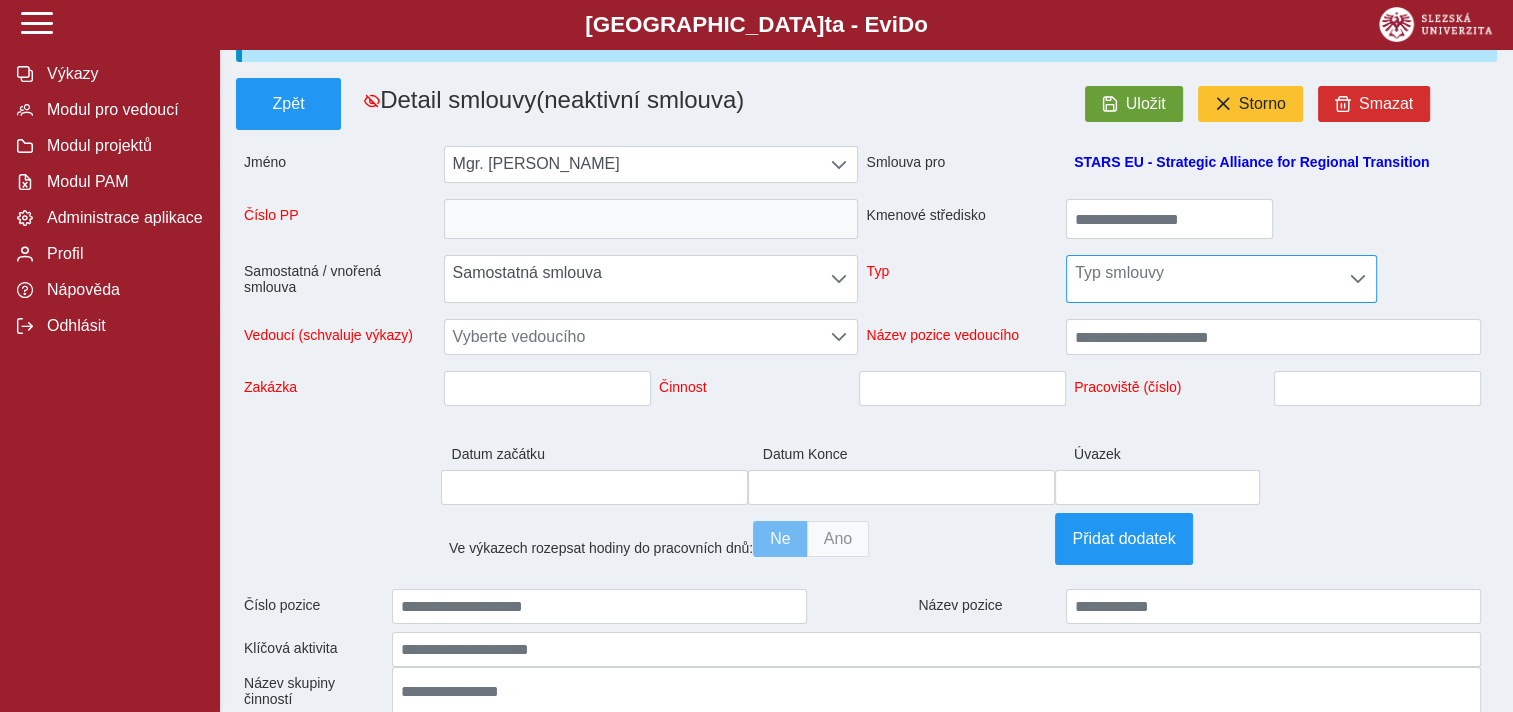 click on "Typ smlouvy" at bounding box center (1203, 279) 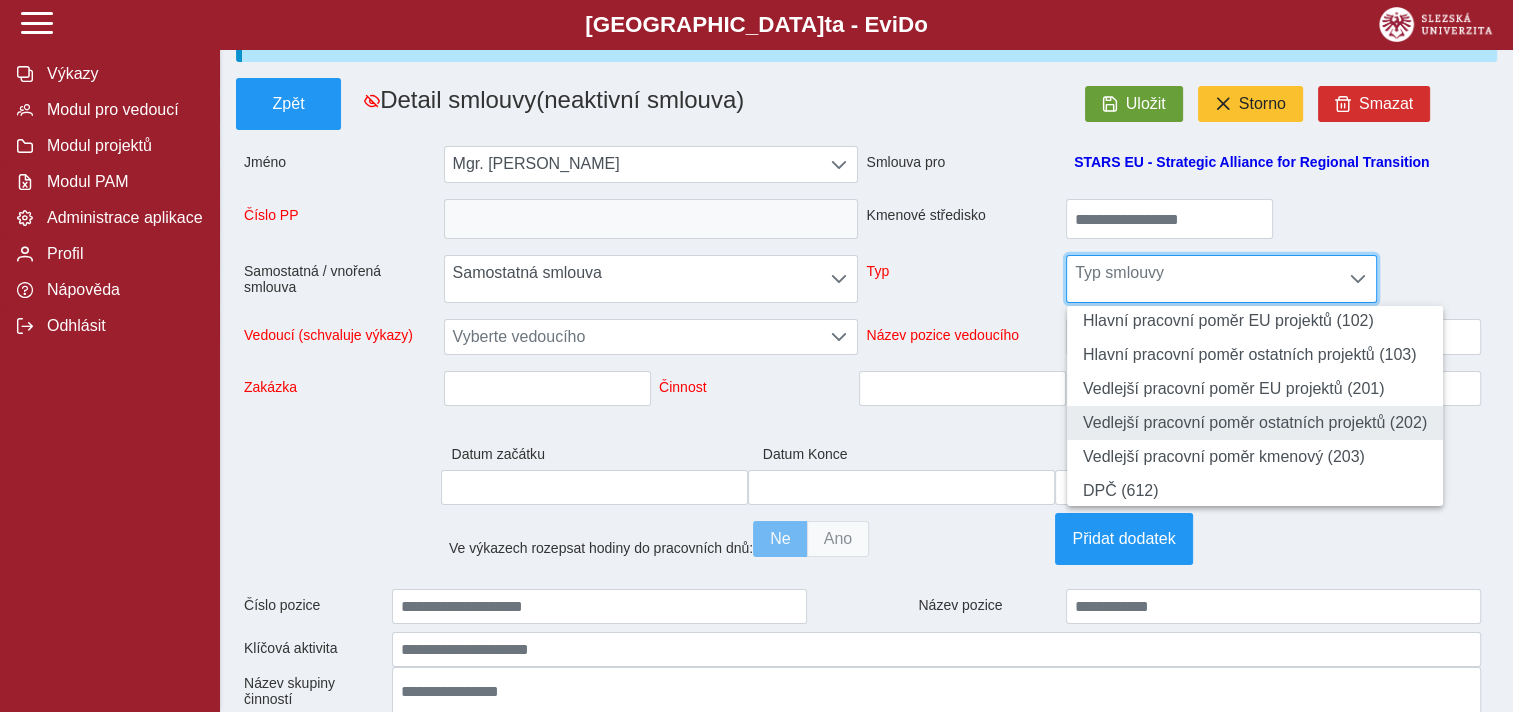 scroll, scrollTop: 0, scrollLeft: 0, axis: both 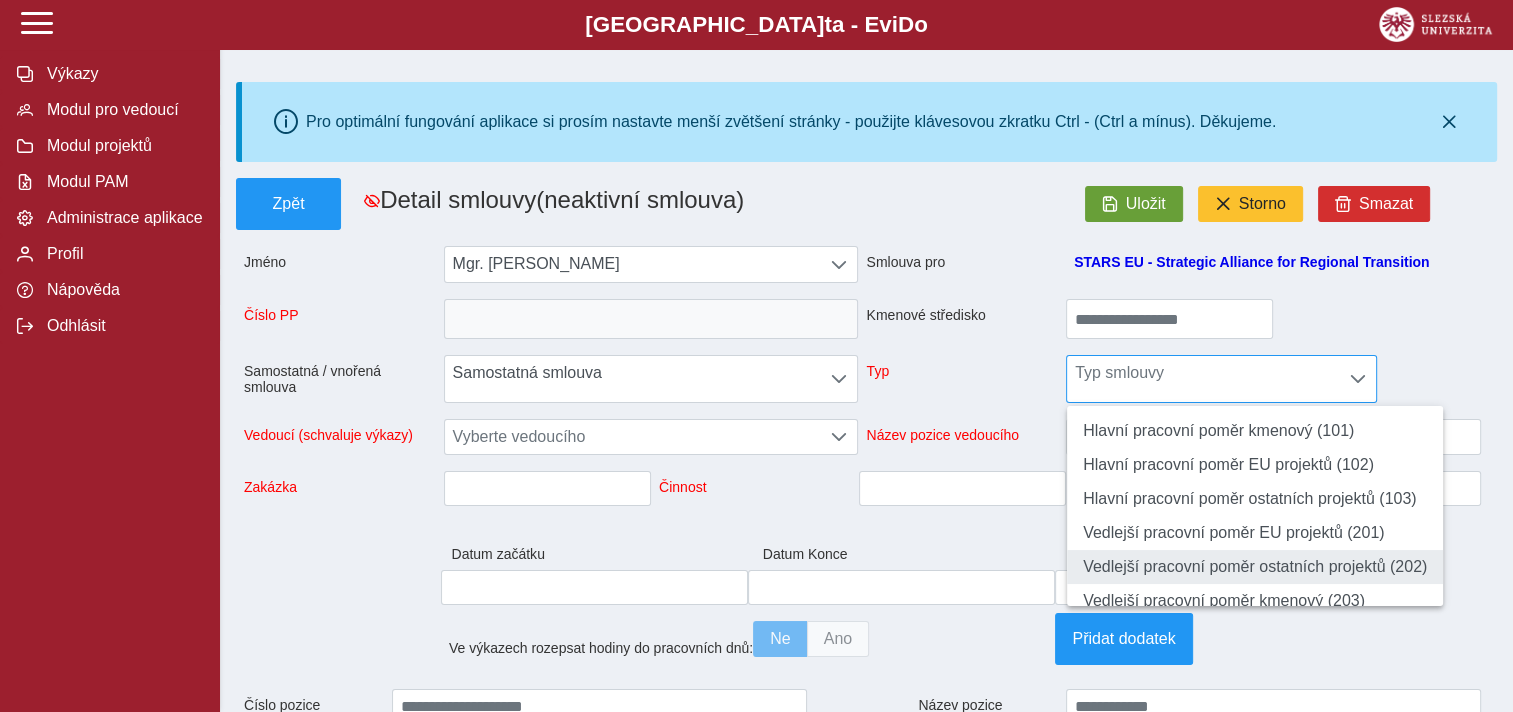 drag, startPoint x: 1082, startPoint y: 437, endPoint x: 1229, endPoint y: 584, distance: 207.88939 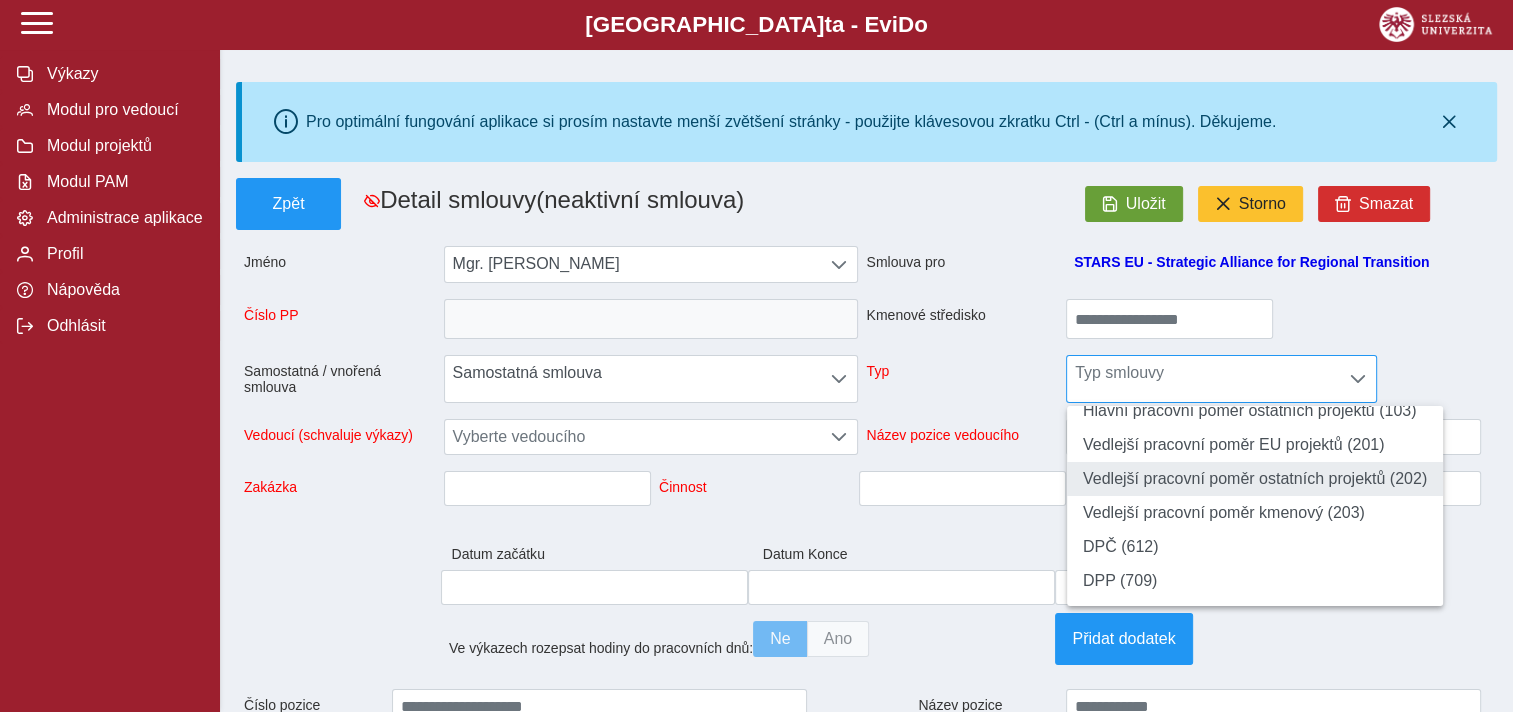 scroll, scrollTop: 116, scrollLeft: 0, axis: vertical 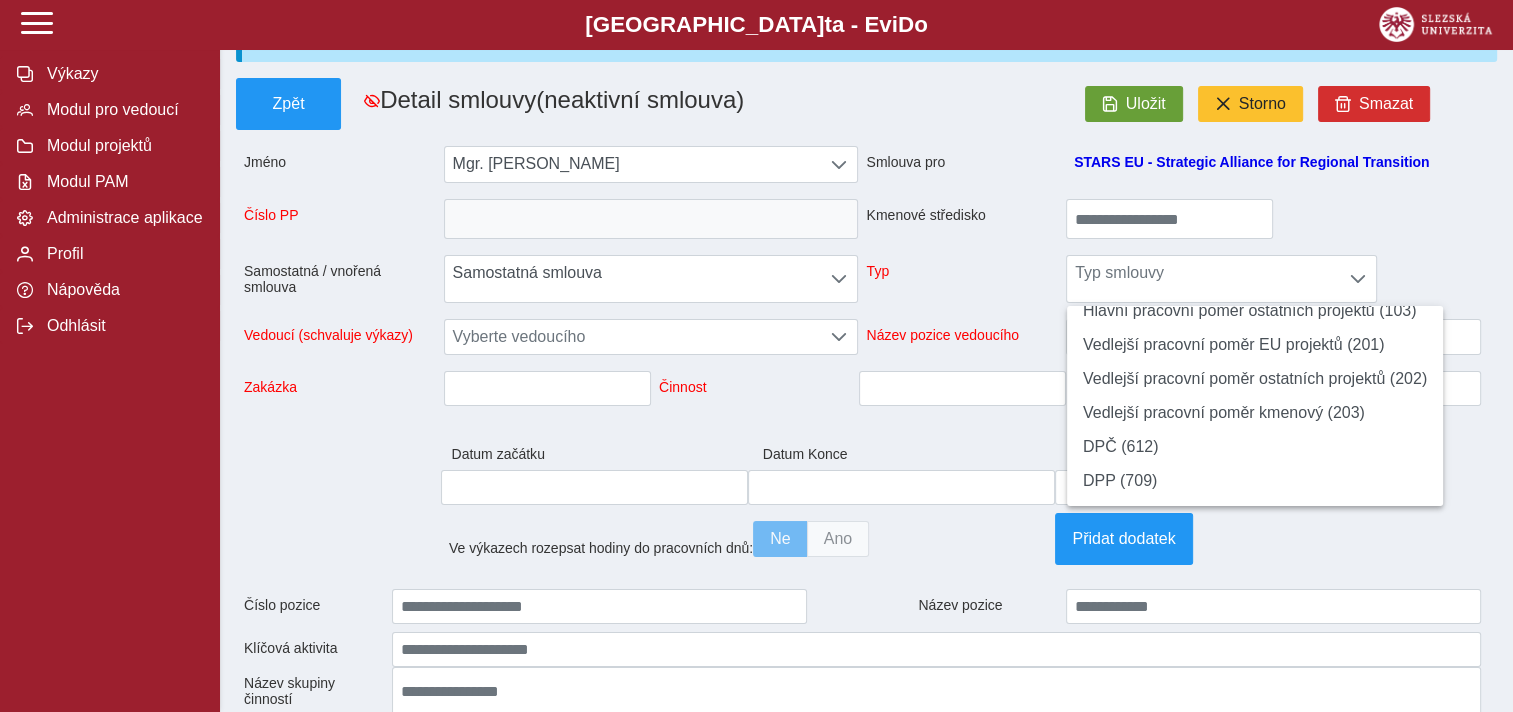 click at bounding box center (858, 191) 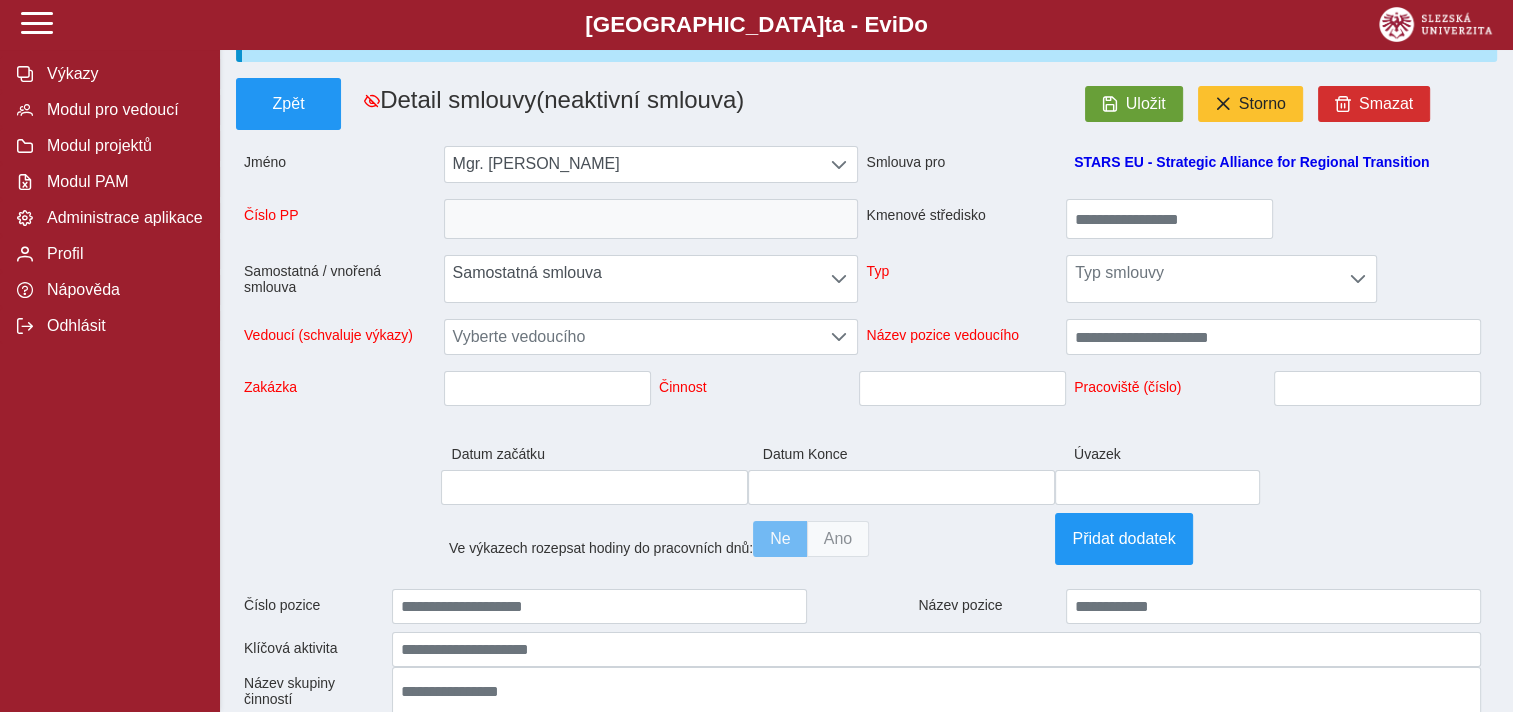 scroll, scrollTop: 0, scrollLeft: 0, axis: both 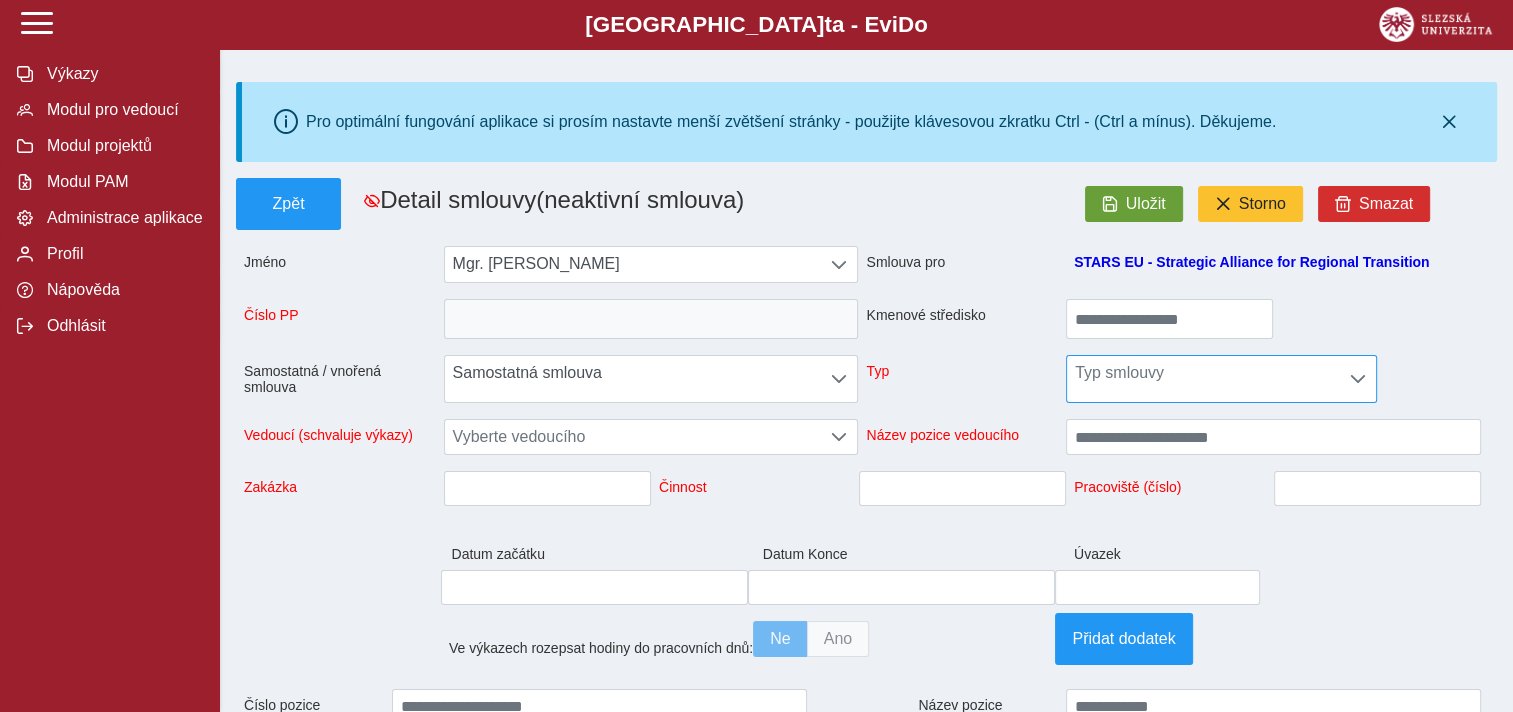 click at bounding box center (1357, 379) 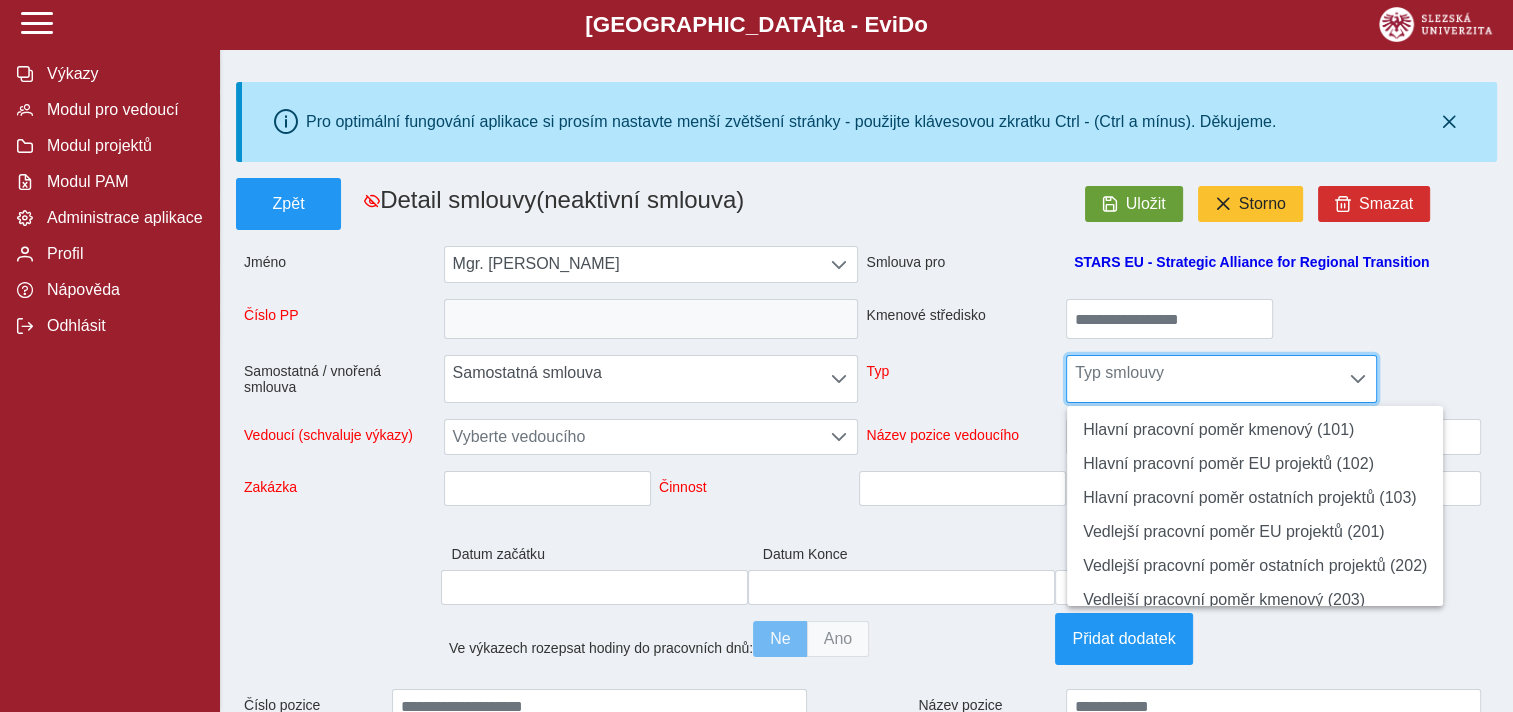 scroll, scrollTop: 0, scrollLeft: 0, axis: both 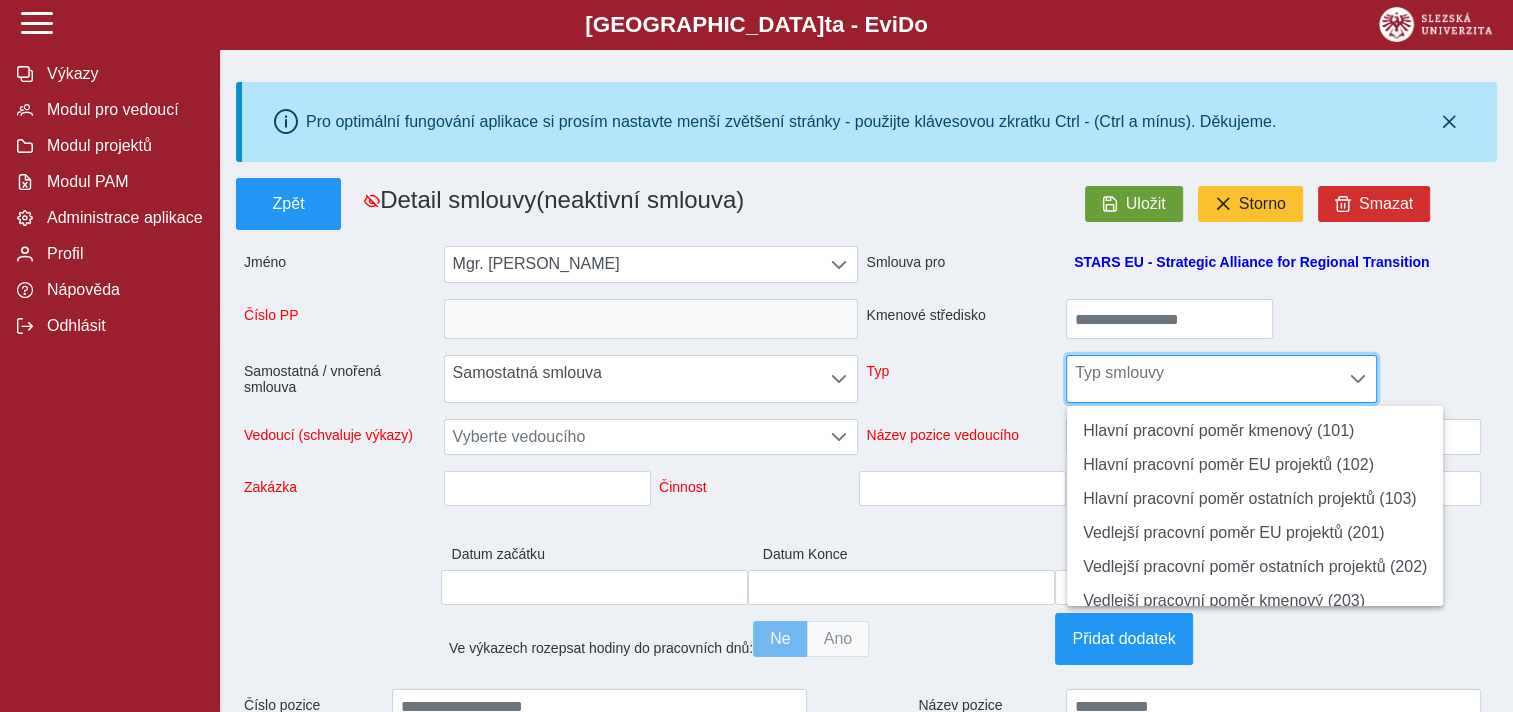 click at bounding box center [858, 347] 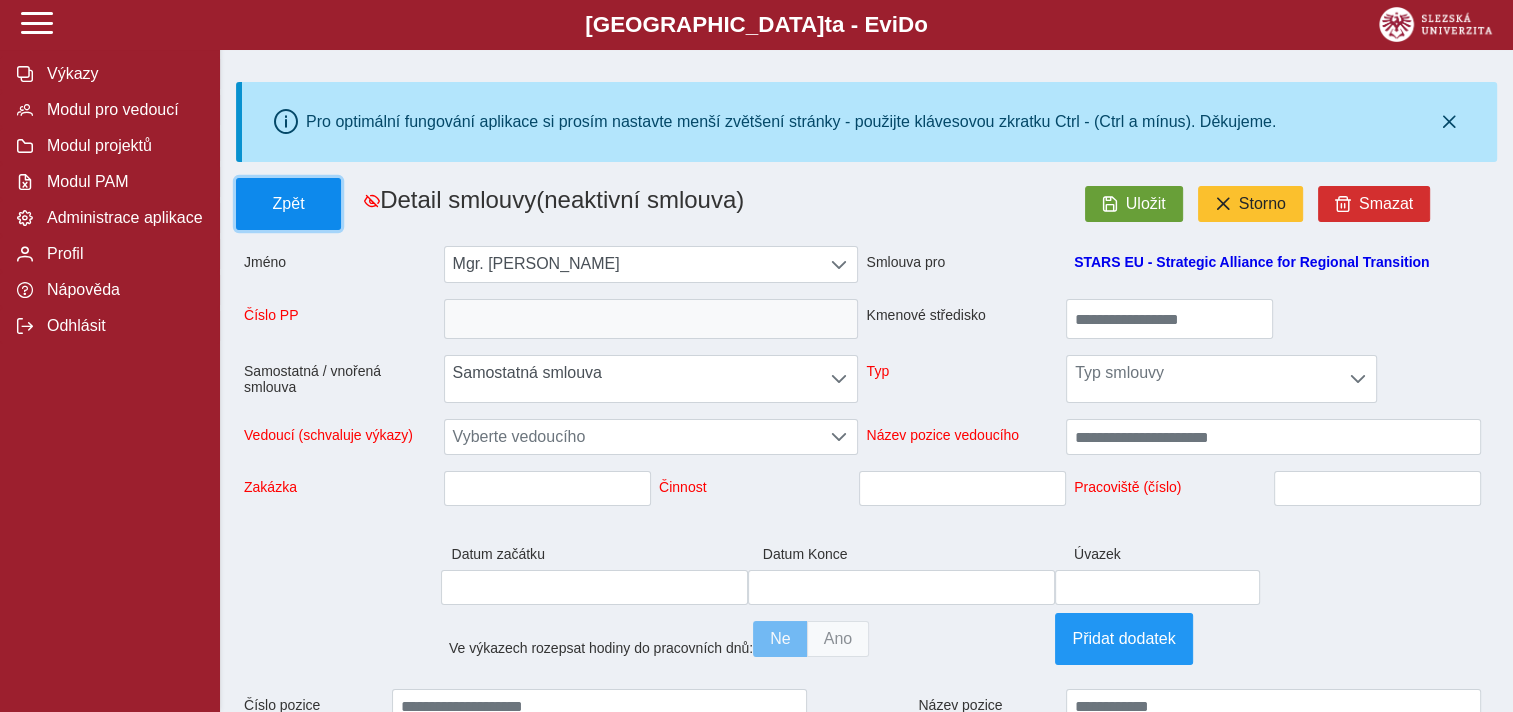 click on "Zpět" at bounding box center (288, 204) 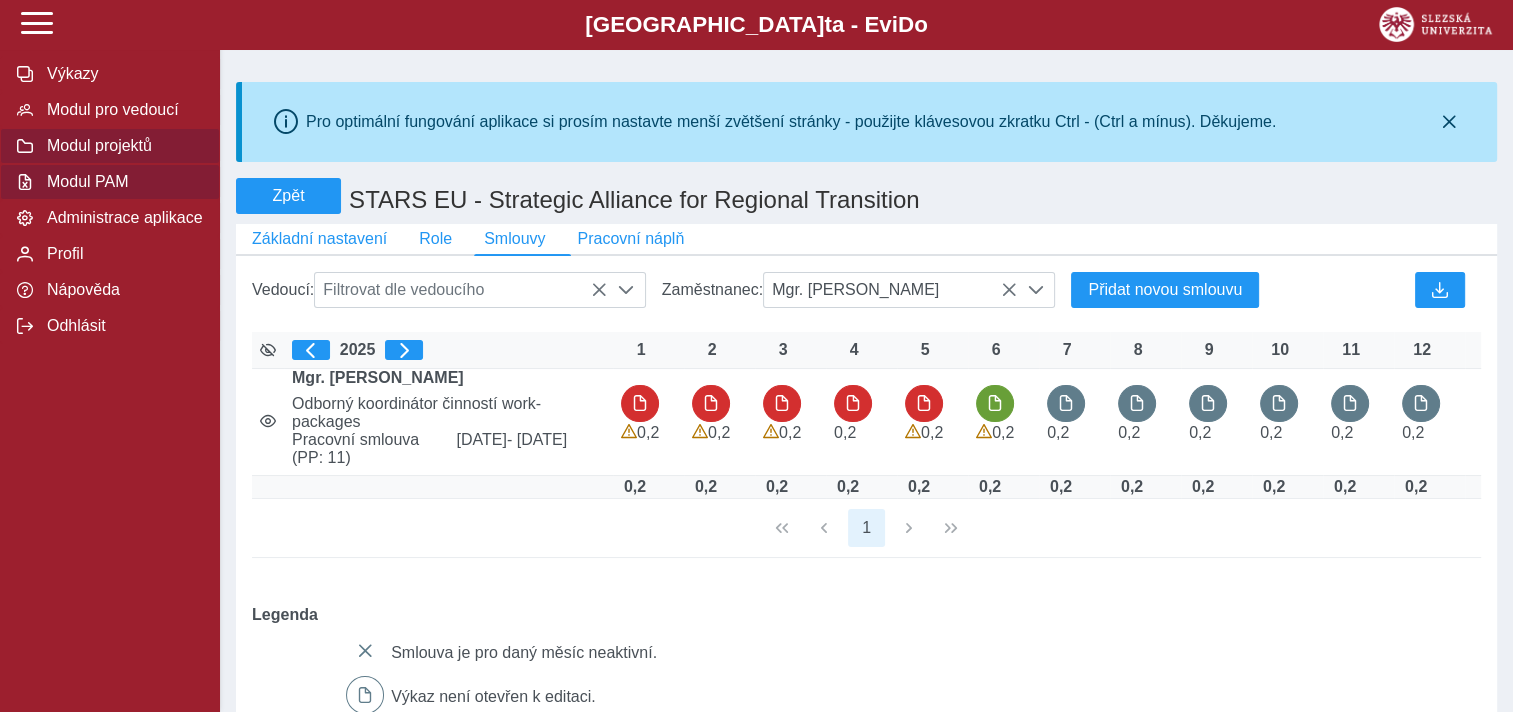 click on "Modul PAM" at bounding box center (122, 182) 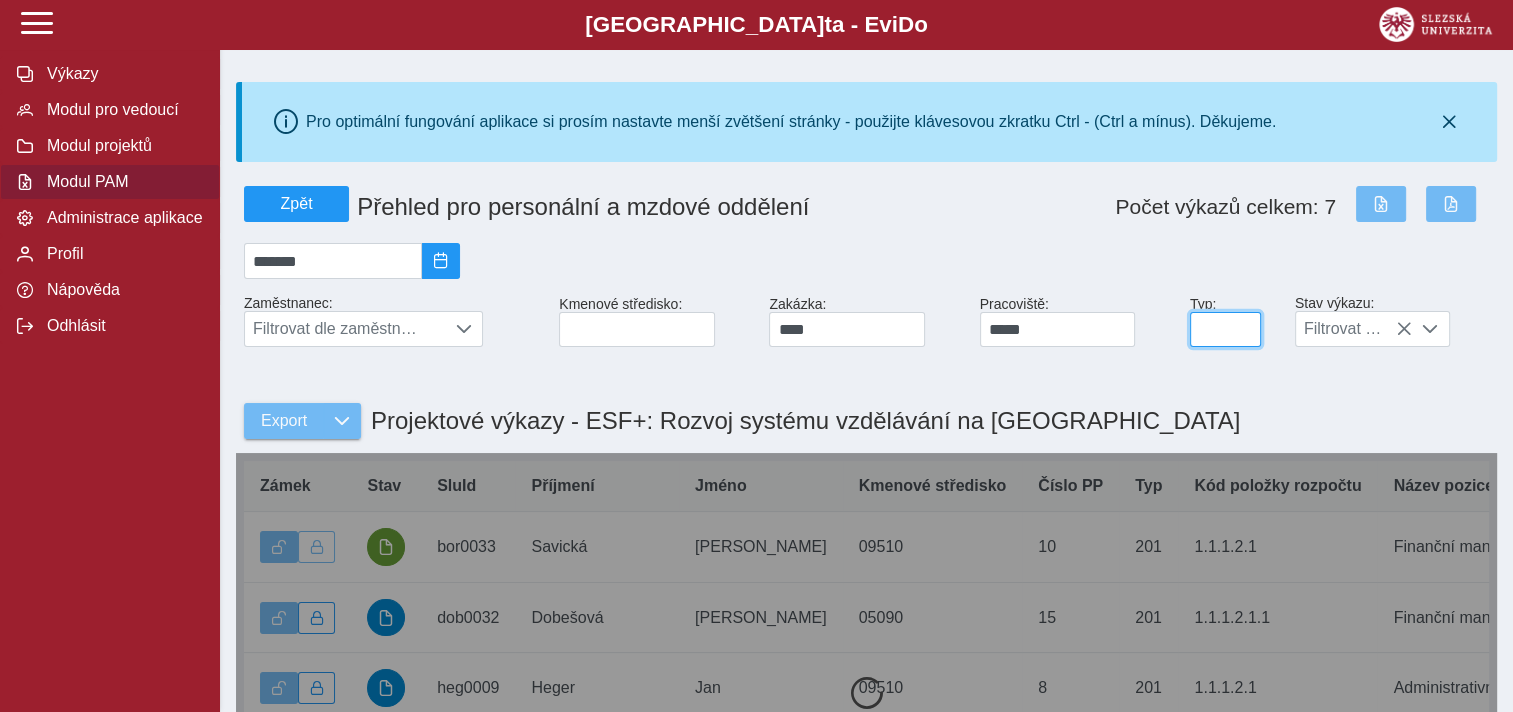 click at bounding box center [1225, 329] 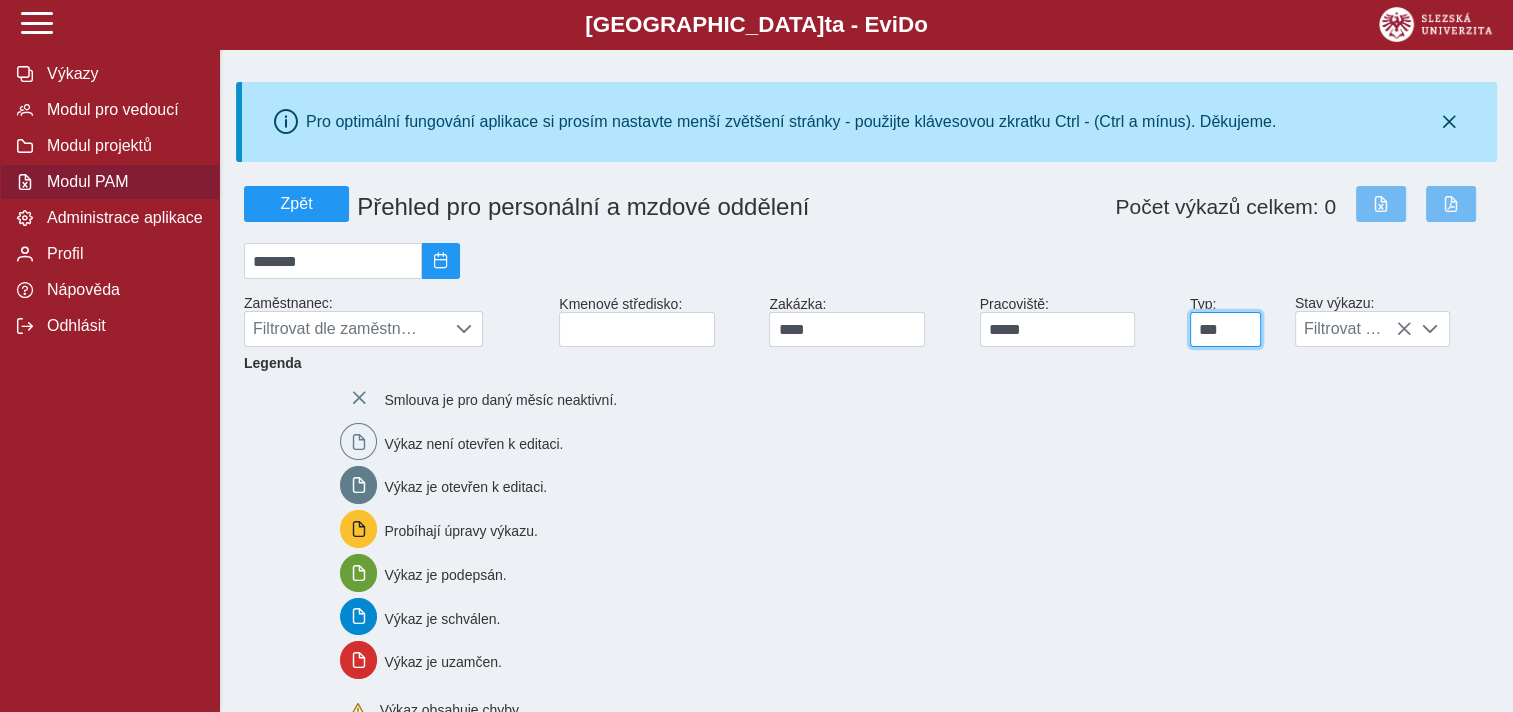 type on "***" 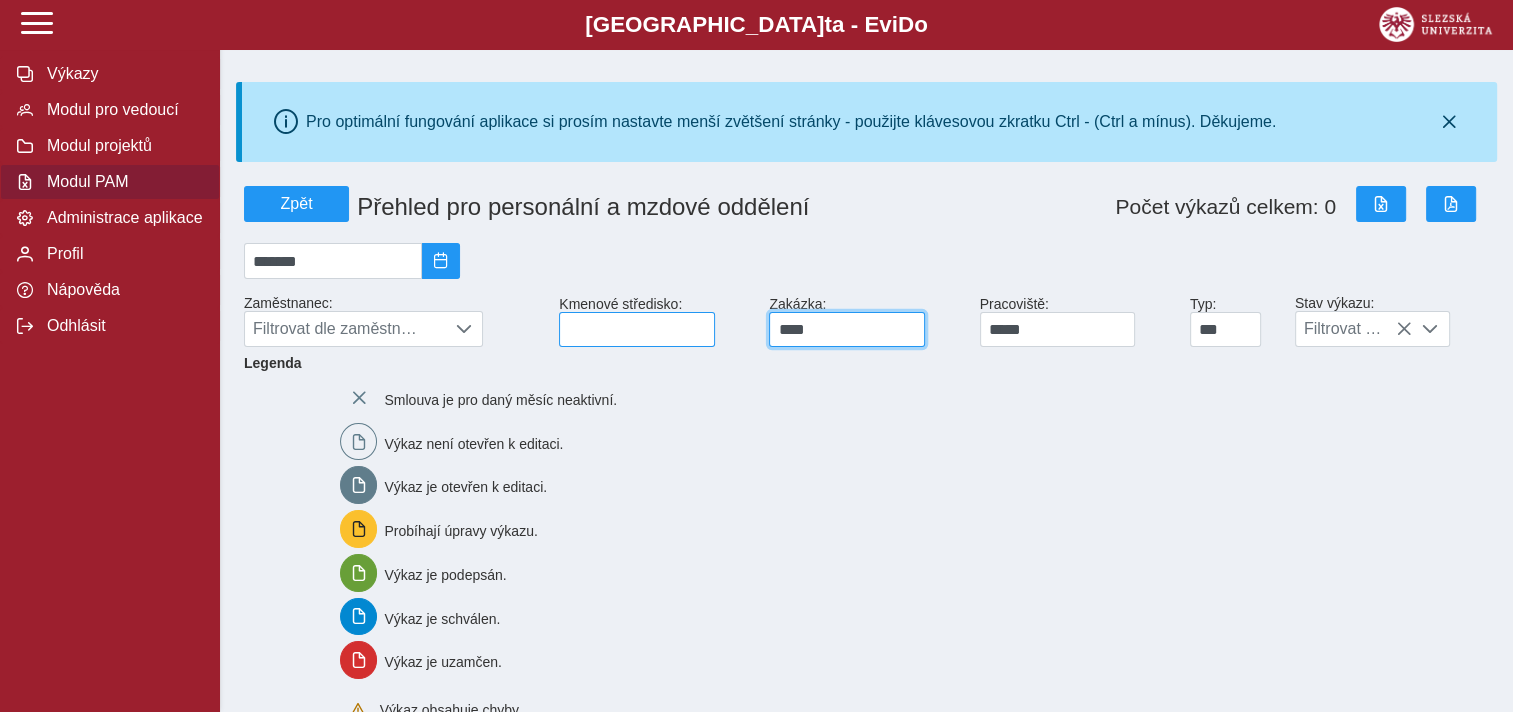drag, startPoint x: 748, startPoint y: 333, endPoint x: 698, endPoint y: 318, distance: 52.201534 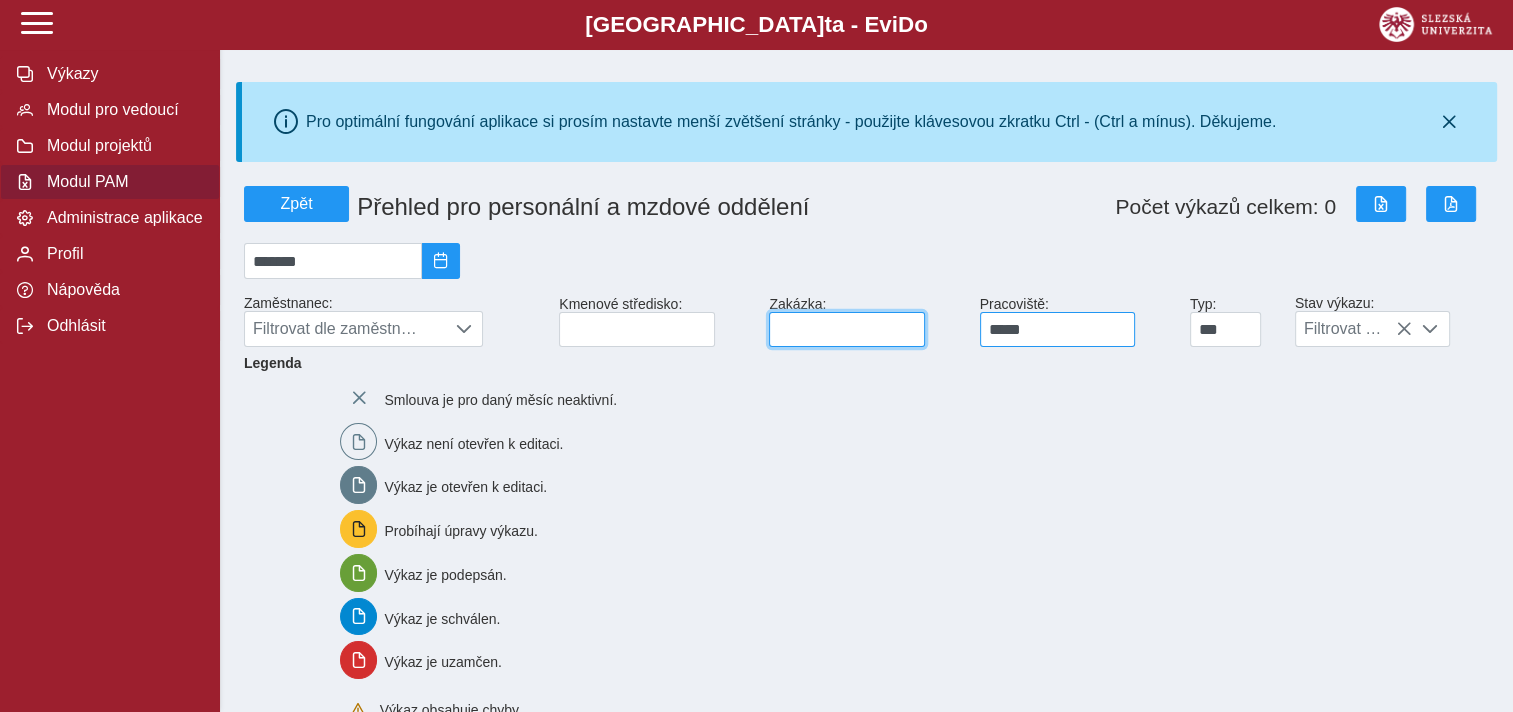 type 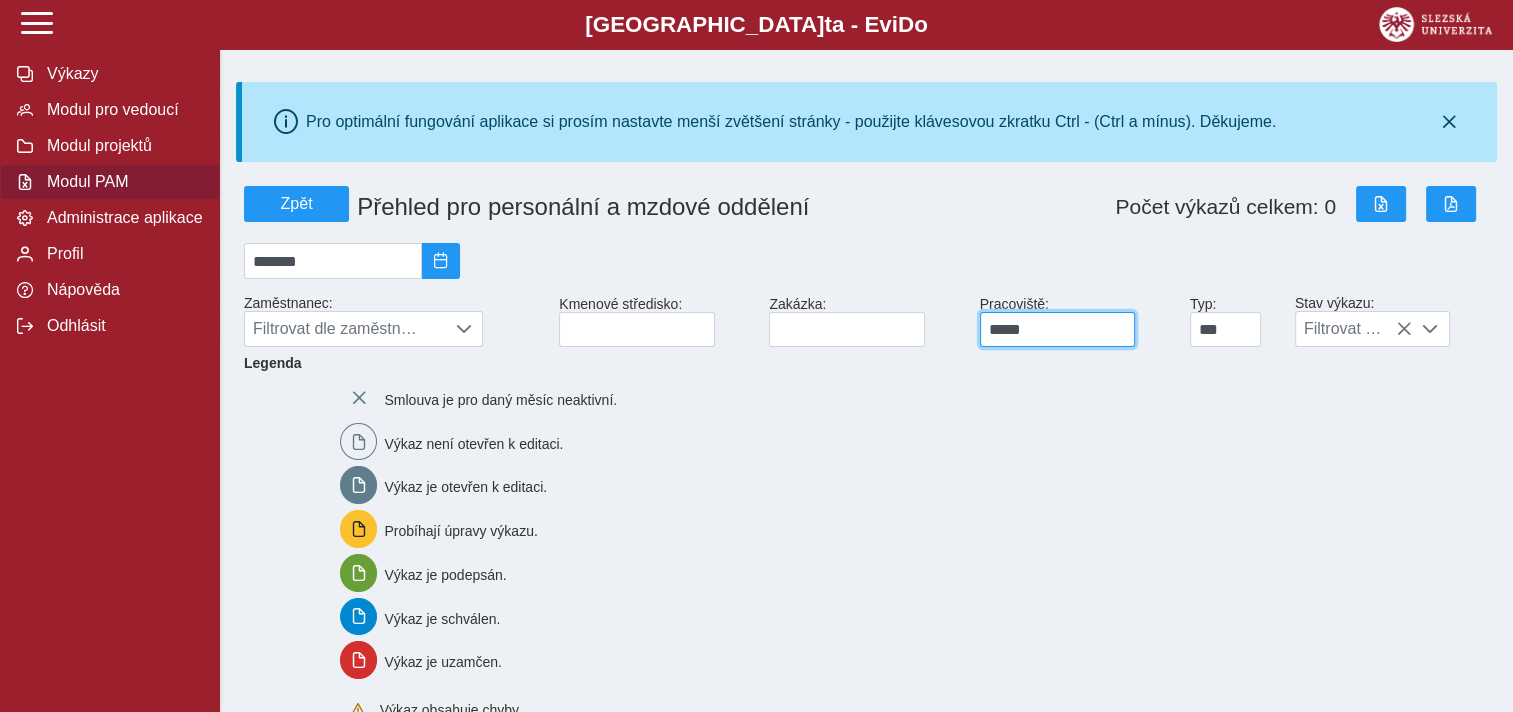 drag, startPoint x: 1039, startPoint y: 338, endPoint x: 933, endPoint y: 327, distance: 106.56923 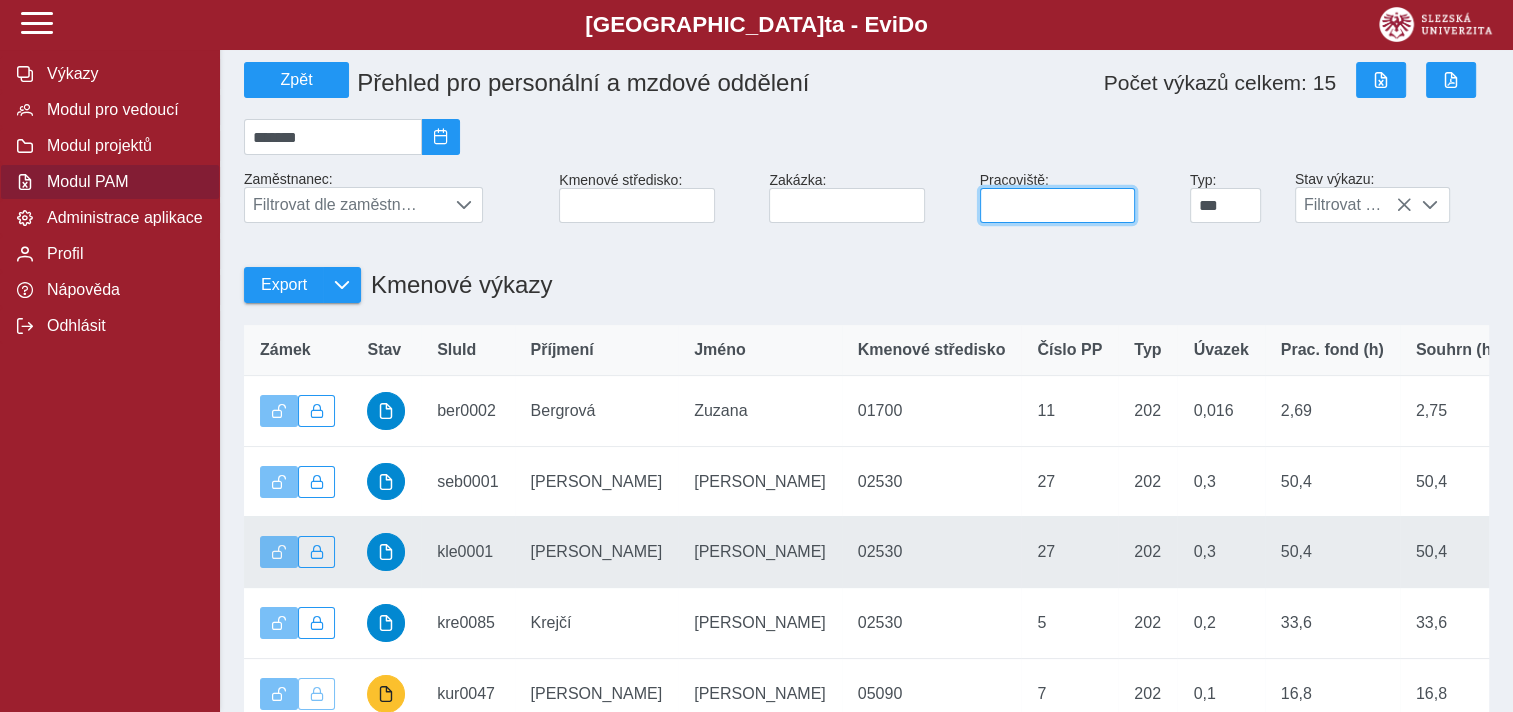 scroll, scrollTop: 300, scrollLeft: 0, axis: vertical 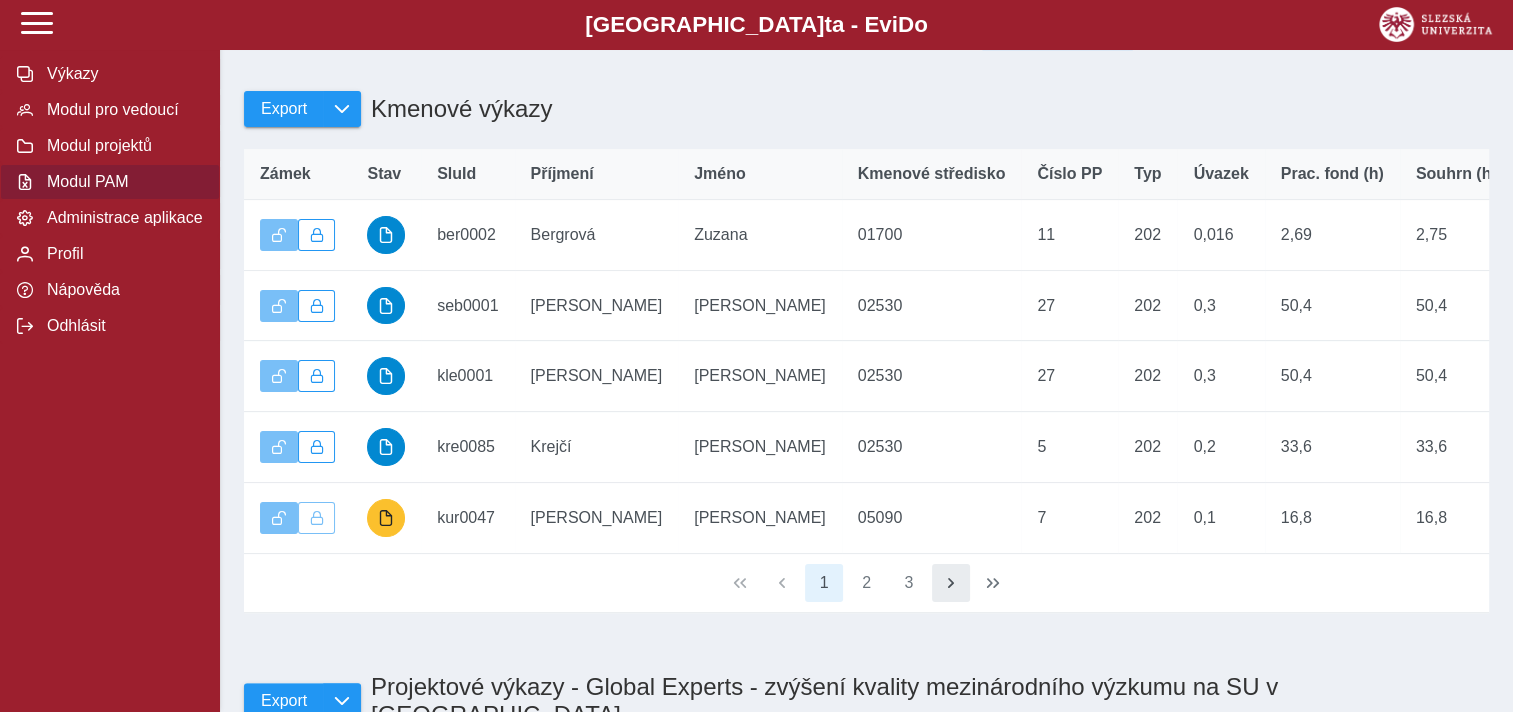 type 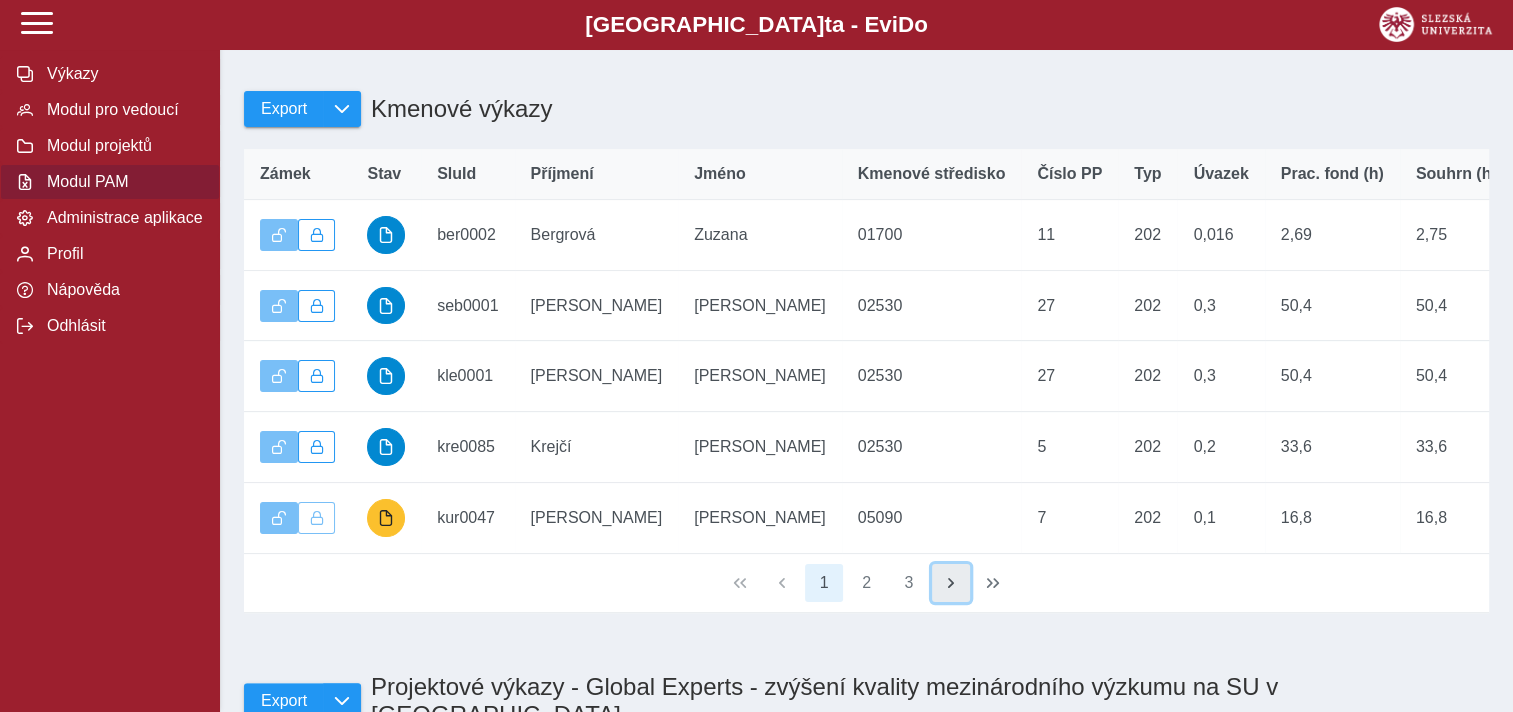 click at bounding box center (951, 583) 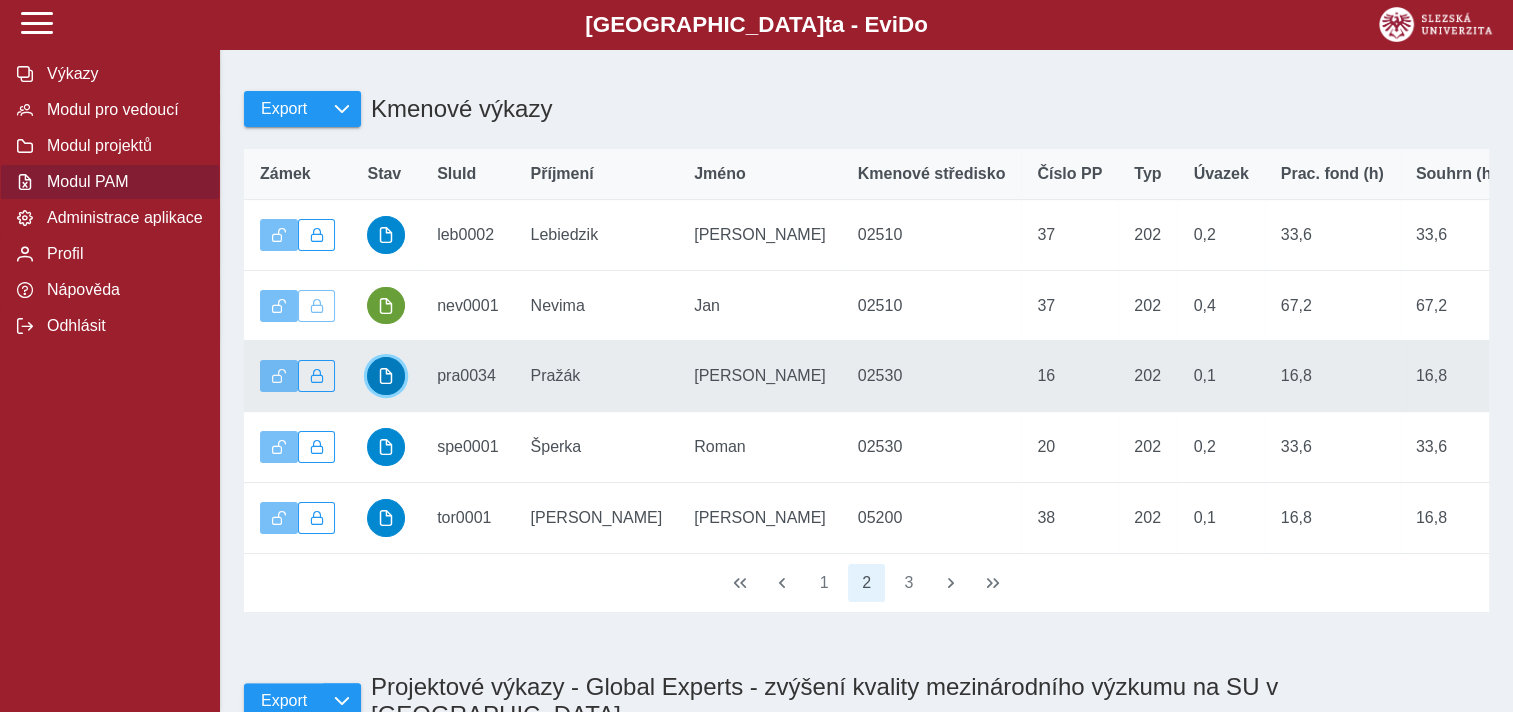 click at bounding box center [386, 376] 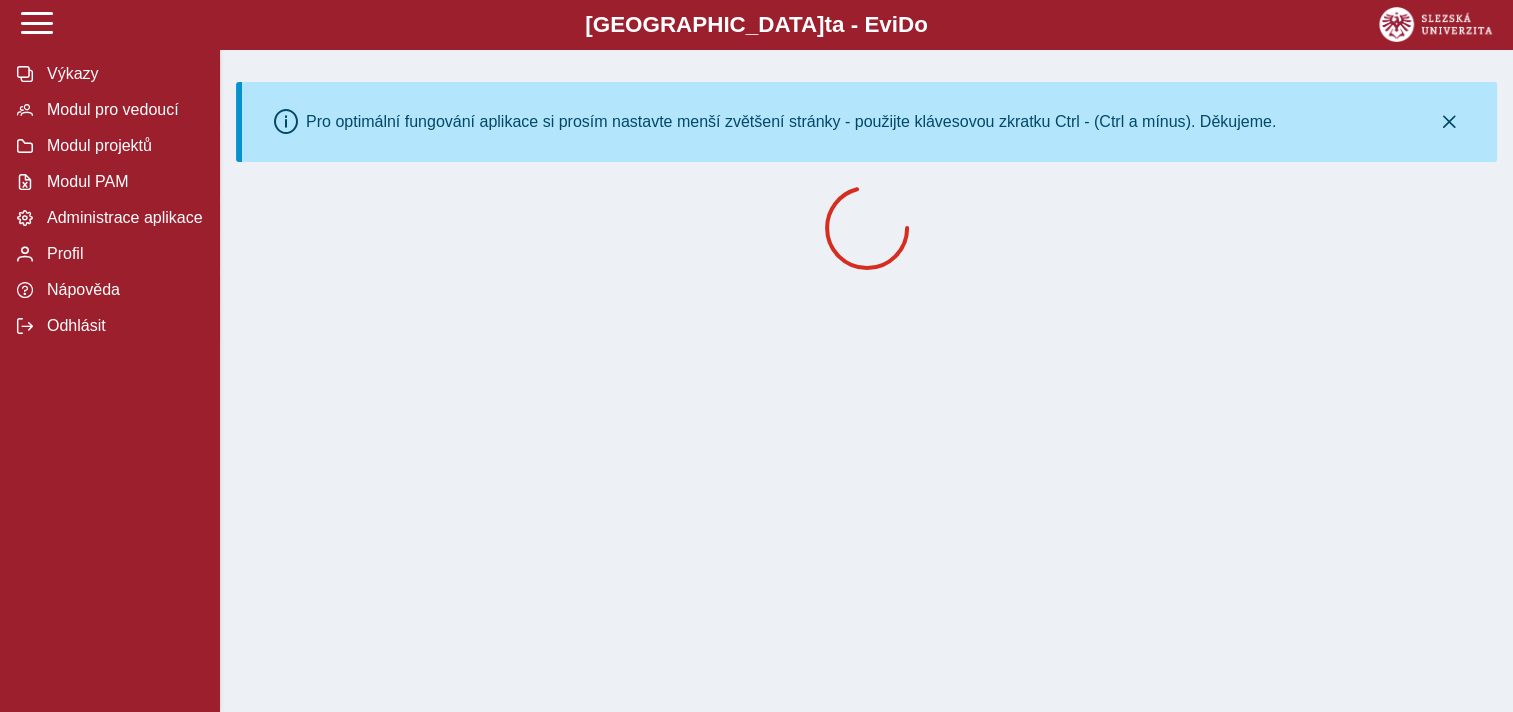 scroll, scrollTop: 0, scrollLeft: 0, axis: both 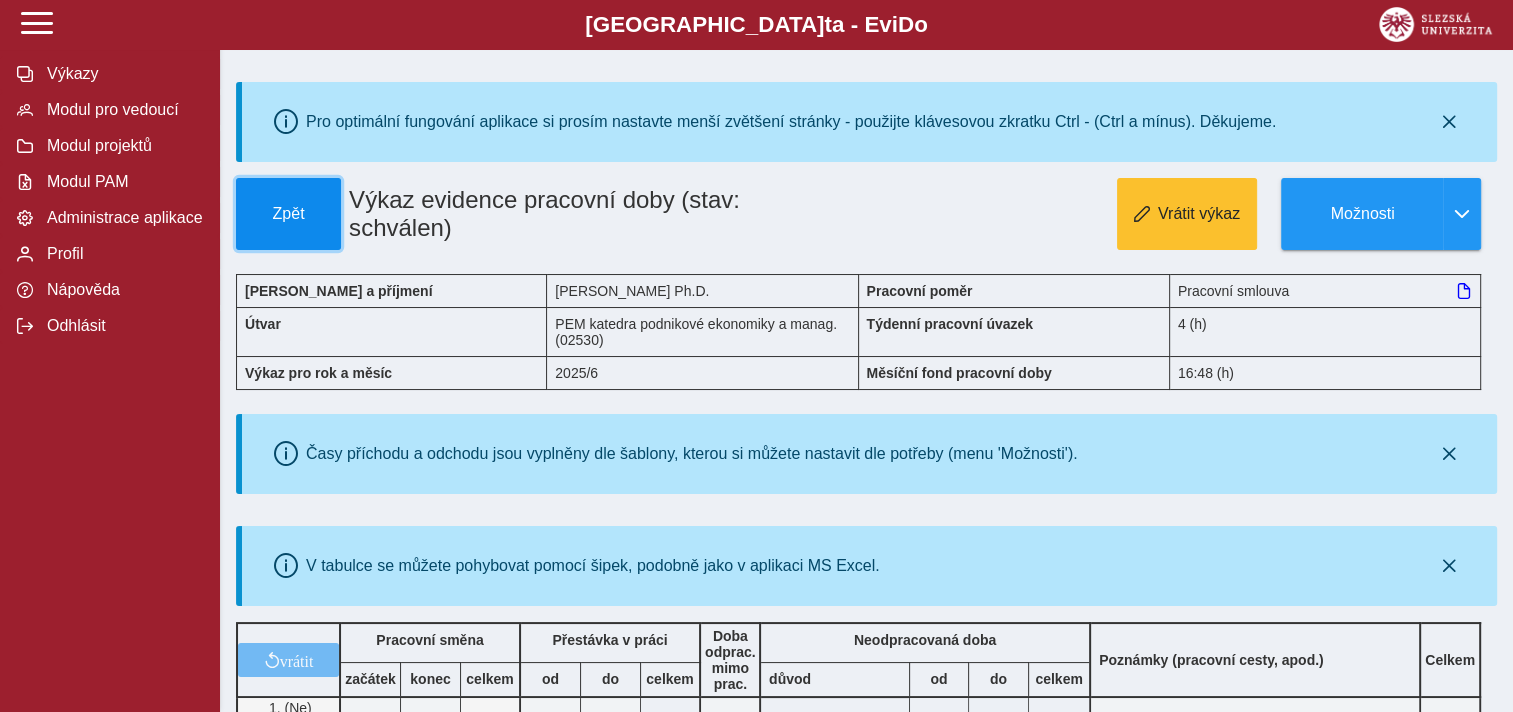 click on "Zpět" at bounding box center (288, 214) 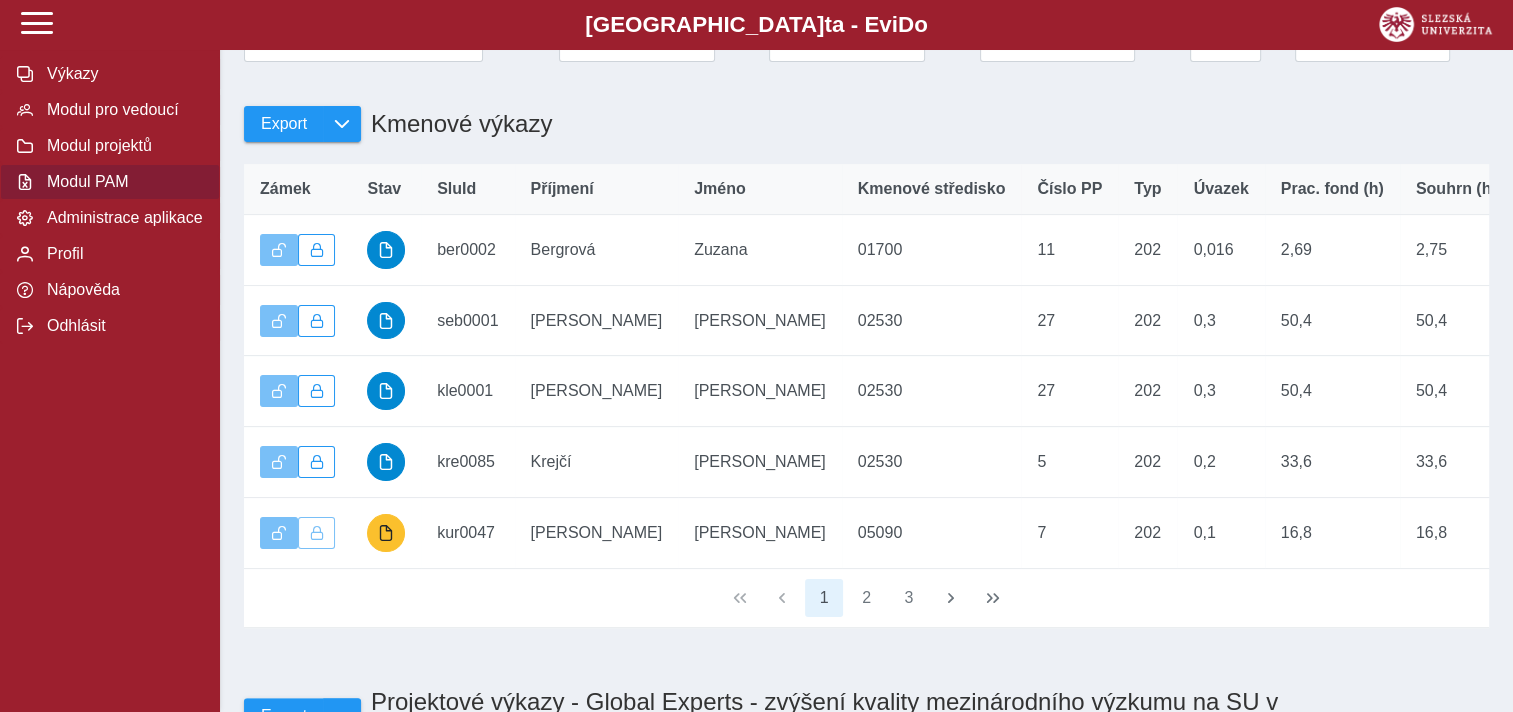 scroll, scrollTop: 100, scrollLeft: 0, axis: vertical 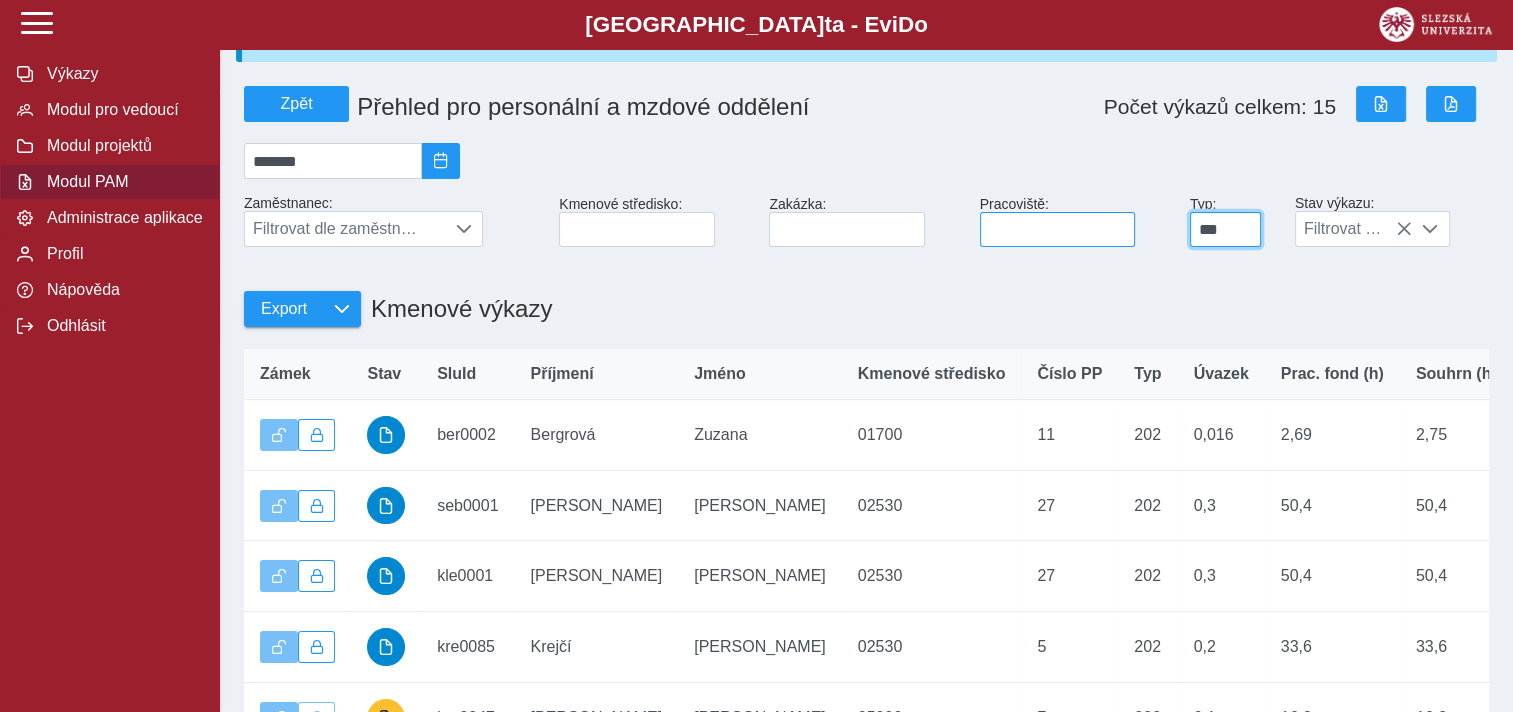 drag, startPoint x: 1237, startPoint y: 235, endPoint x: 1133, endPoint y: 224, distance: 104.58012 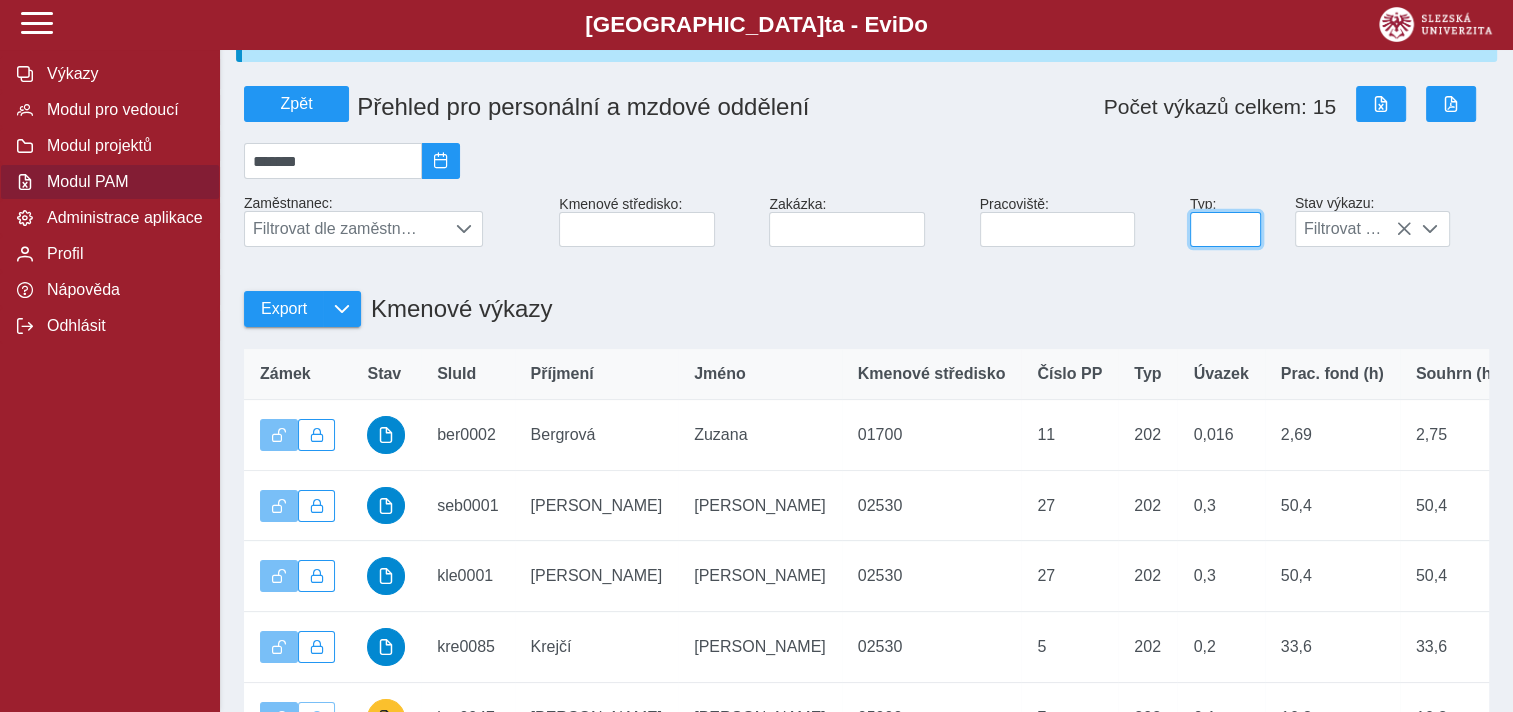 type 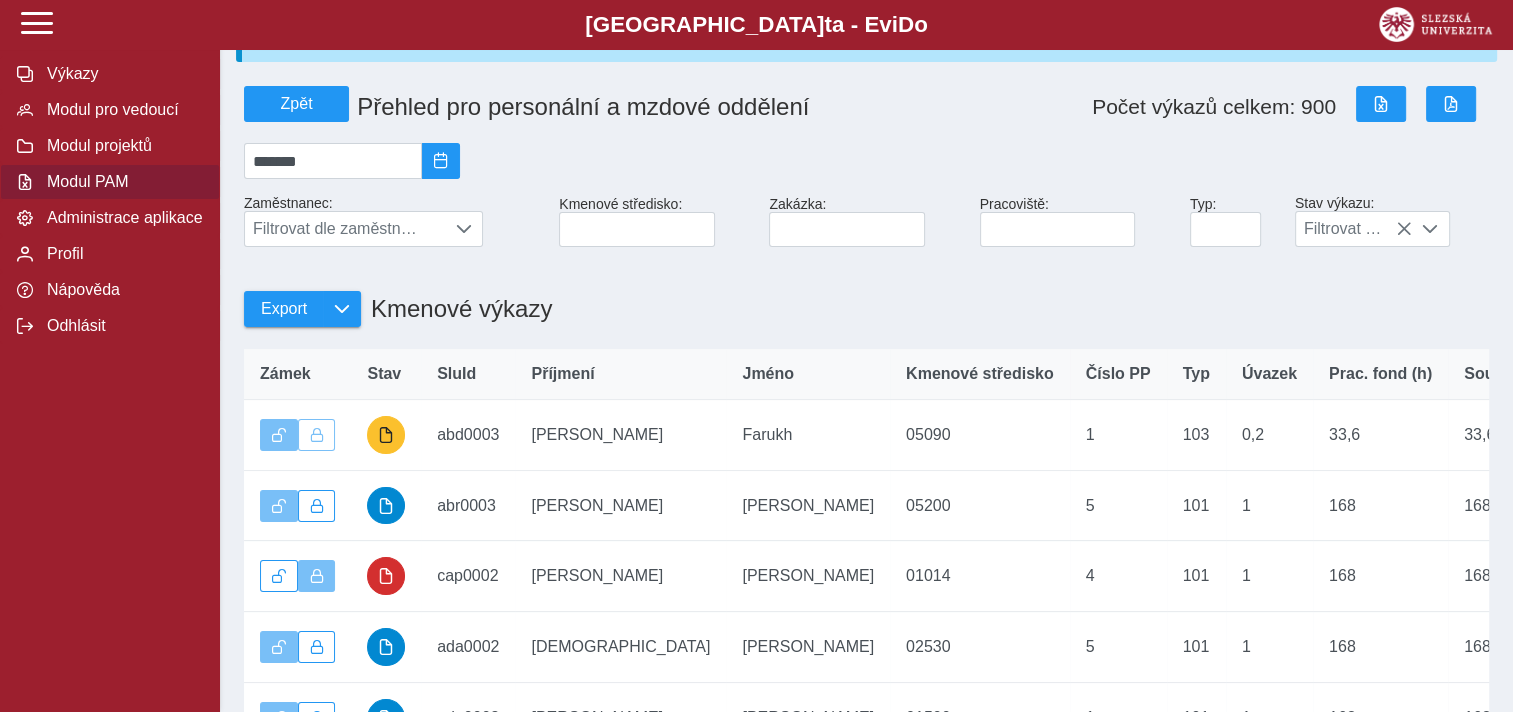 click on "Počet výkazů celkem: 900" at bounding box center [1221, 106] 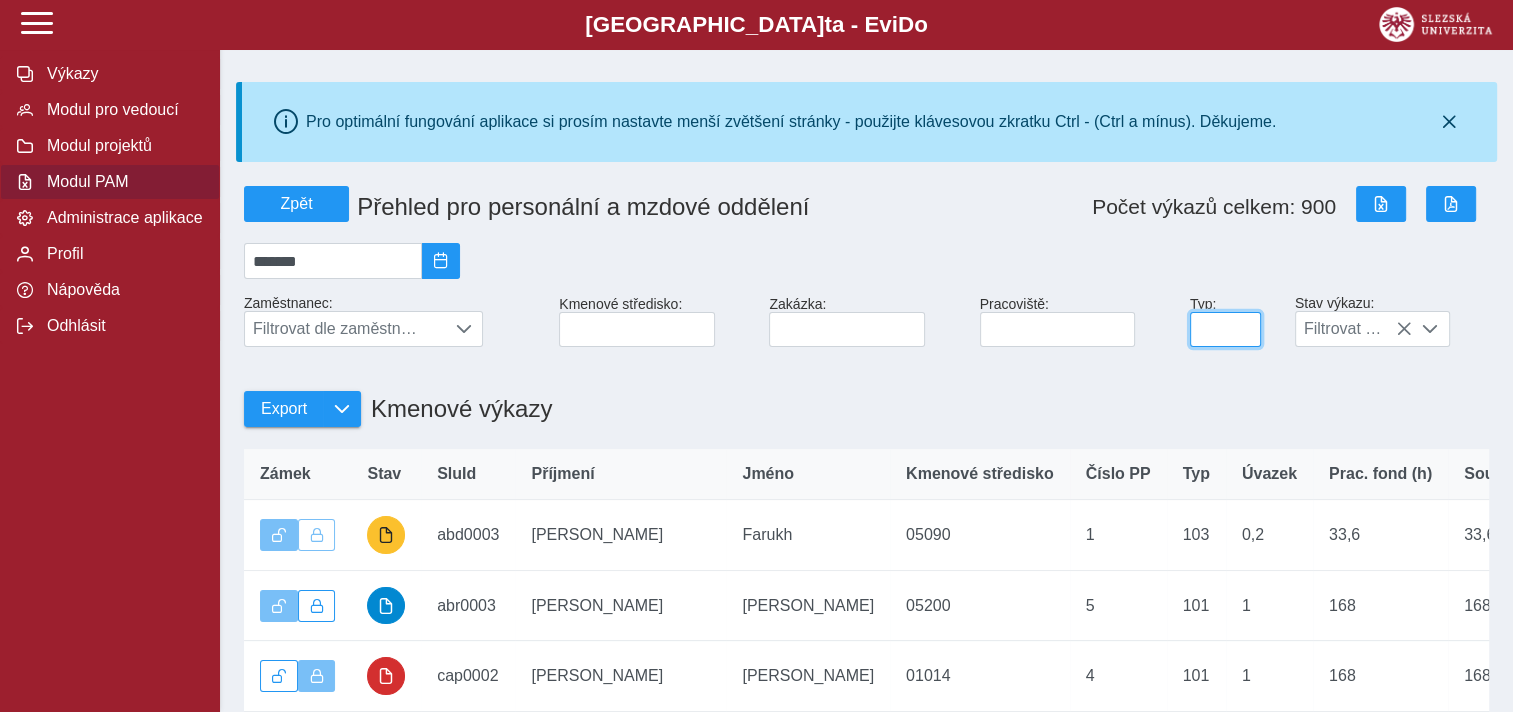 click at bounding box center [1225, 329] 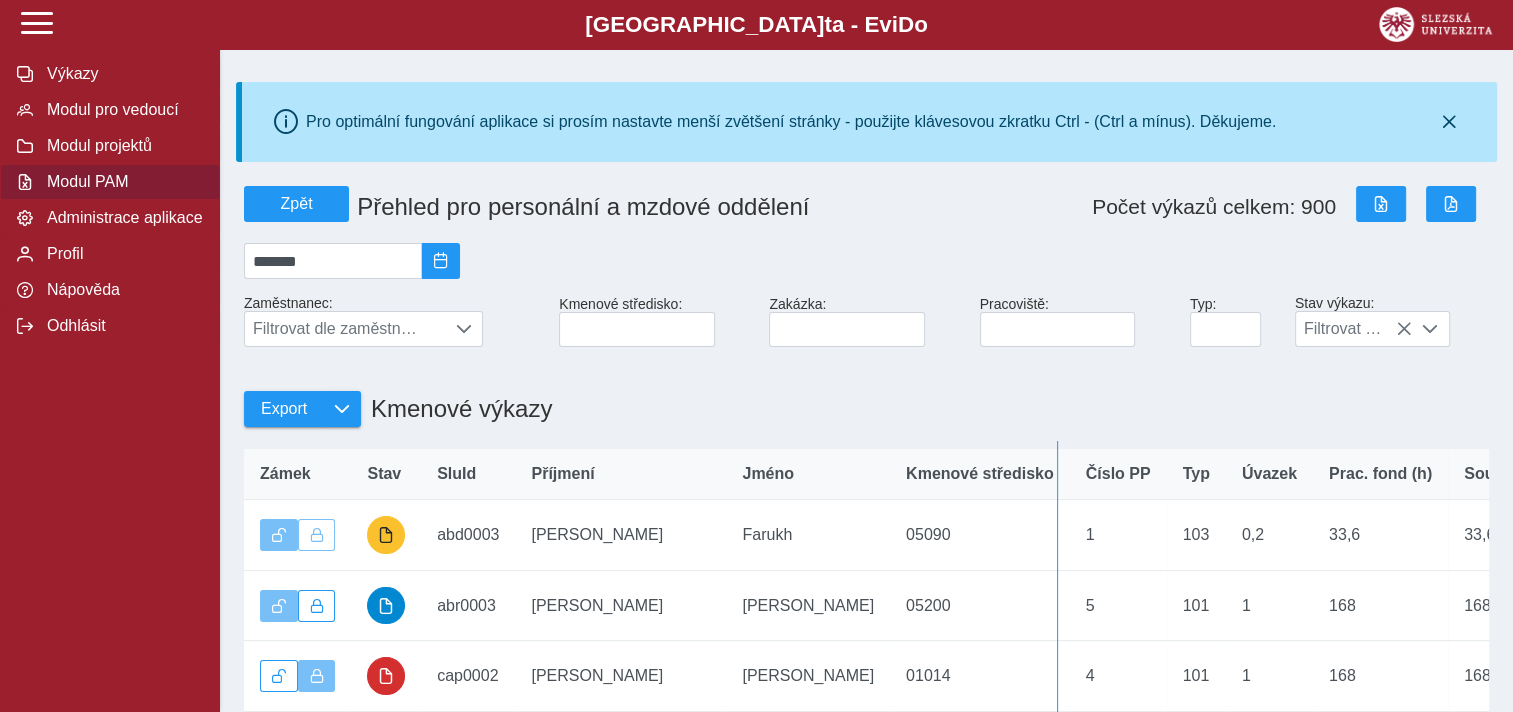 click on "Zámek Stav SluId Příjmení Jméno Kmenové středisko Číslo PP Typ Úvazek Prac. fond (h) Souhrn (h) Odpracováno (h) SoNeSv (h) Dovolená (d) Dovolená 1/2 (d) Dovolená (h) Termíny dovolená Termíny dovolená 1/2 OČR (d) [PERSON_NAME] MD-OD (d) Termíny MD-OD Lékař (h) Termíny Lékař Prac. neschopnost (d) [PERSON_NAME]. neschopnost Krev, svatba, pohřeb (d) [PERSON_NAME], svatba, pohřeb Neplacené volno (d) Termíny NV Ostatní volno (d) [PERSON_NAME] Zámek     Stav   SluId abd0003 Příjmení [PERSON_NAME] [PERSON_NAME] středisko  05090  Číslo PP 1 Typ  103  Úvazek  0,2  Prac. fond (h)  33,6  Souhrn (h)  33,6  Odpracováno (h)  33,6  SoNeSv (h)  0  Dovolená (d)  0  Dovolená 1/2 (d)  0  Dovolená (h)  0  Termíny dovolená    Termíny dovolená 1/2    OČR (d)  0  [PERSON_NAME]    MD-OD (d)  0  Termíny MD-OD    Lékař (h)    [PERSON_NAME]    Prac. neschopnost (d)  0  [PERSON_NAME]. neschopnost    Krev, svatba, pohřeb (d)  0  [PERSON_NAME], svatba, pohřeb     0" at bounding box center (866, 681) 